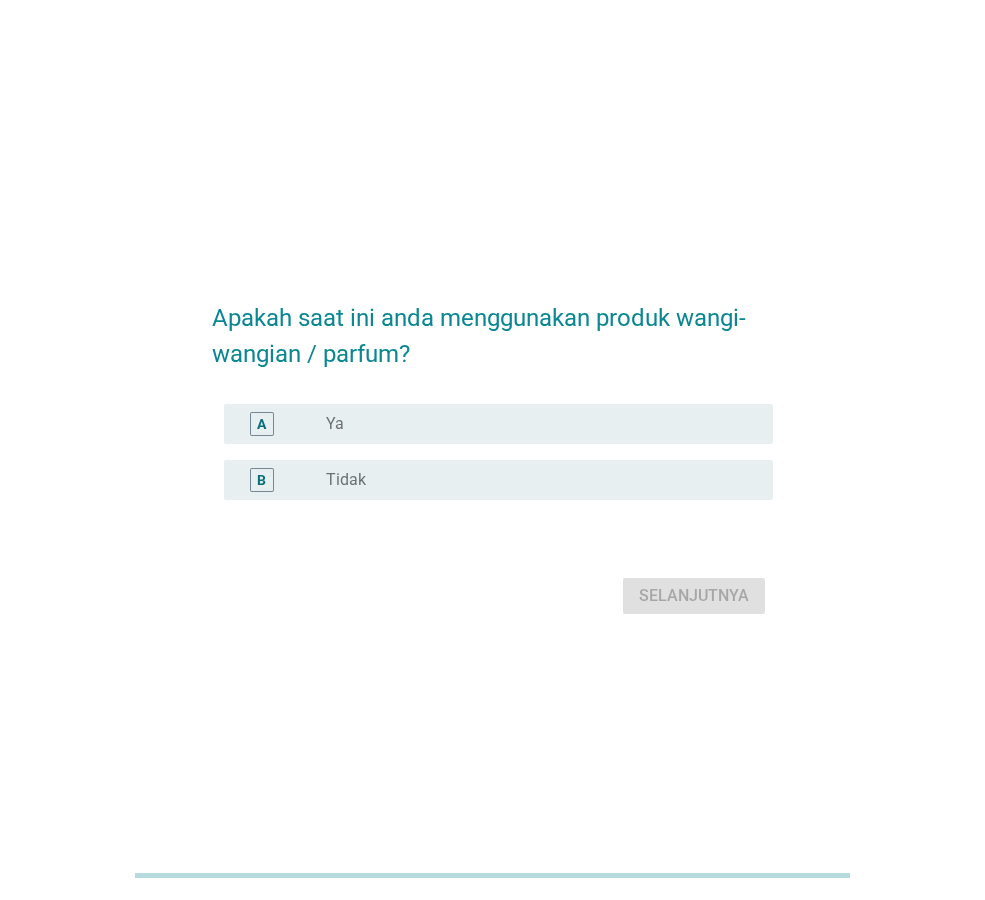 scroll, scrollTop: 0, scrollLeft: 0, axis: both 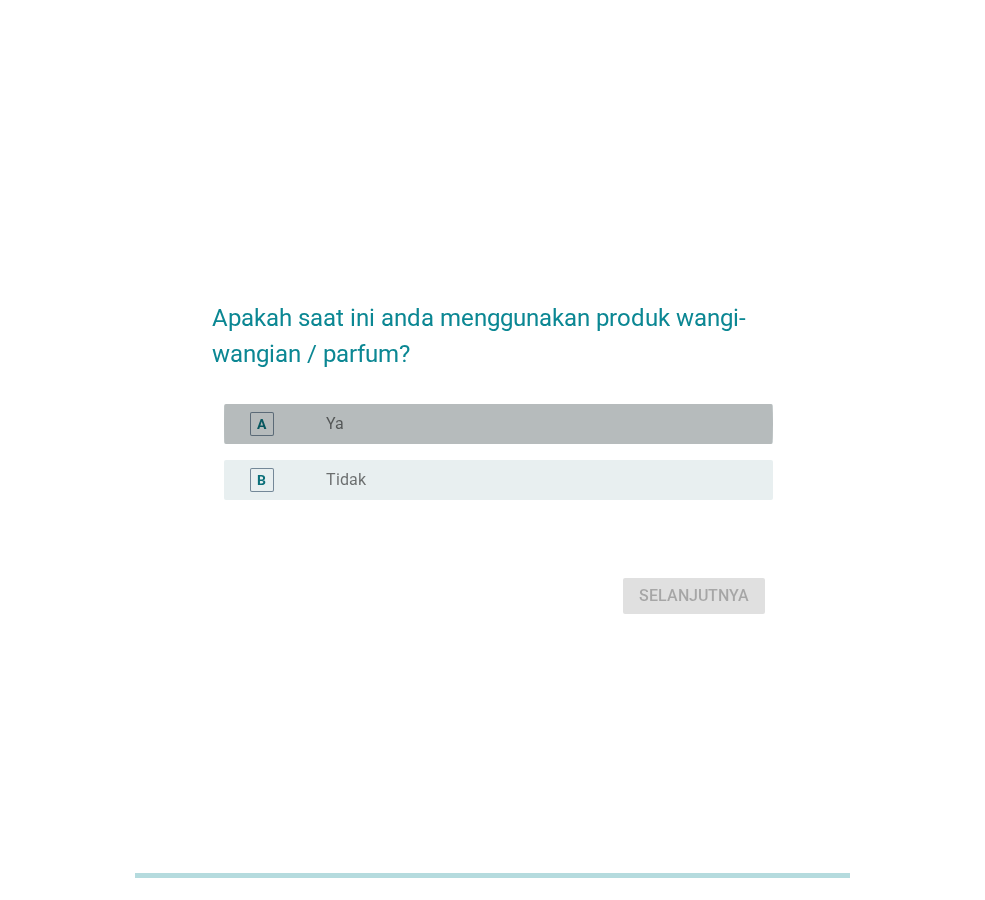 click on "radio_button_unchecked Ya" at bounding box center [533, 424] 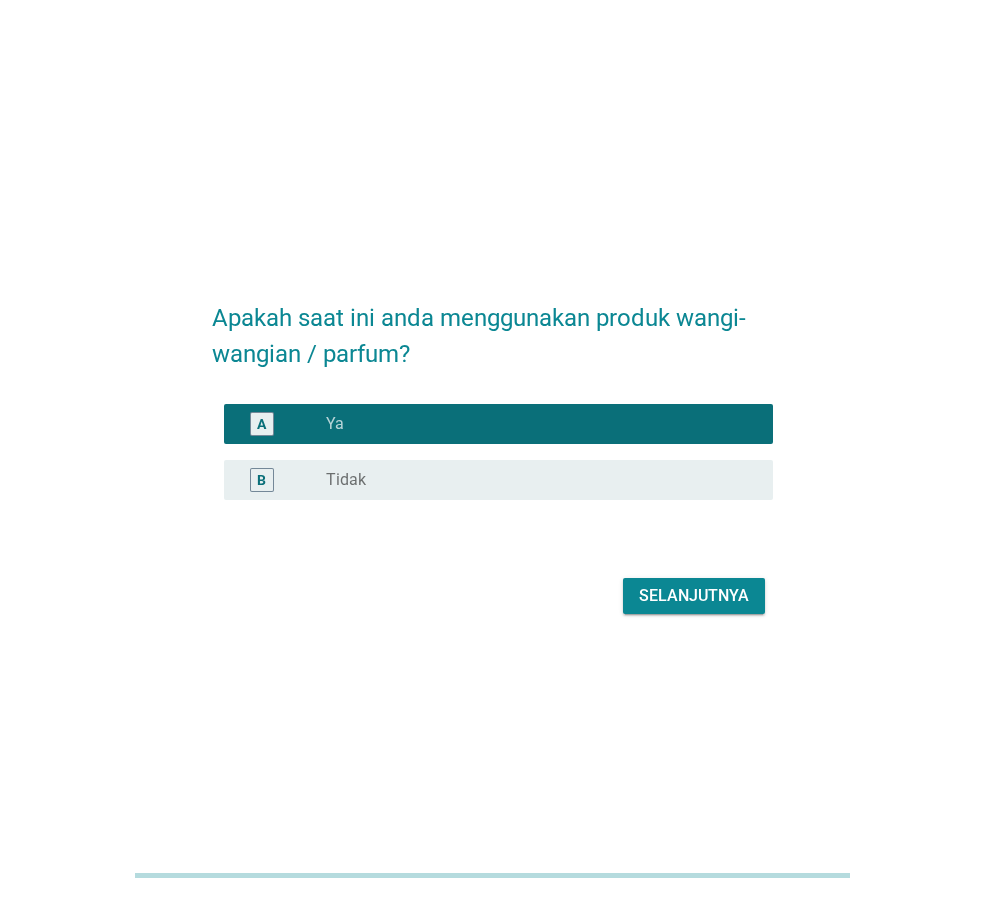click on "Selanjutnya" at bounding box center [694, 596] 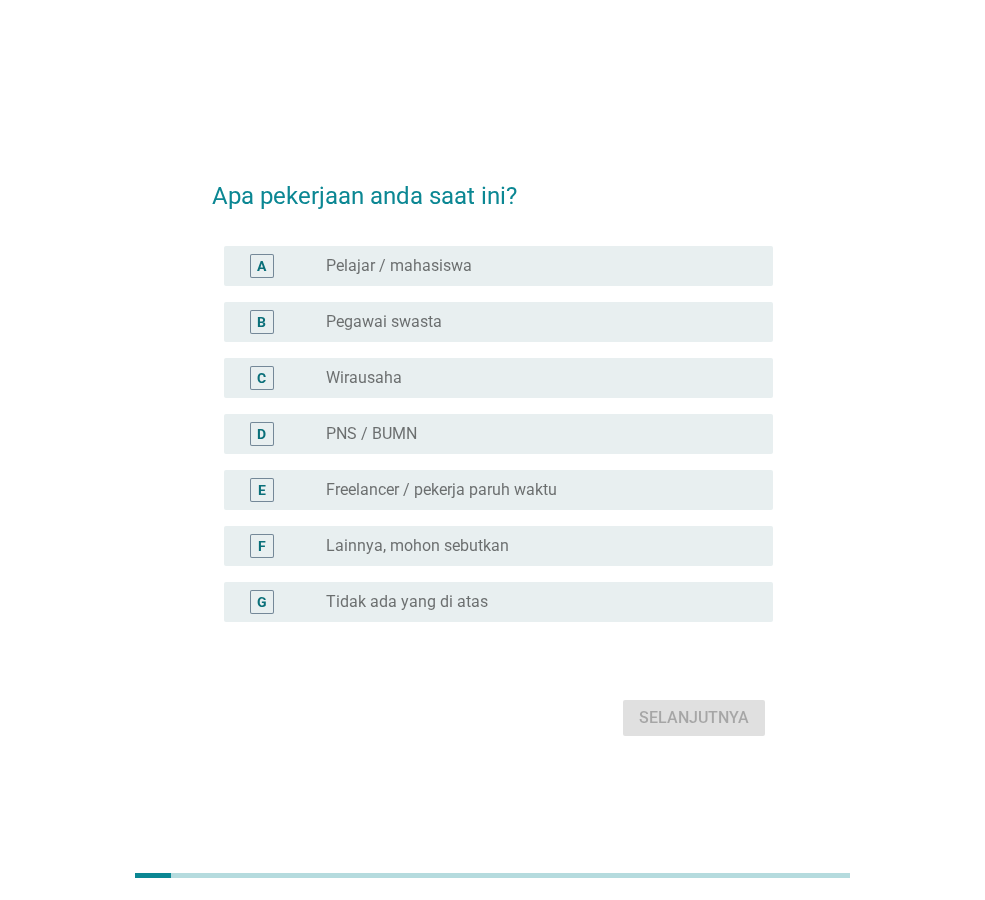 click on "B     radio_button_unchecked Pegawai swasta" at bounding box center [498, 322] 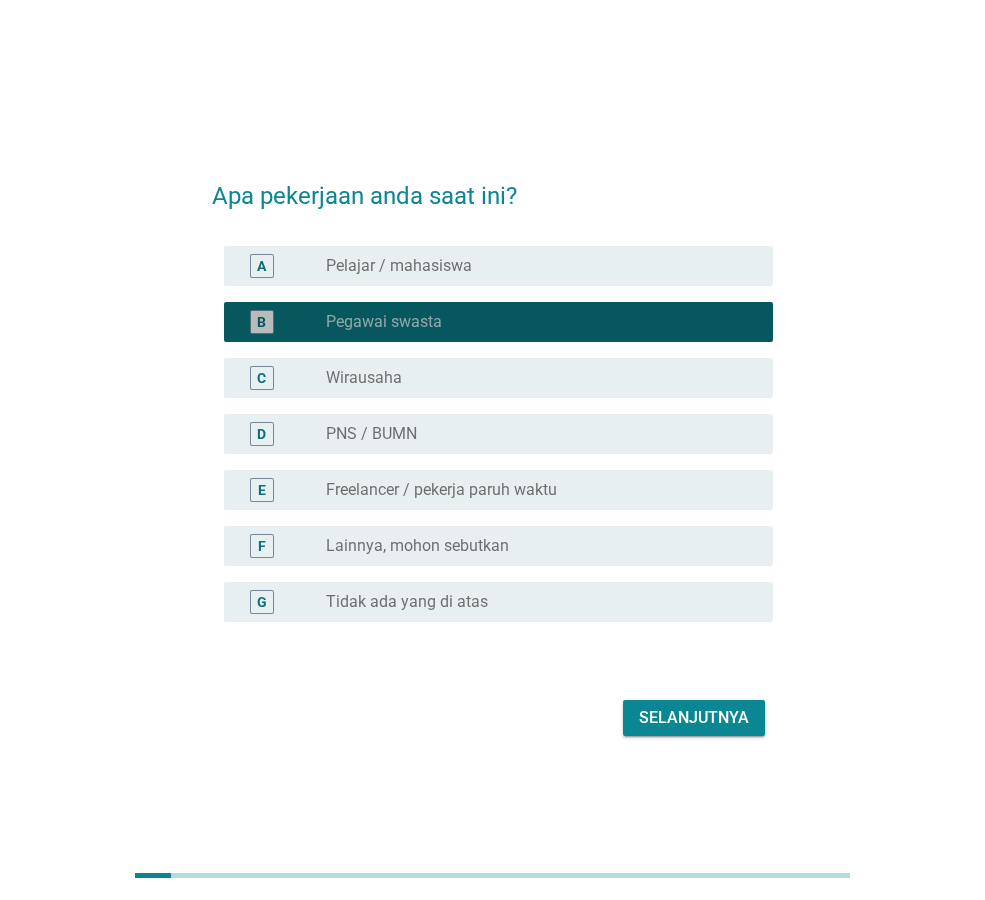 click on "Pelajar / mahasiswa" at bounding box center (399, 266) 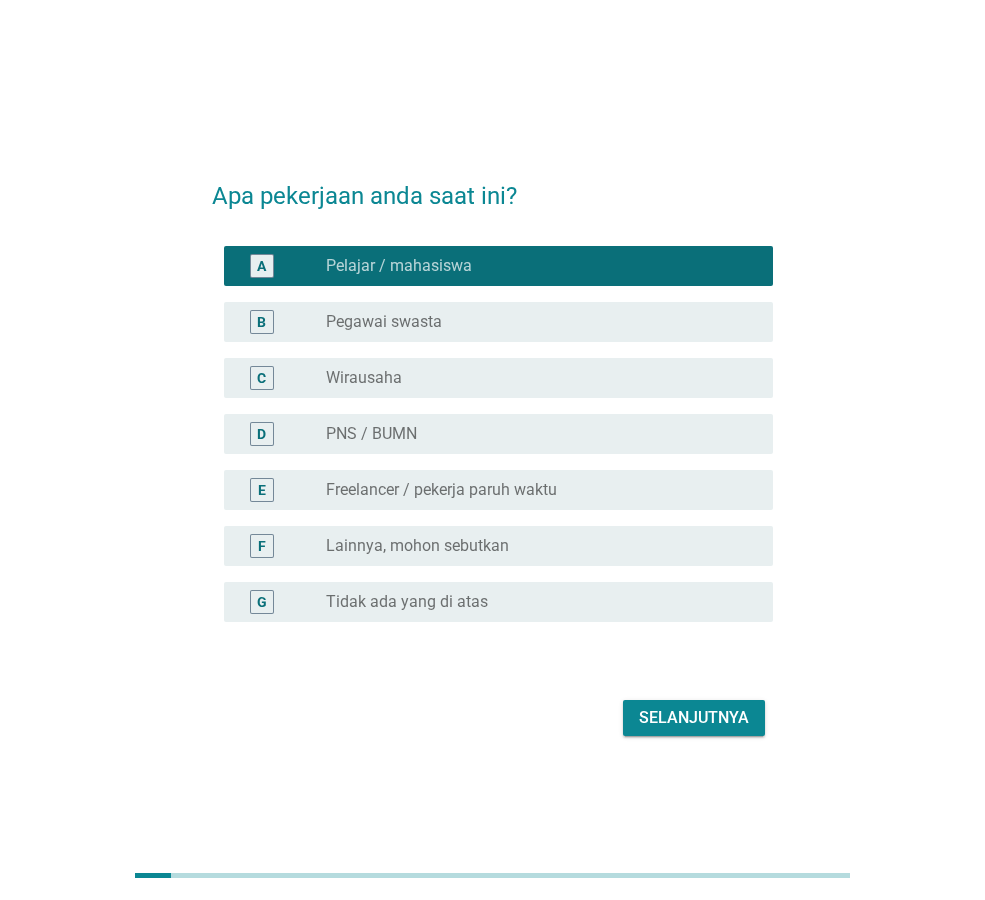 click on "radio_button_unchecked Wirausaha" at bounding box center (533, 378) 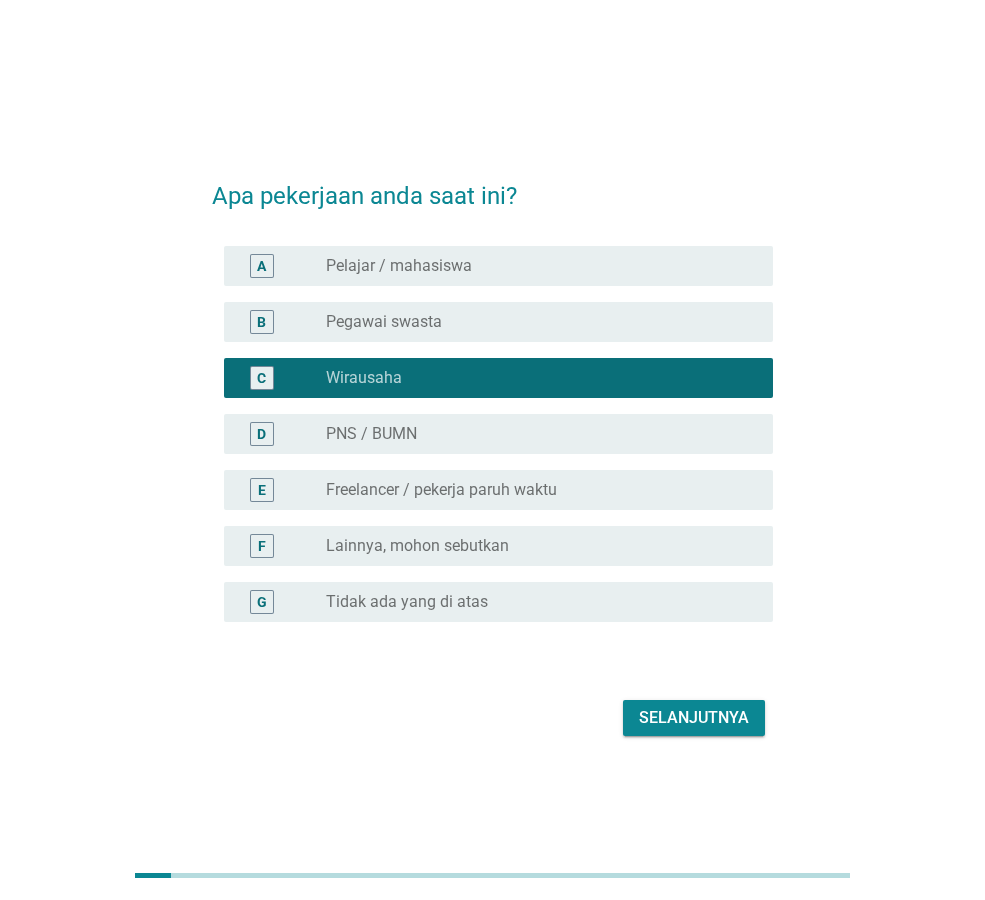 click on "E     radio_button_unchecked Freelancer / pekerja paruh waktu" at bounding box center (492, 490) 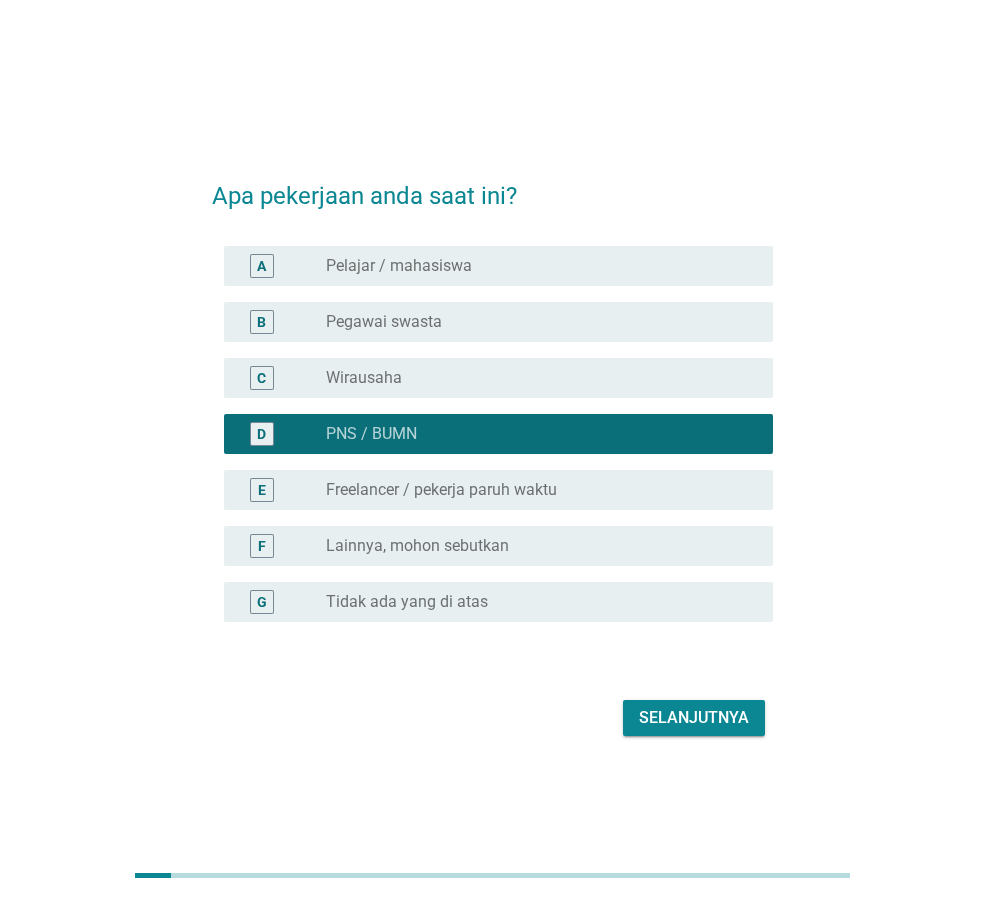 click on "Selanjutnya" at bounding box center (694, 718) 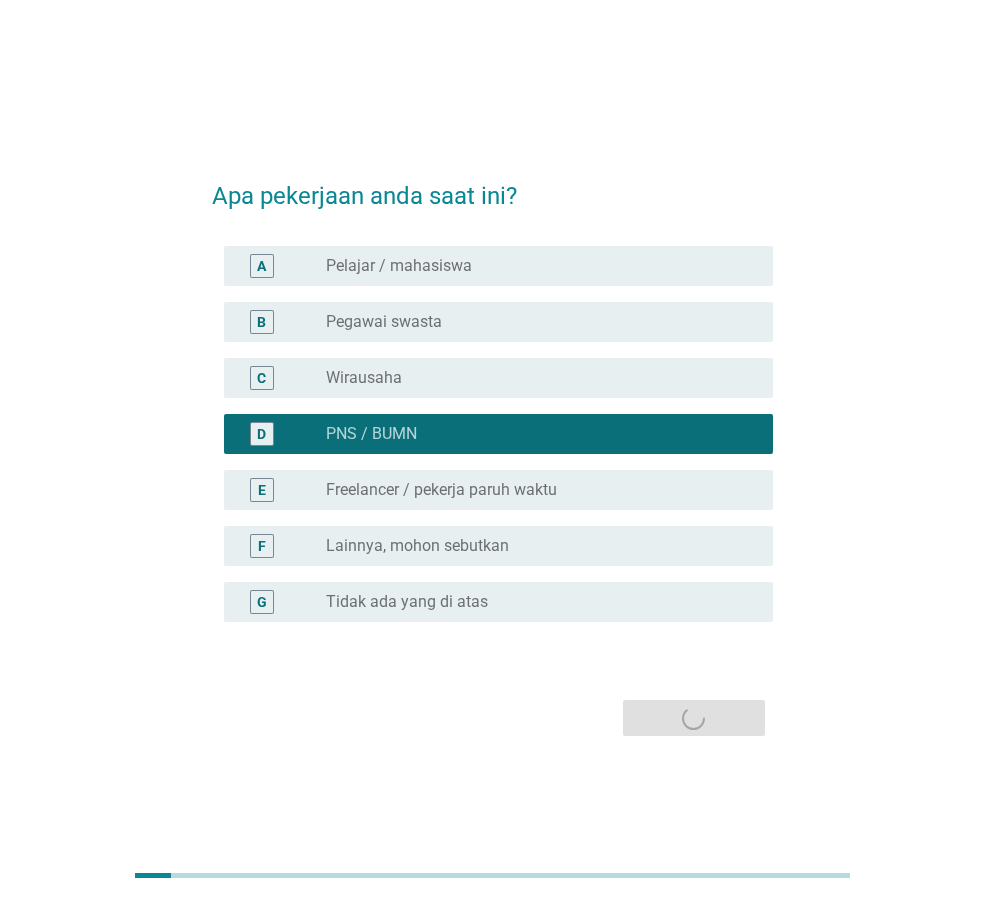 click on "Apa pekerjaan anda saat ini?     A     radio_button_unchecked Pelajar / mahasiswa   B     radio_button_unchecked Pegawai swasta   C     radio_button_unchecked Wirausaha   D     radio_button_checked PNS / BUMN   E     radio_button_unchecked Freelancer / pekerja paruh waktu   F     radio_button_unchecked Lainnya, mohon sebutkan   G     radio_button_unchecked Tidak ada yang di atas     Selanjutnya" at bounding box center (492, 450) 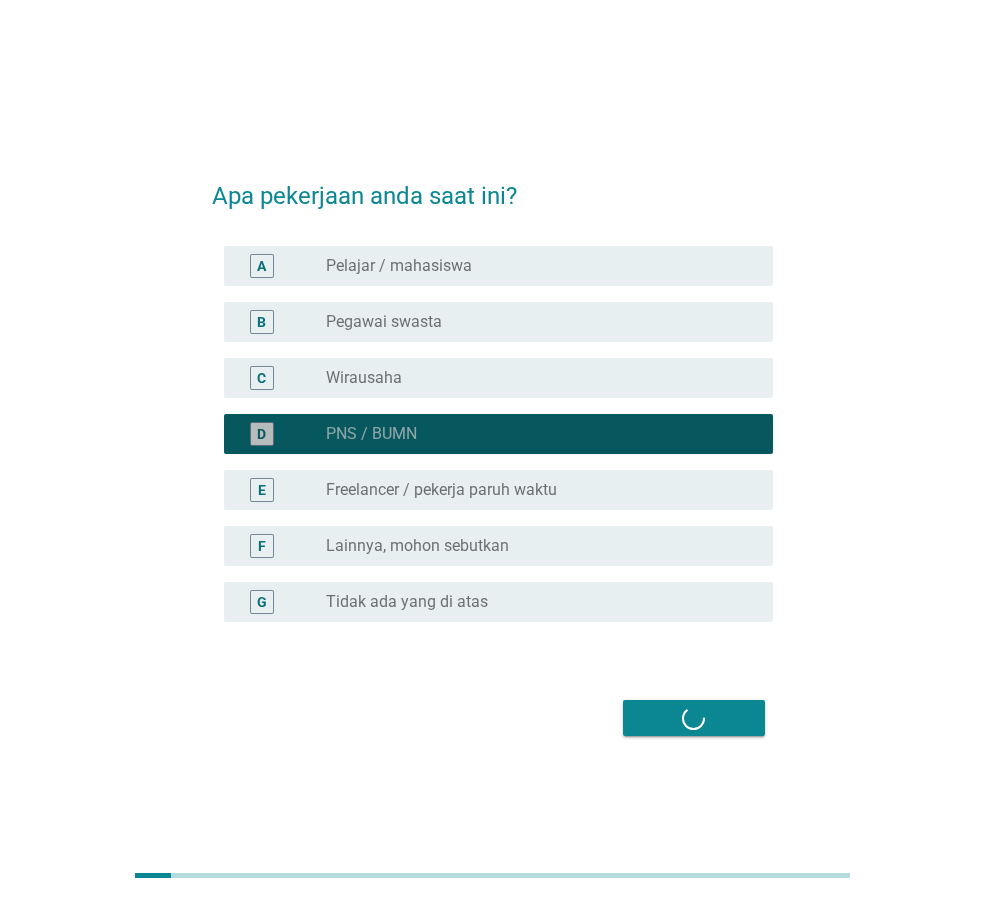 click on "radio_button_checked PNS / BUMN" at bounding box center [541, 434] 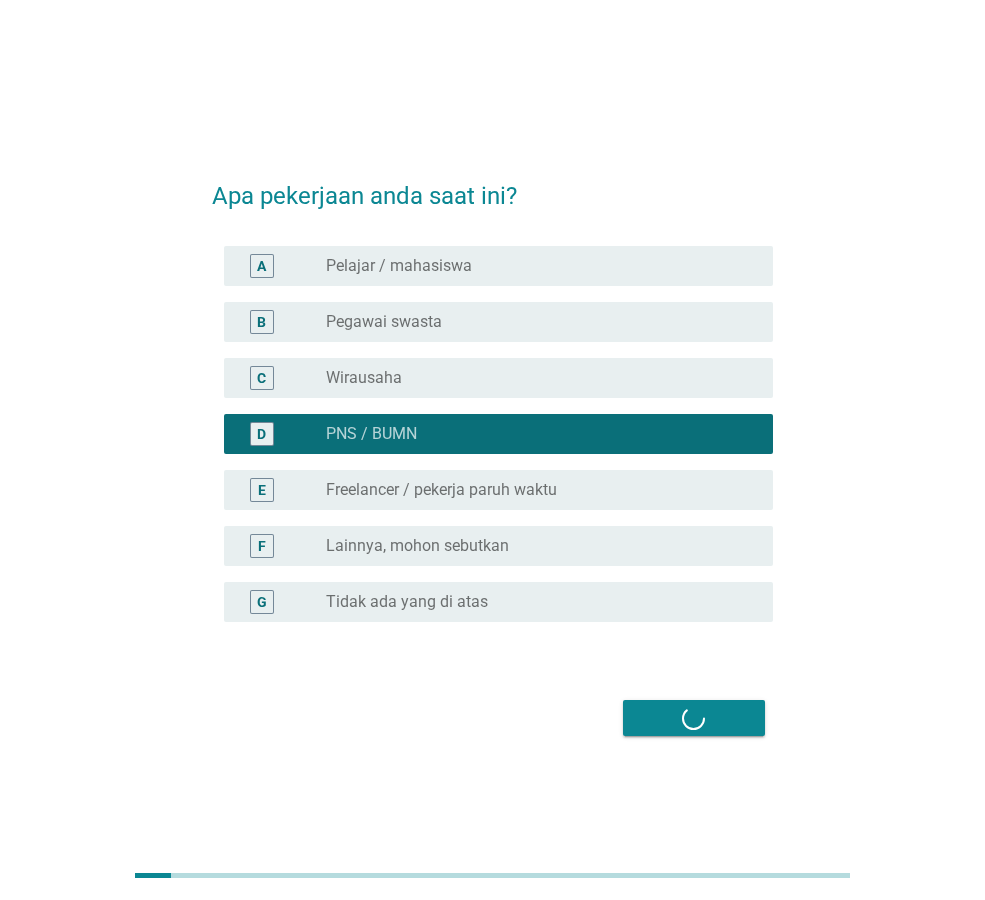 click on "Selanjutnya" at bounding box center [492, 718] 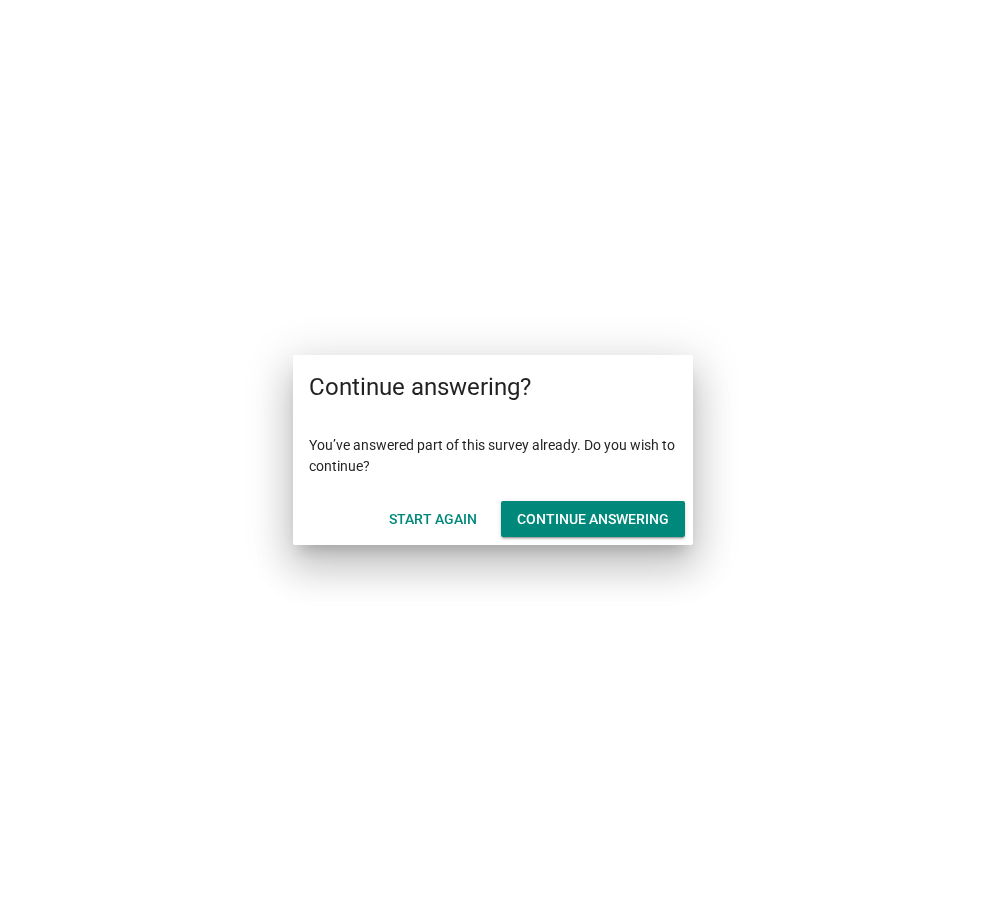 scroll, scrollTop: 0, scrollLeft: 0, axis: both 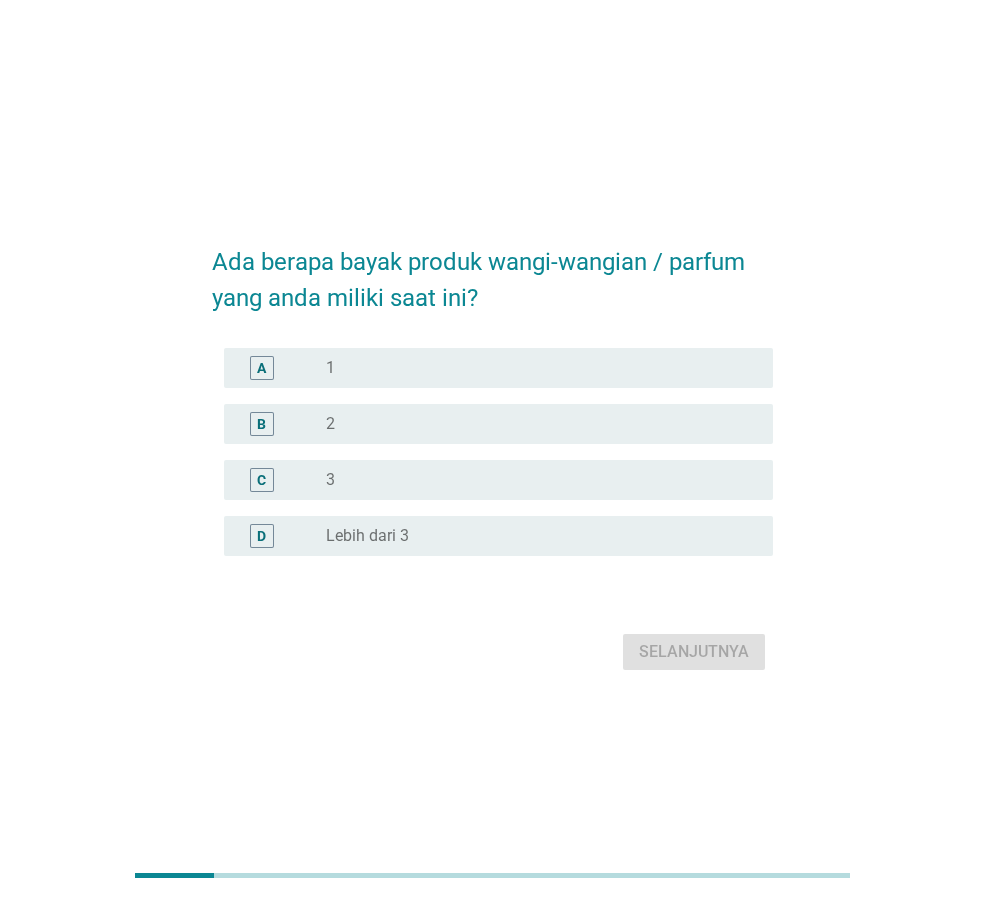 click on "radio_button_unchecked 2" at bounding box center (533, 424) 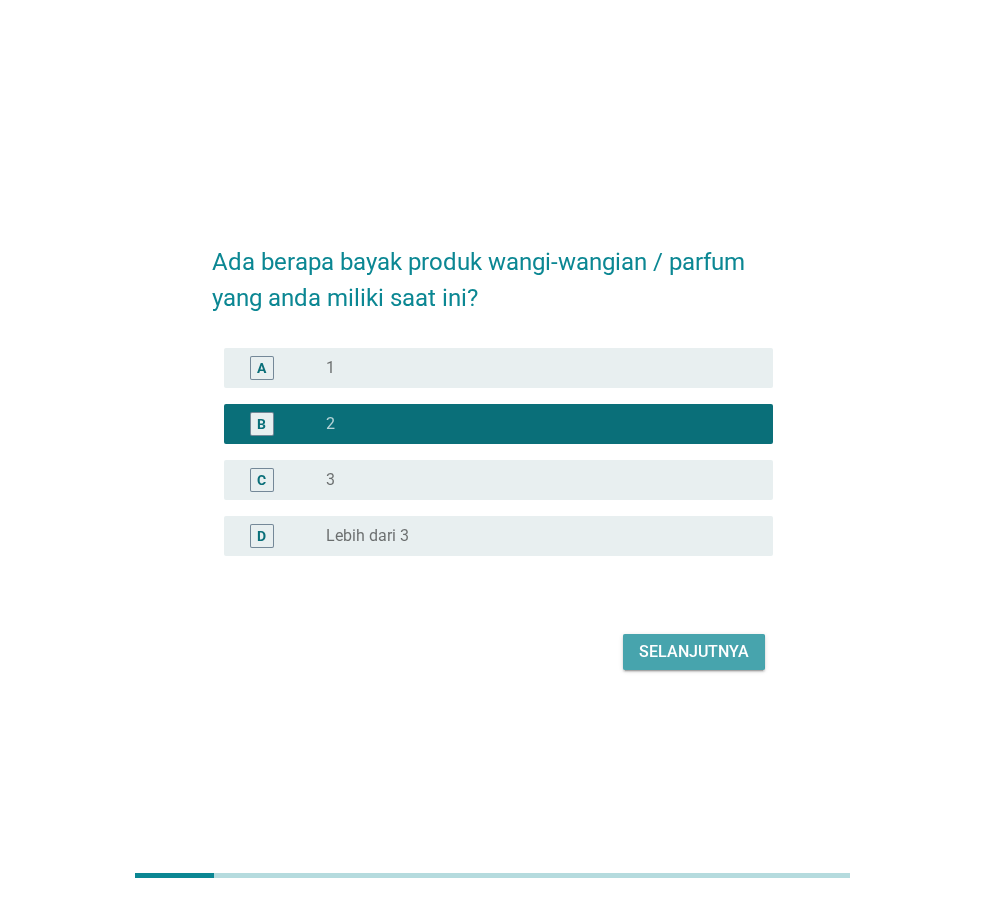 click on "Selanjutnya" at bounding box center (694, 652) 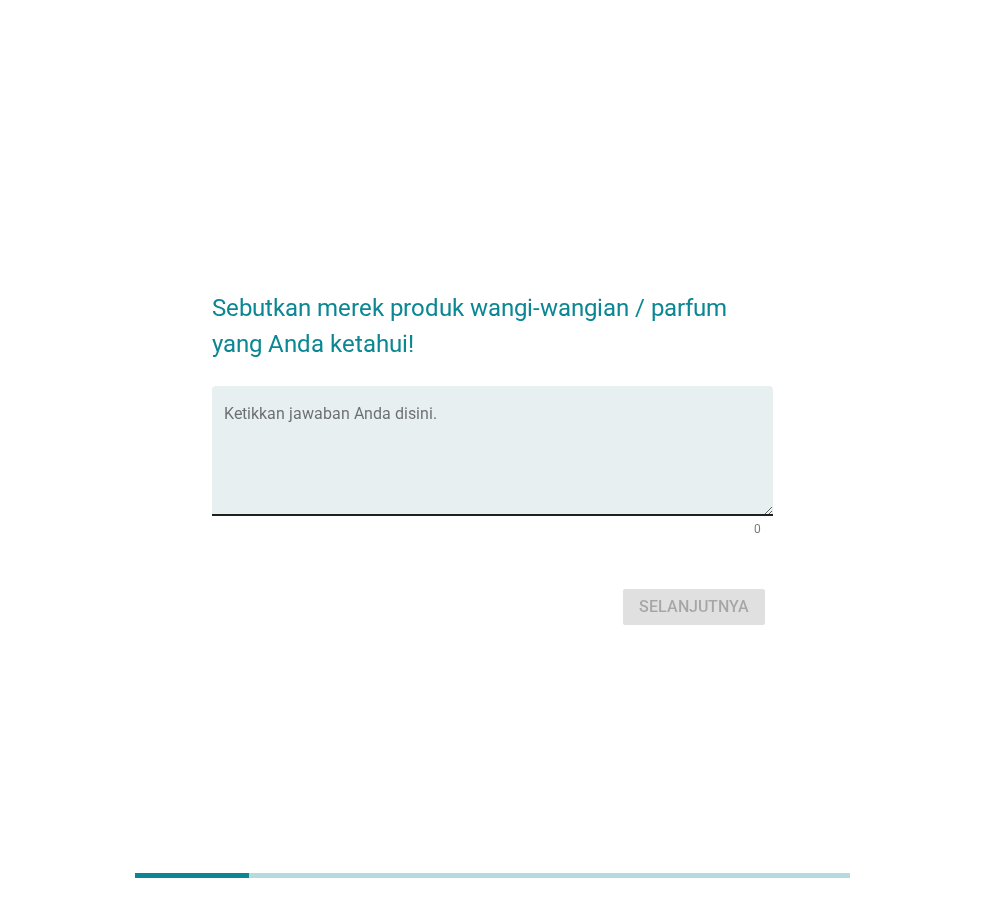 click at bounding box center (498, 462) 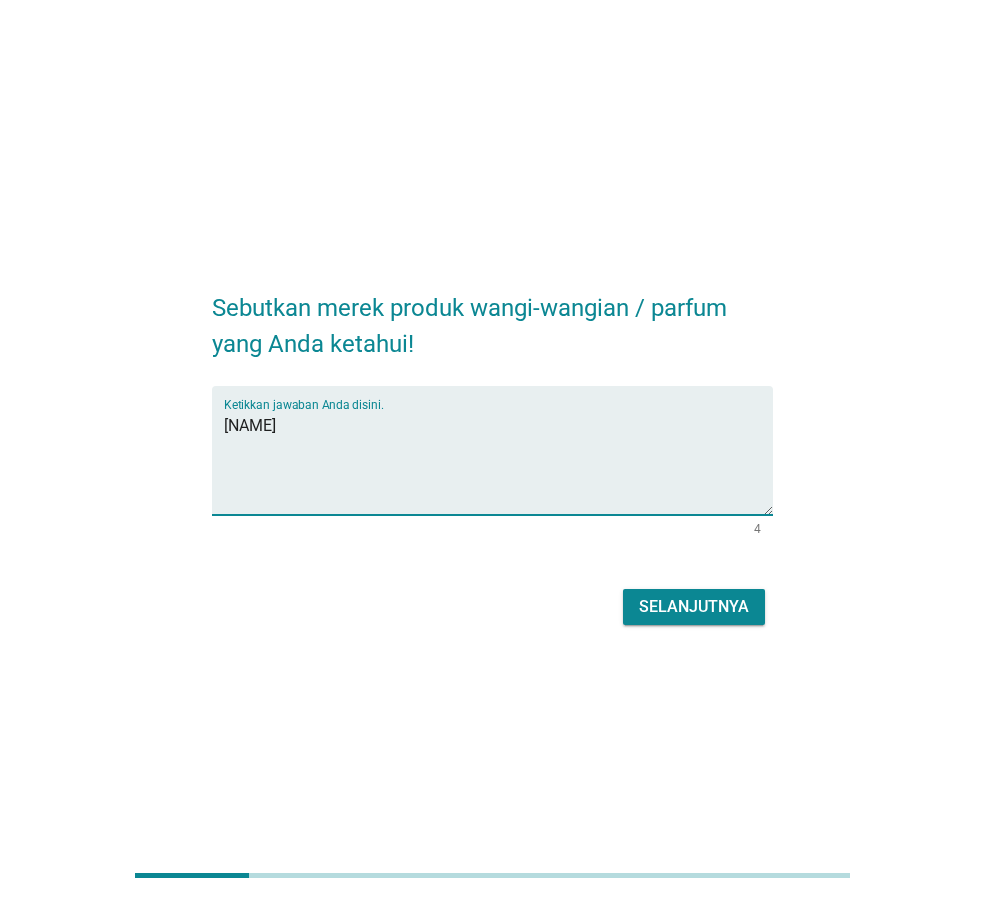 type on "[NAME]" 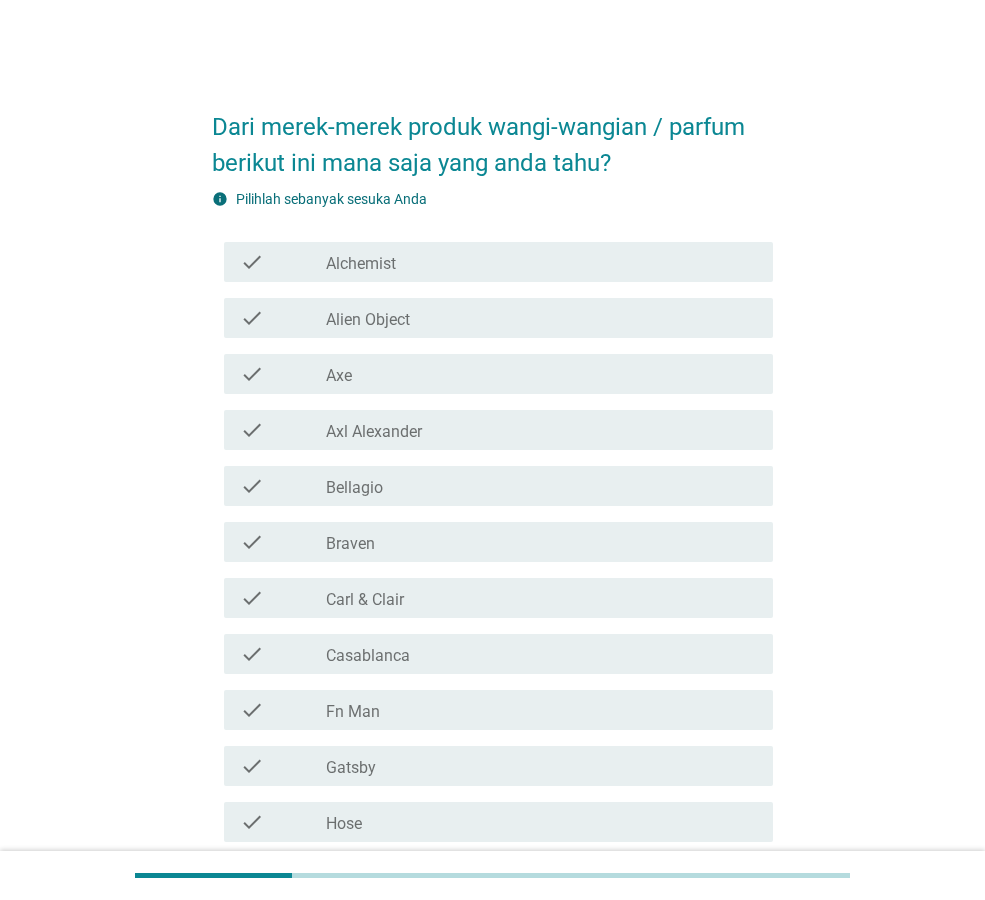click on "[NAME]" at bounding box center [541, 486] 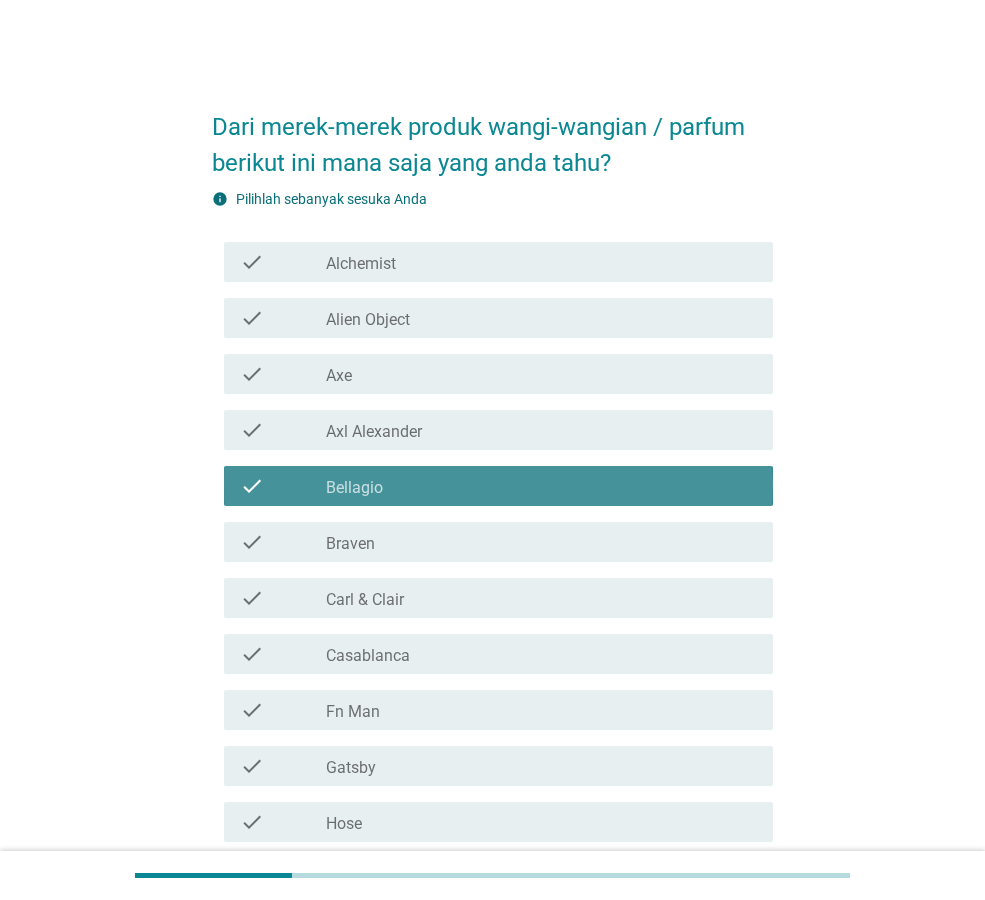 click on "[NAME]" at bounding box center (541, 486) 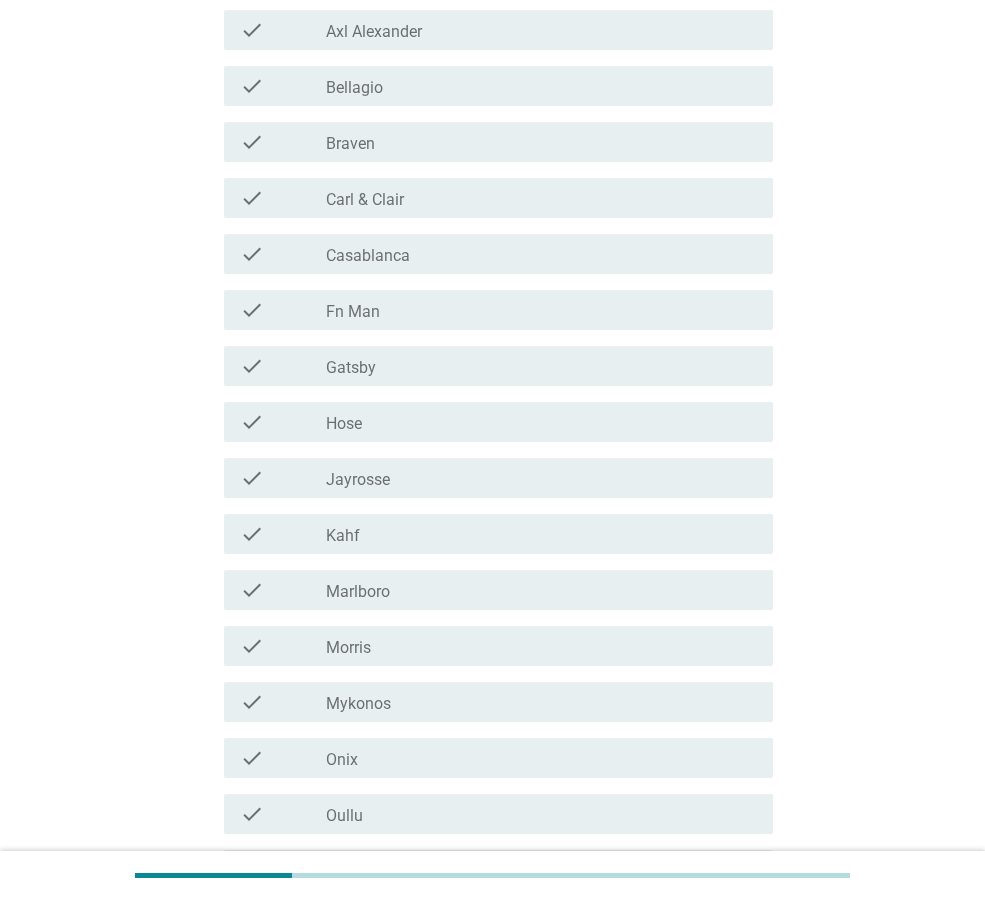 scroll, scrollTop: 500, scrollLeft: 0, axis: vertical 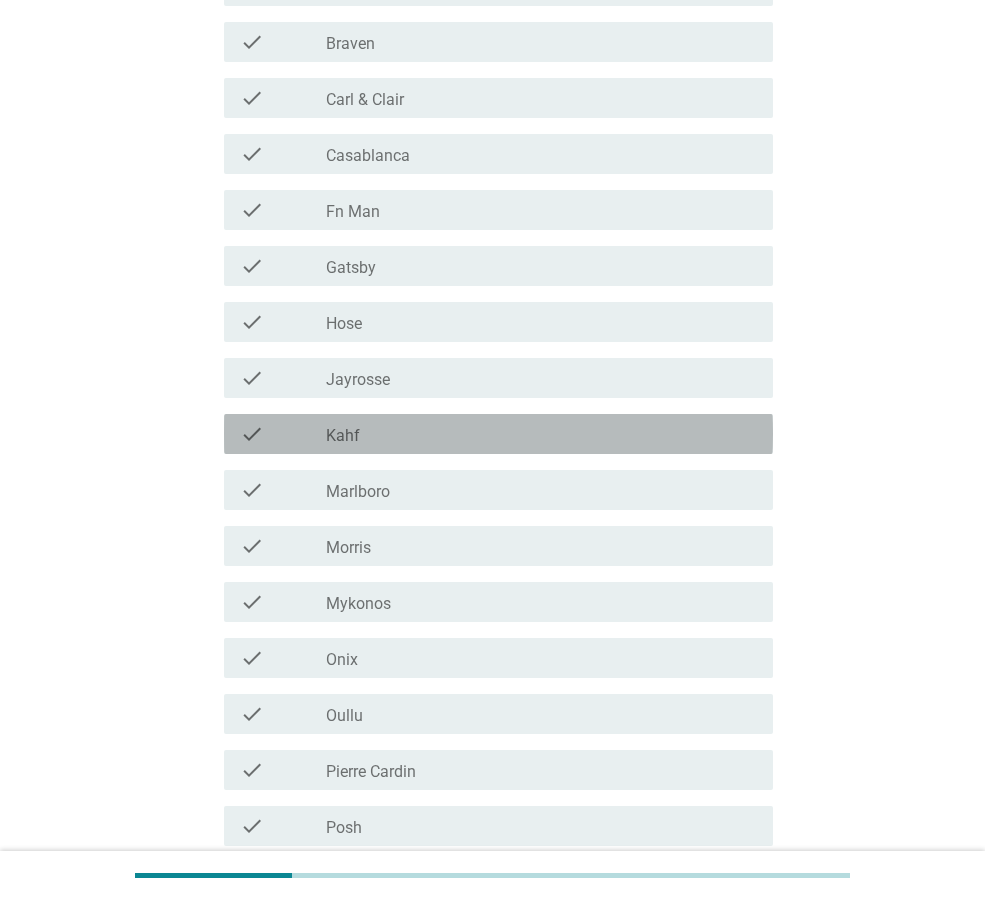 click on "[NAME]" at bounding box center (541, 434) 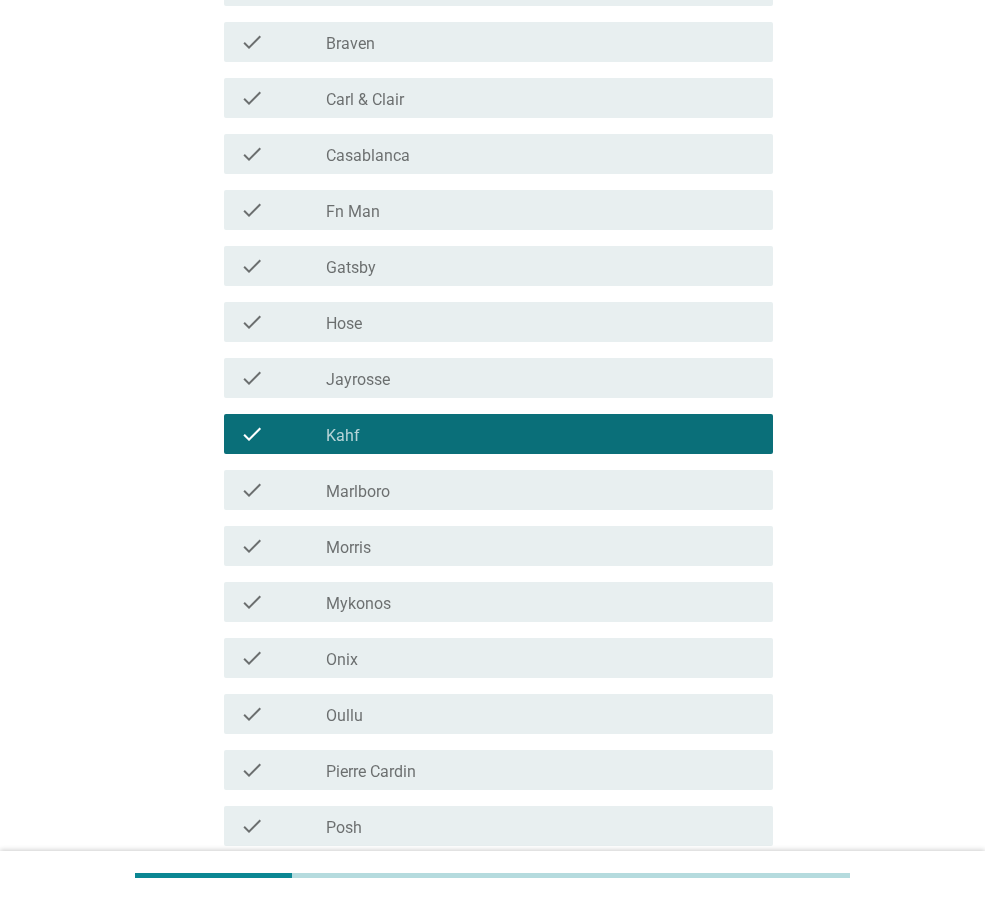 click on "[NAME]" at bounding box center (541, 434) 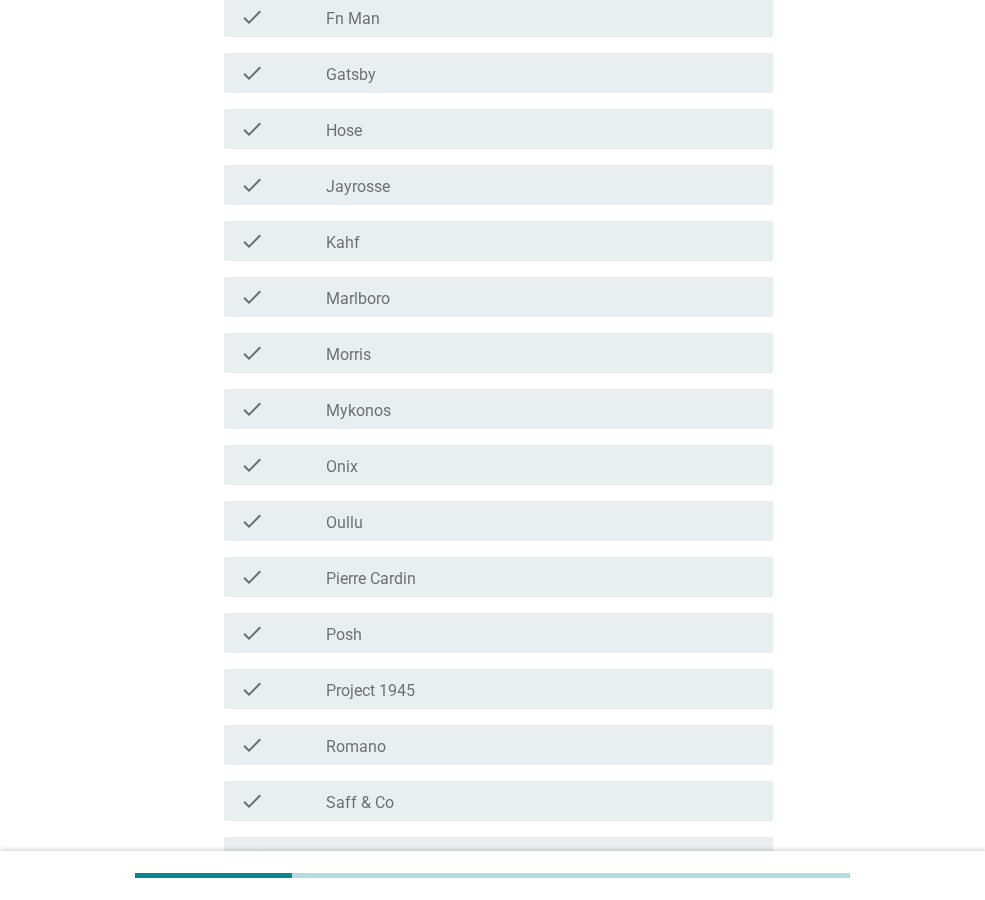 scroll, scrollTop: 700, scrollLeft: 0, axis: vertical 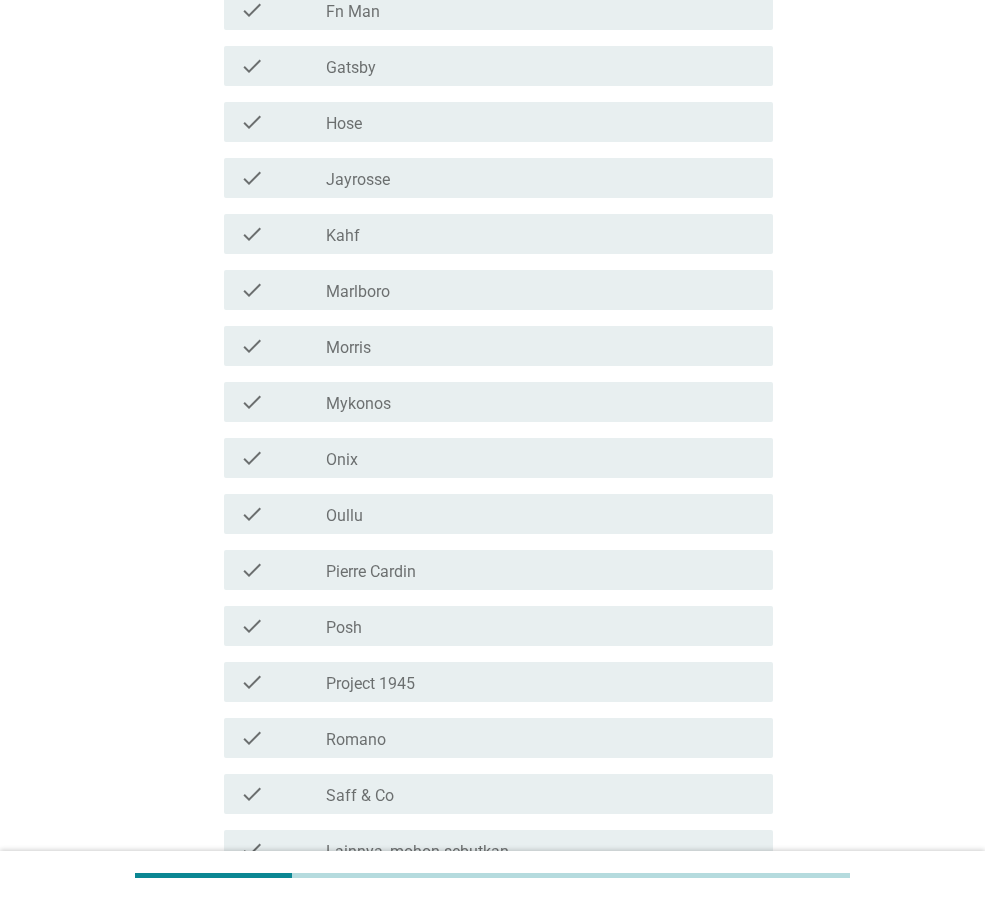 click on "[NAME]" at bounding box center (541, 458) 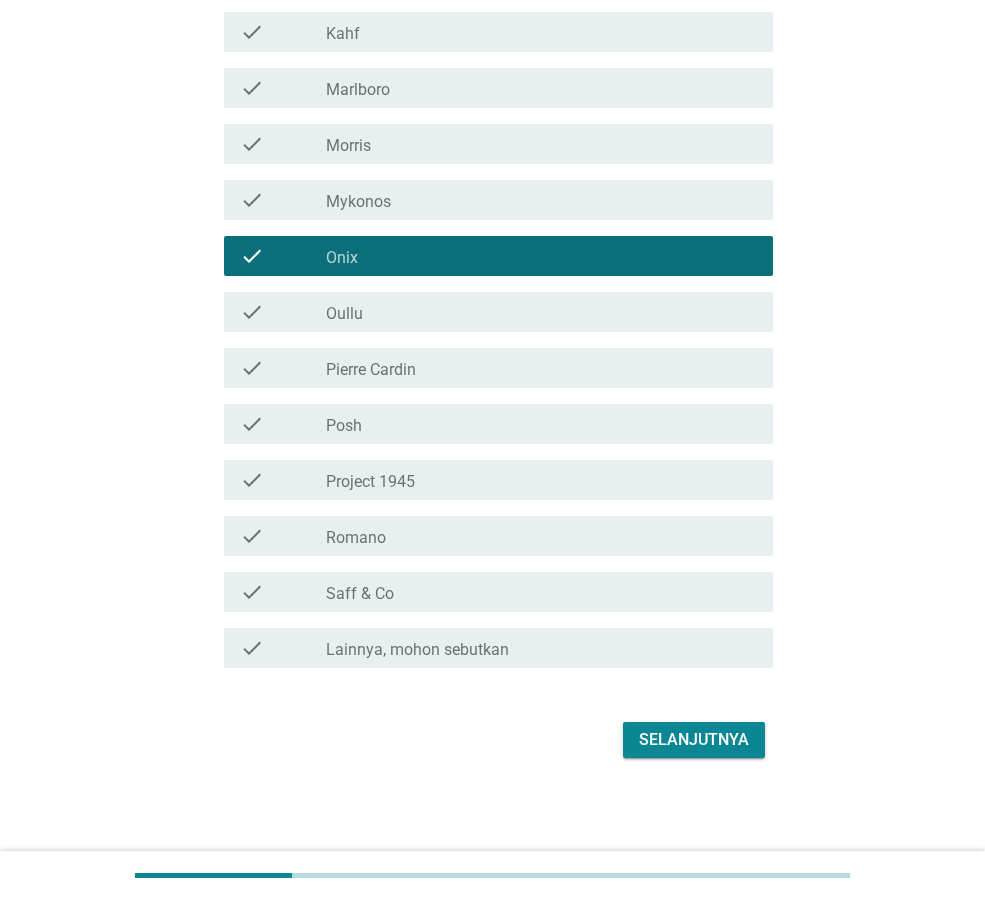 scroll, scrollTop: 903, scrollLeft: 0, axis: vertical 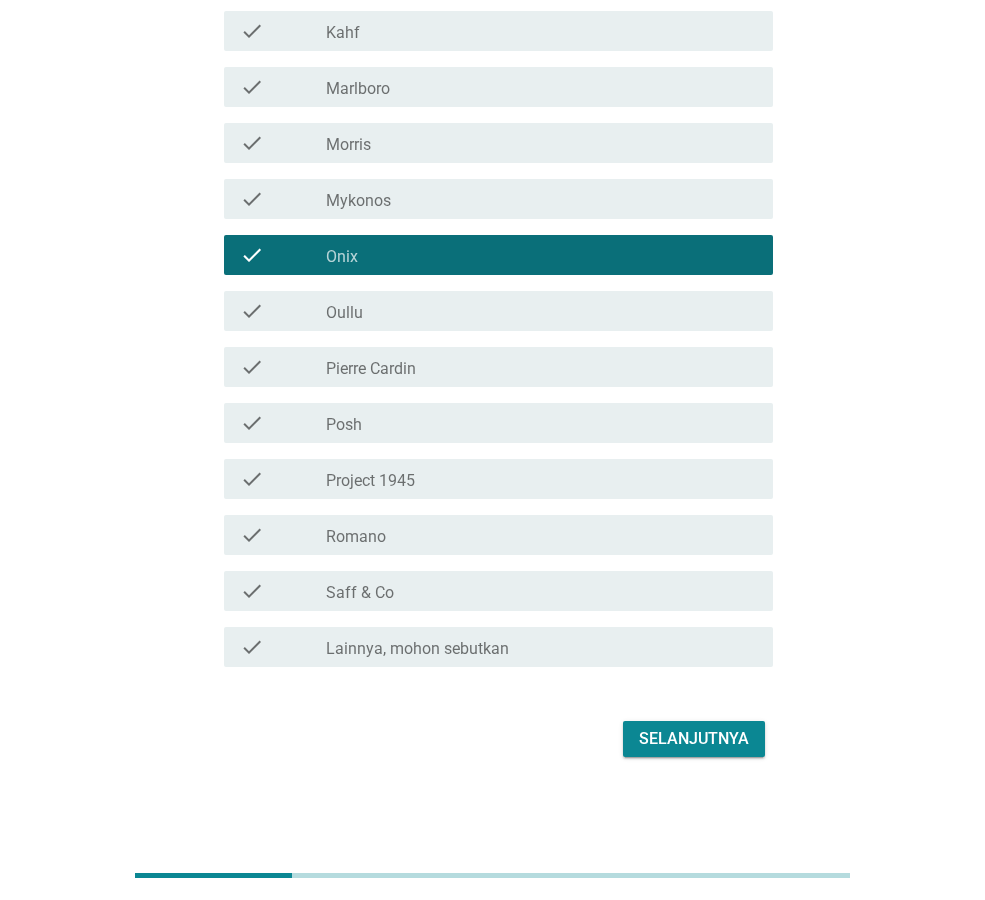 click on "[NAME]" at bounding box center (541, 591) 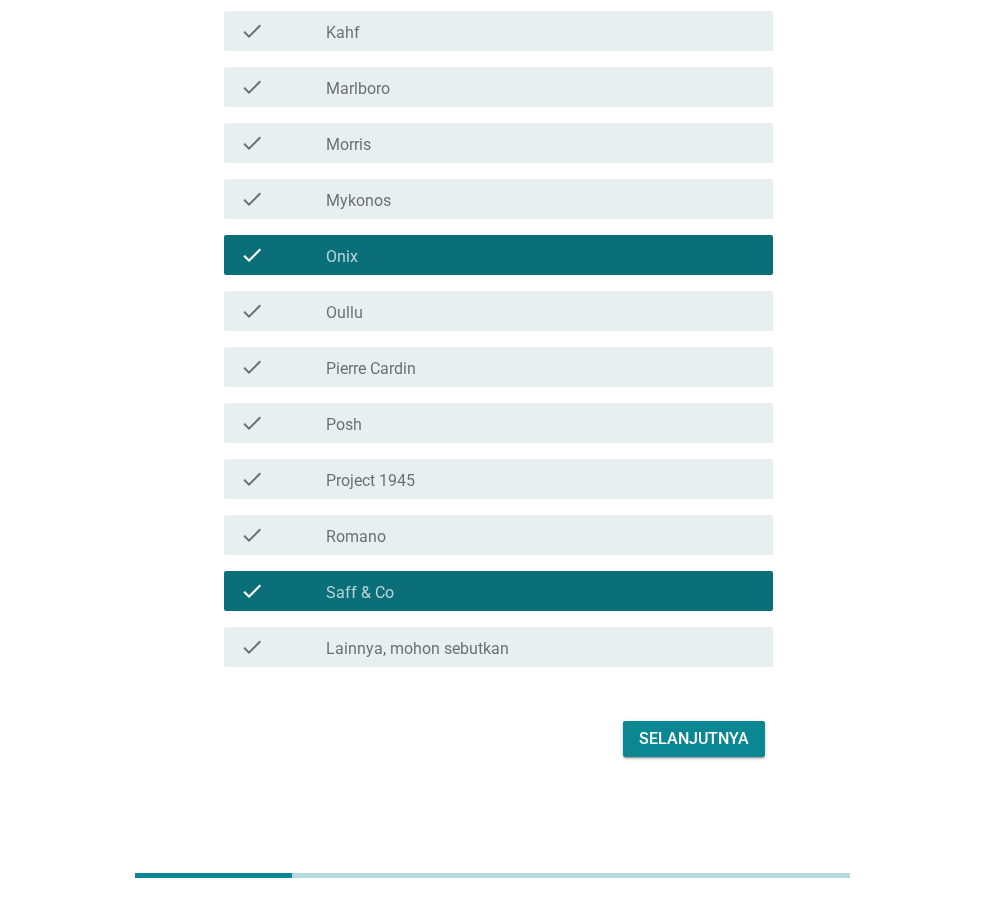 click on "Selanjutnya" at bounding box center [694, 739] 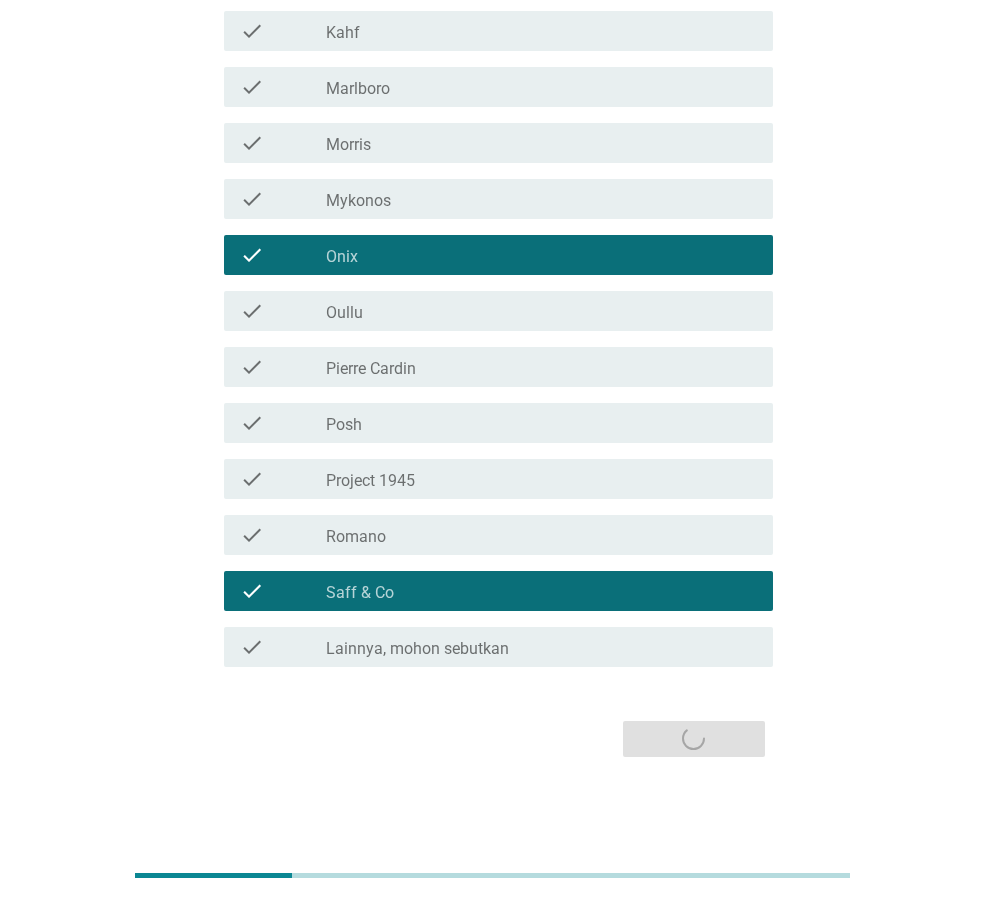 scroll, scrollTop: 0, scrollLeft: 0, axis: both 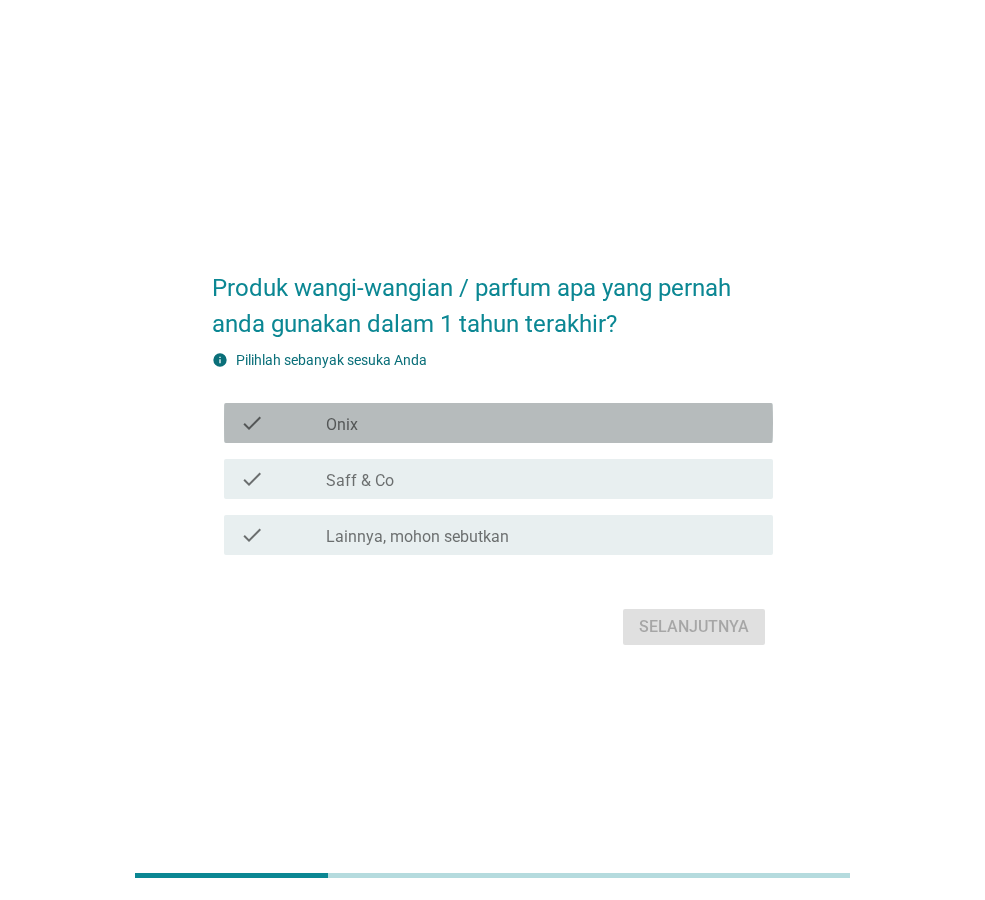 click on "[NAME]" at bounding box center [498, 423] 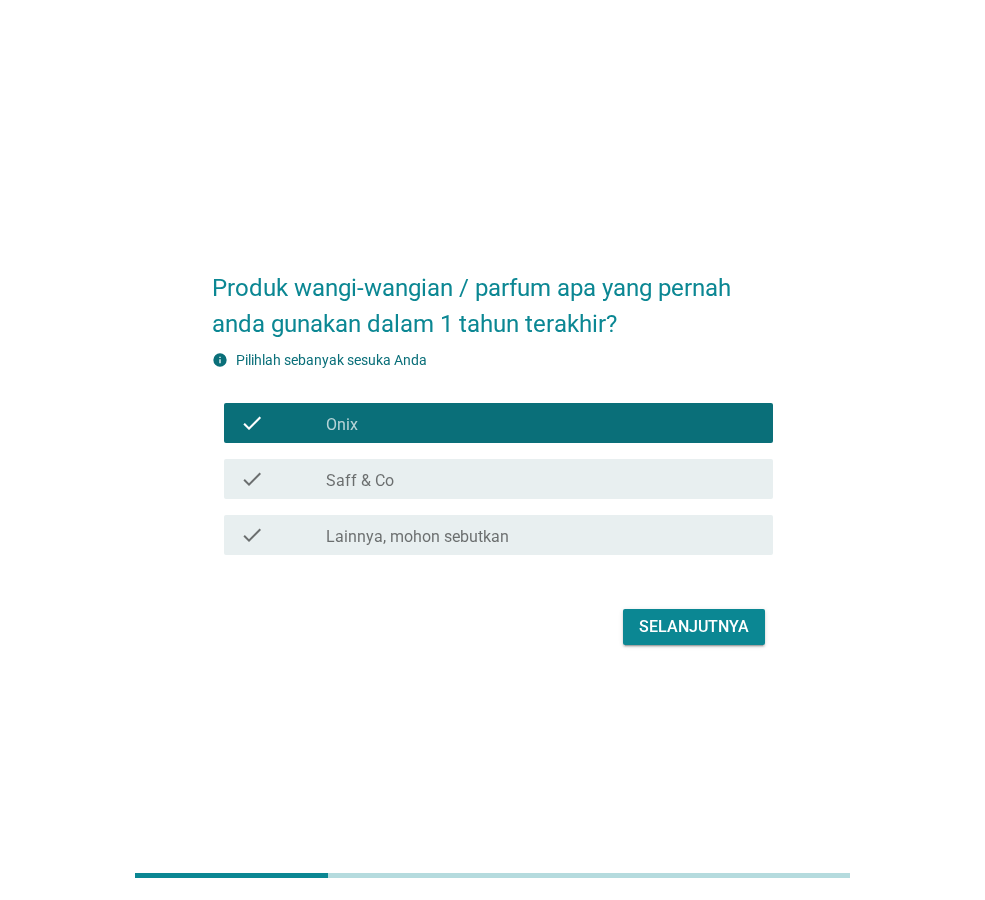 click on "[NAME]" at bounding box center [498, 479] 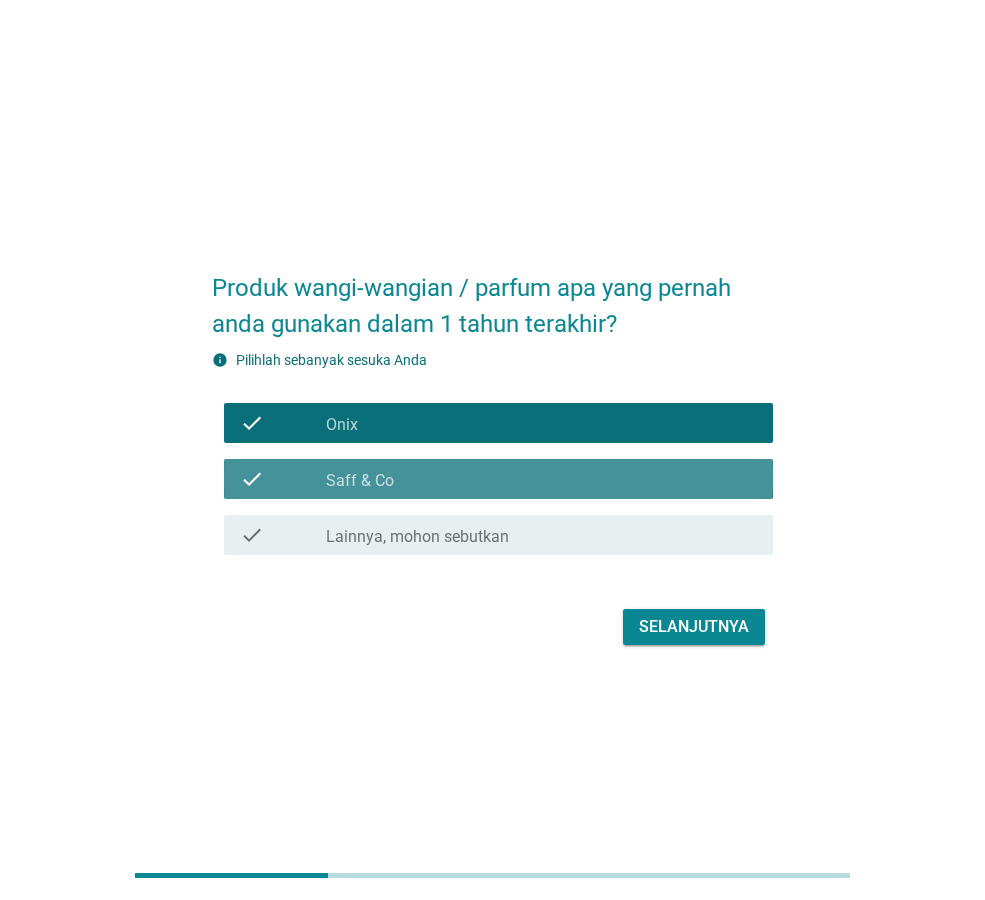 click on "[NAME]" at bounding box center (498, 423) 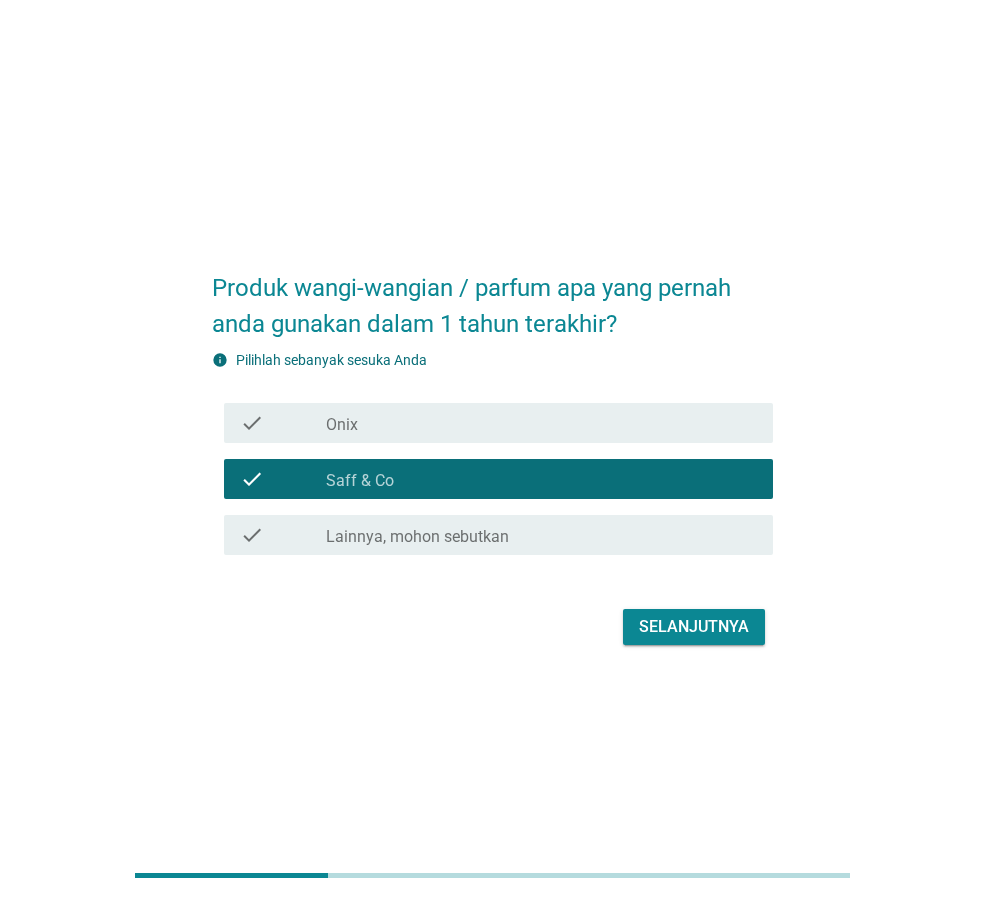 click on "Selanjutnya" at bounding box center (694, 627) 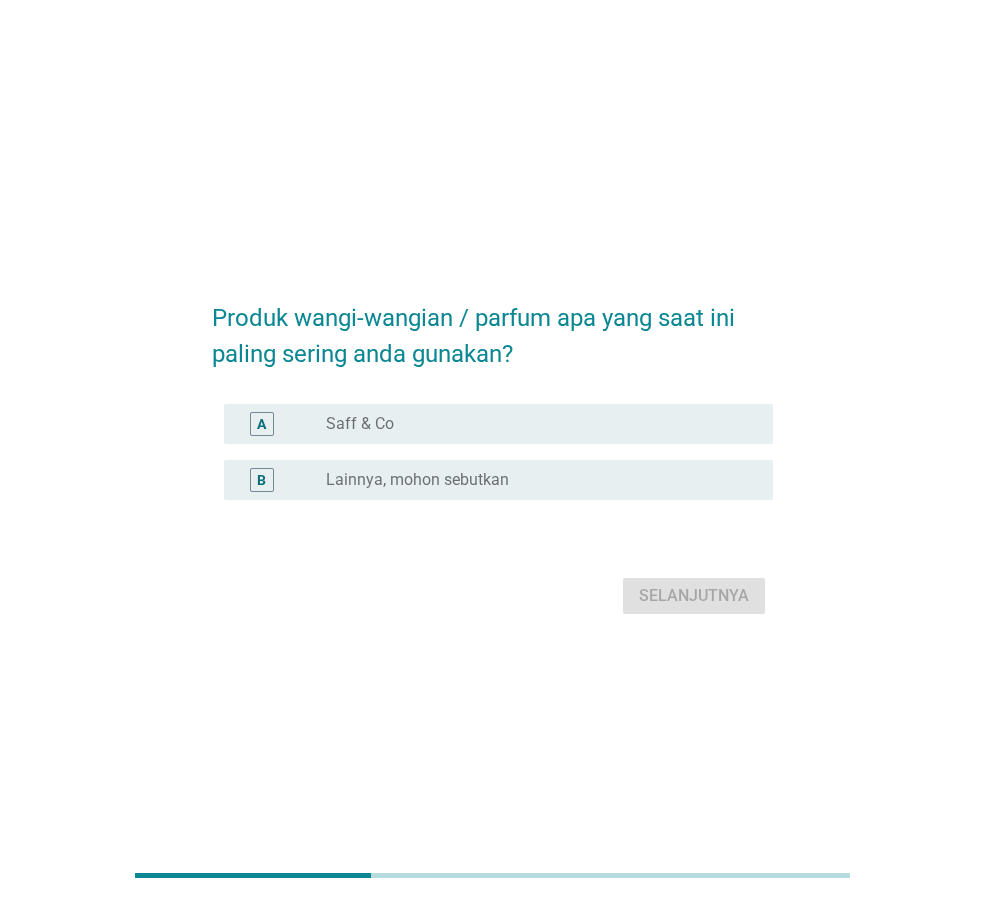 click on "[NAME]" at bounding box center [492, 424] 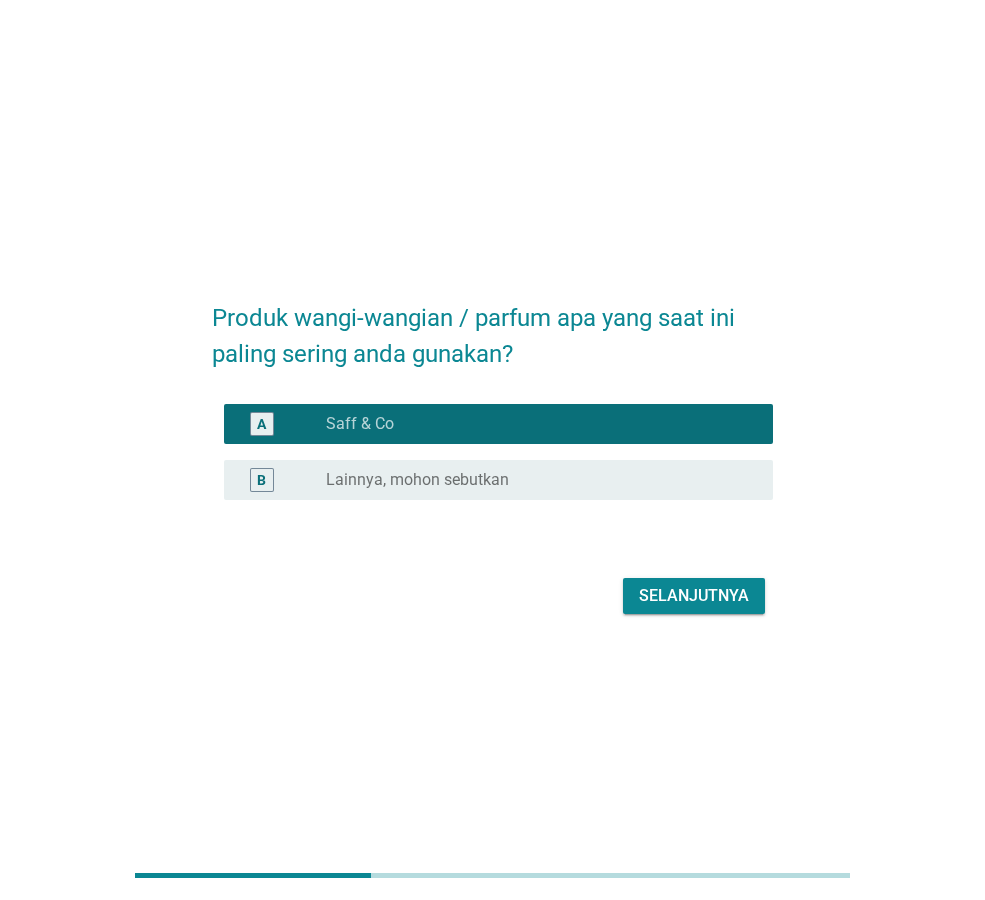 click on "Selanjutnya" at bounding box center (694, 596) 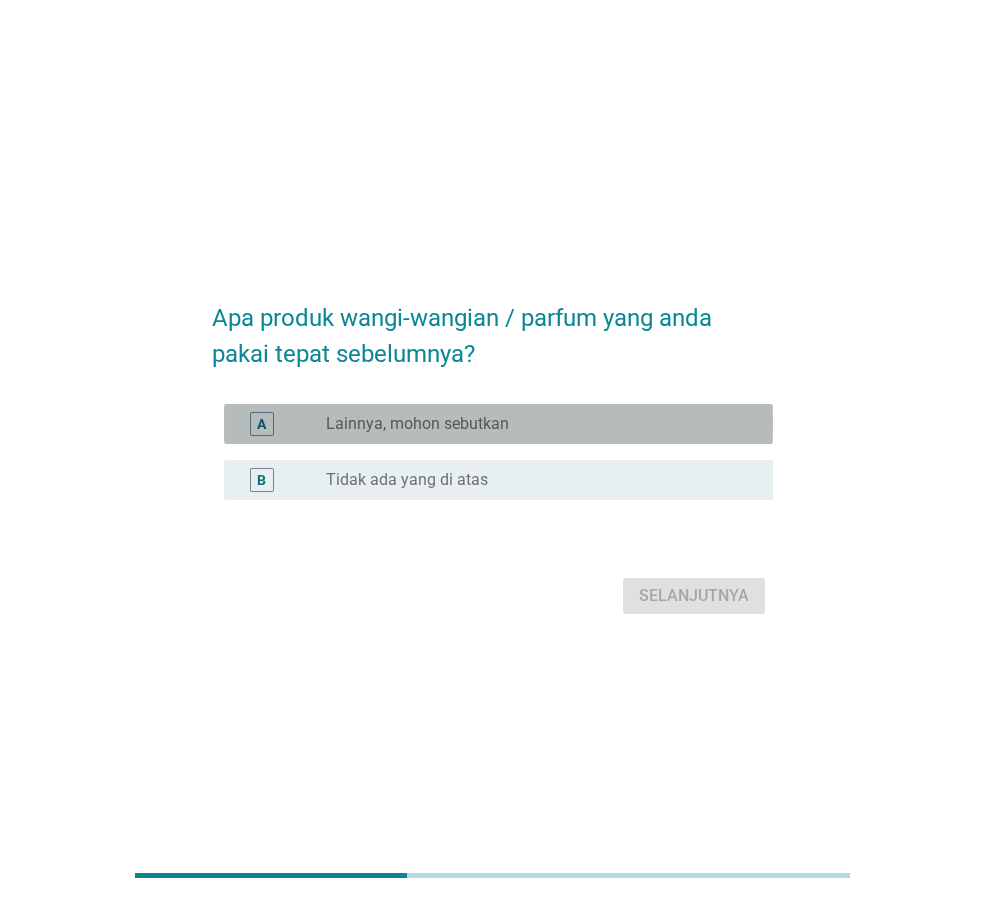 click on "radio_button_unchecked Lainnya, mohon sebutkan" at bounding box center [533, 424] 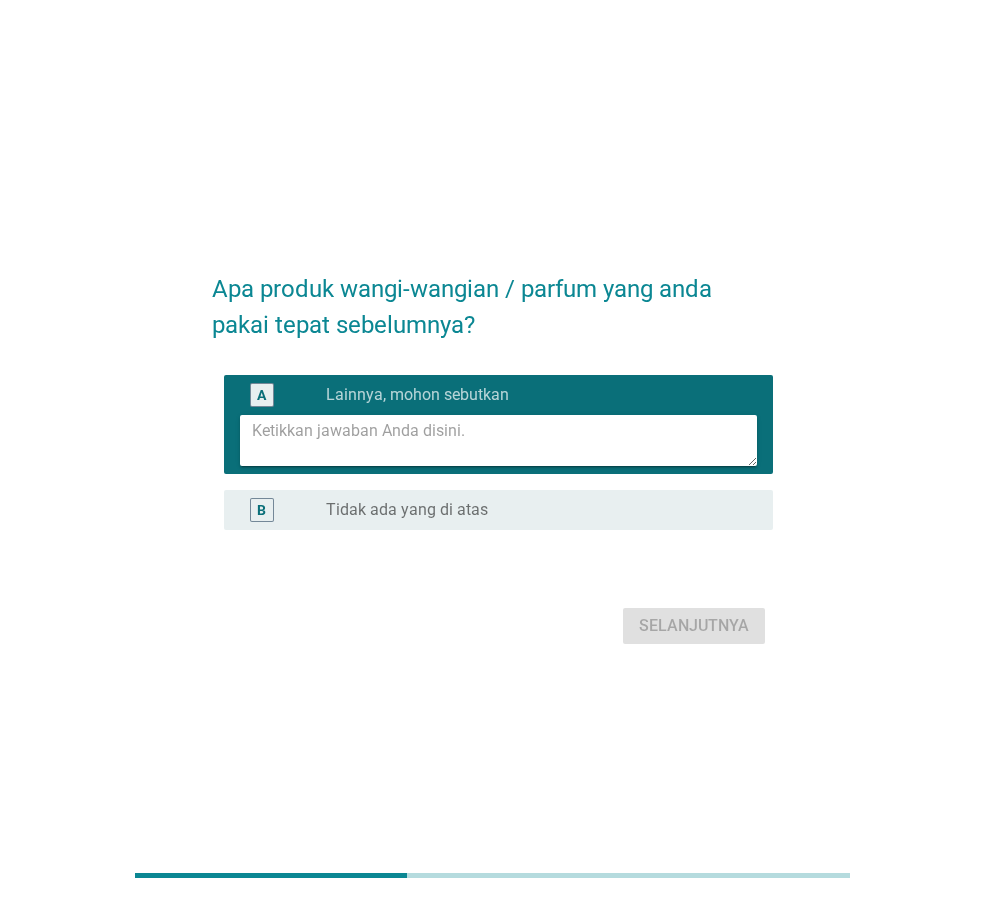 click on "radio_button_unchecked Tidak ada yang di atas" at bounding box center [533, 510] 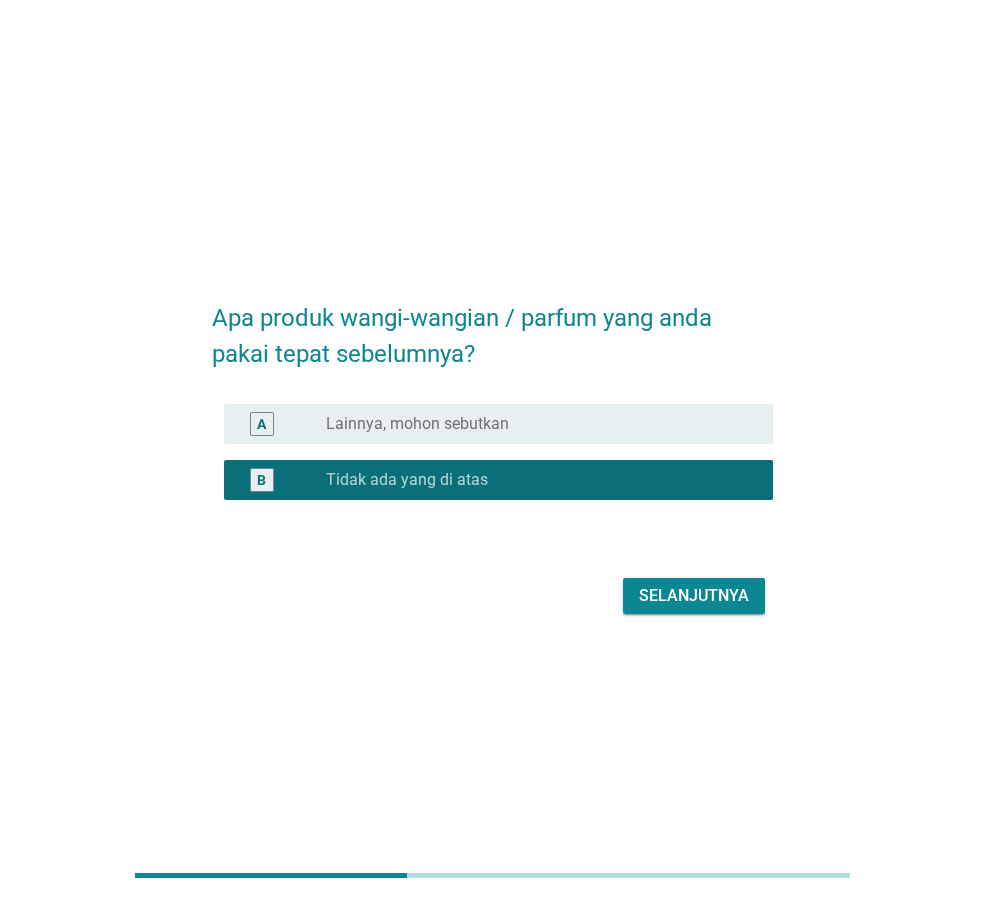 click on "Apa produk wangi-wangian / parfum yang anda pakai tepat sebelumnya?     A     radio_button_unchecked Lainnya, mohon sebutkan   B     radio_button_checked Tidak ada yang di atas     Selanjutnya" at bounding box center (492, 450) 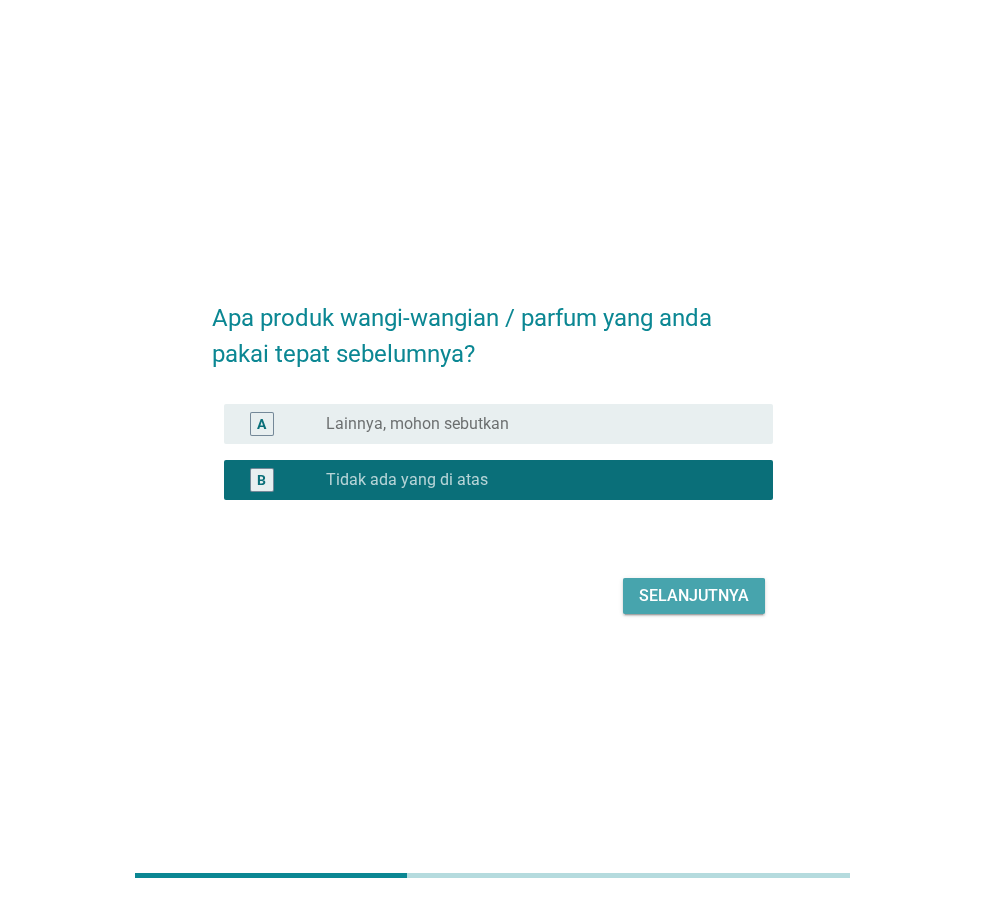 click on "Selanjutnya" at bounding box center (694, 596) 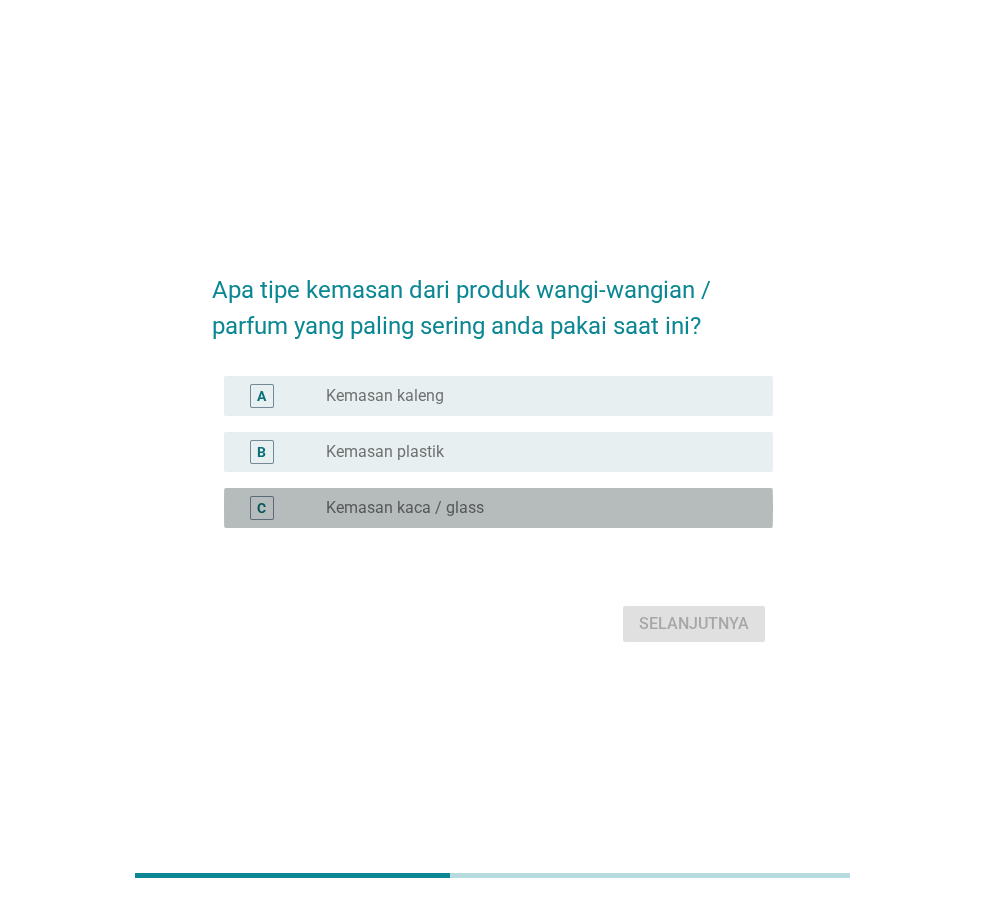 click on "C     radio_button_unchecked Kemasan kaca / glass" at bounding box center [498, 508] 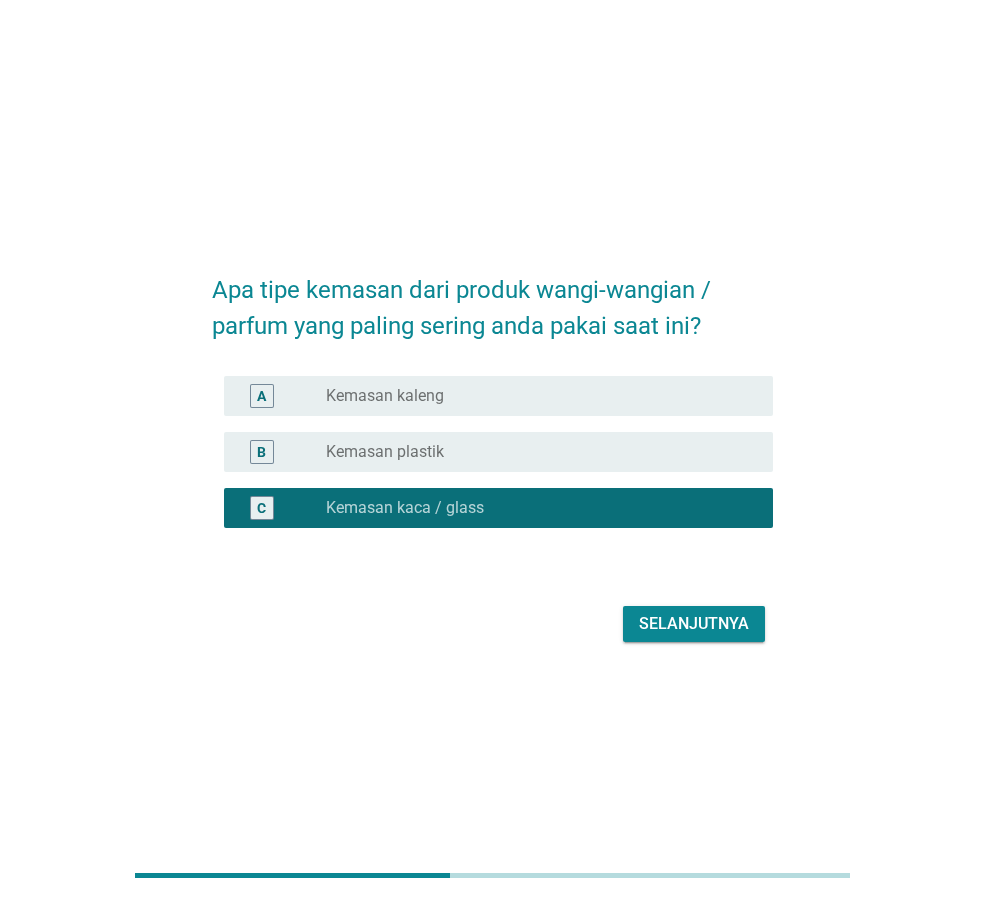 click on "Selanjutnya" at bounding box center [492, 624] 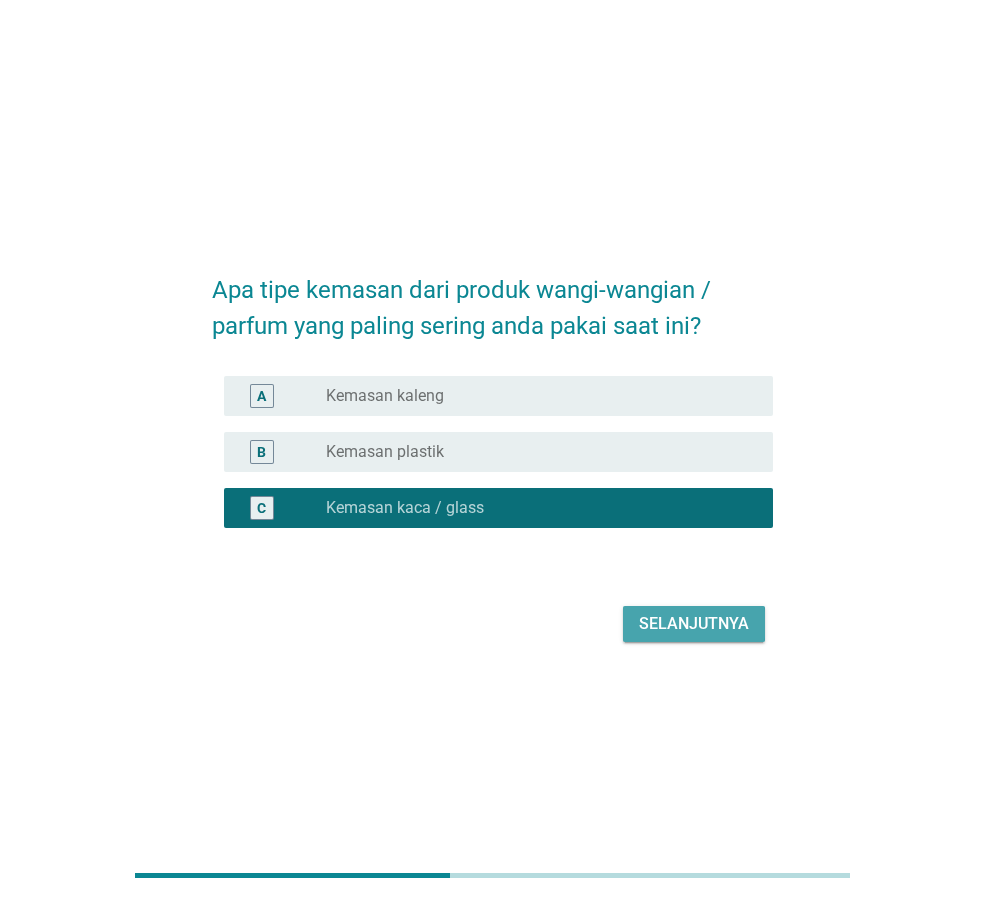 click on "Selanjutnya" at bounding box center (694, 624) 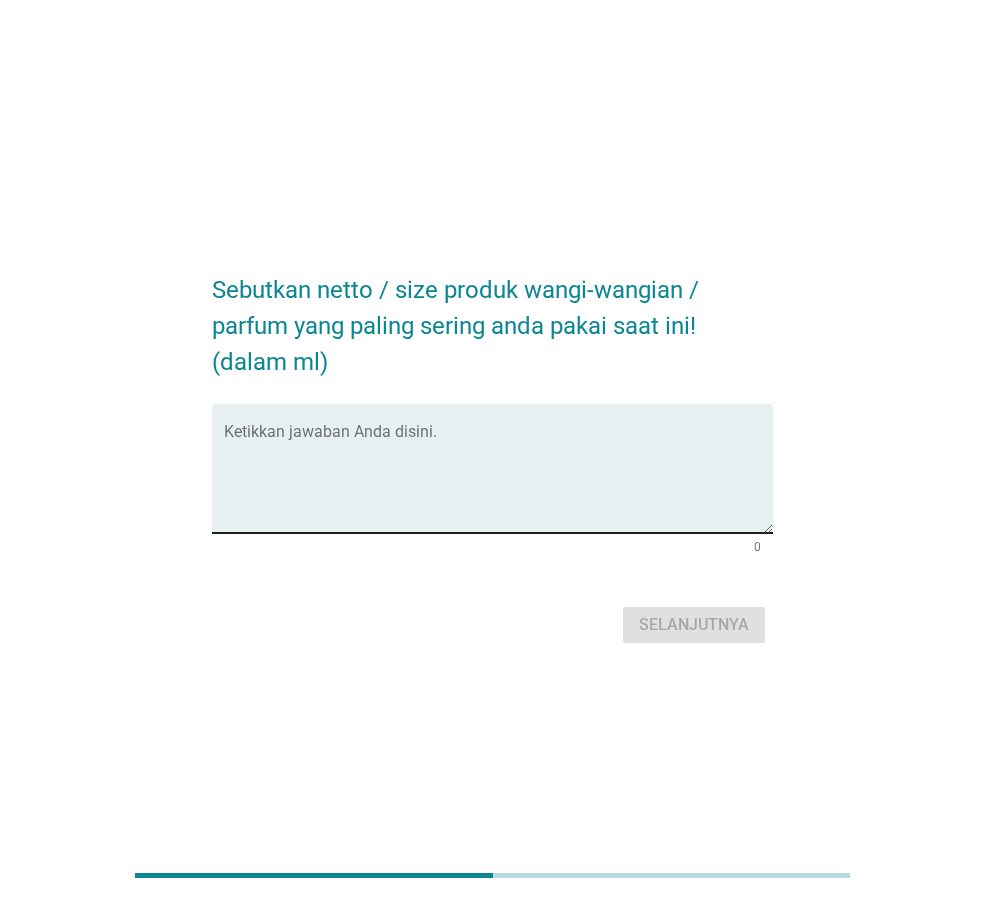 click at bounding box center [498, 480] 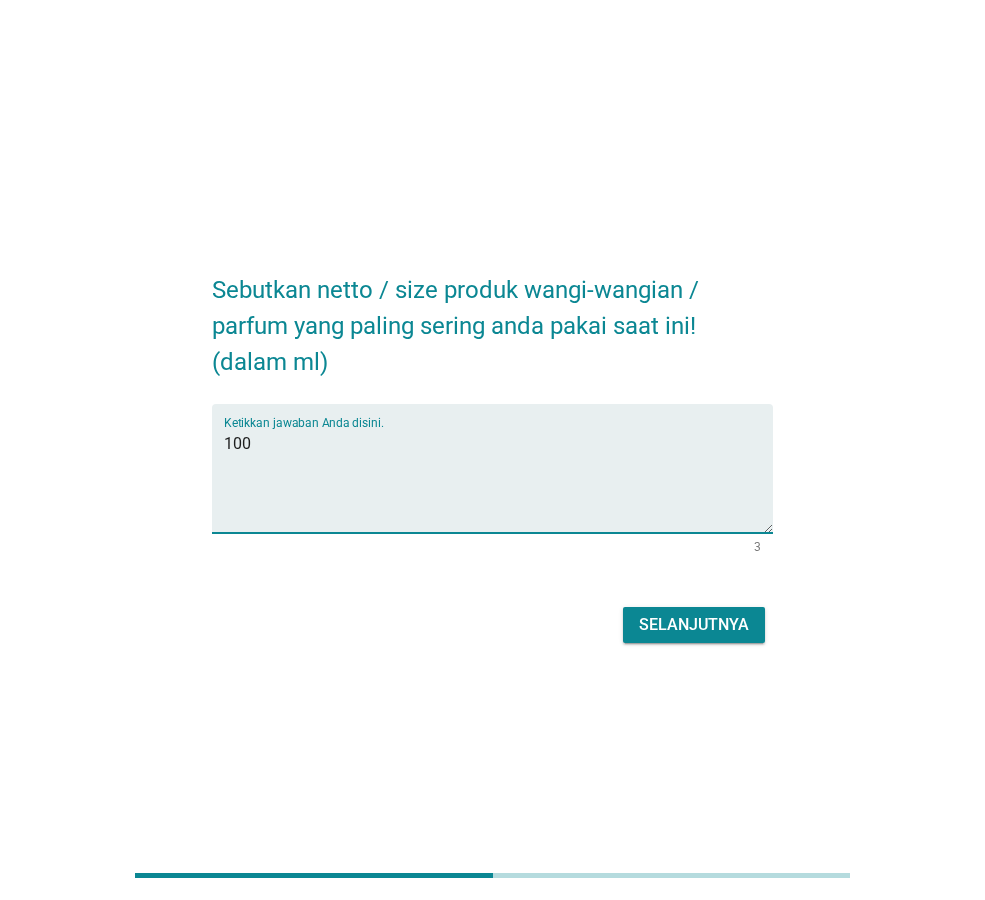 type on "100" 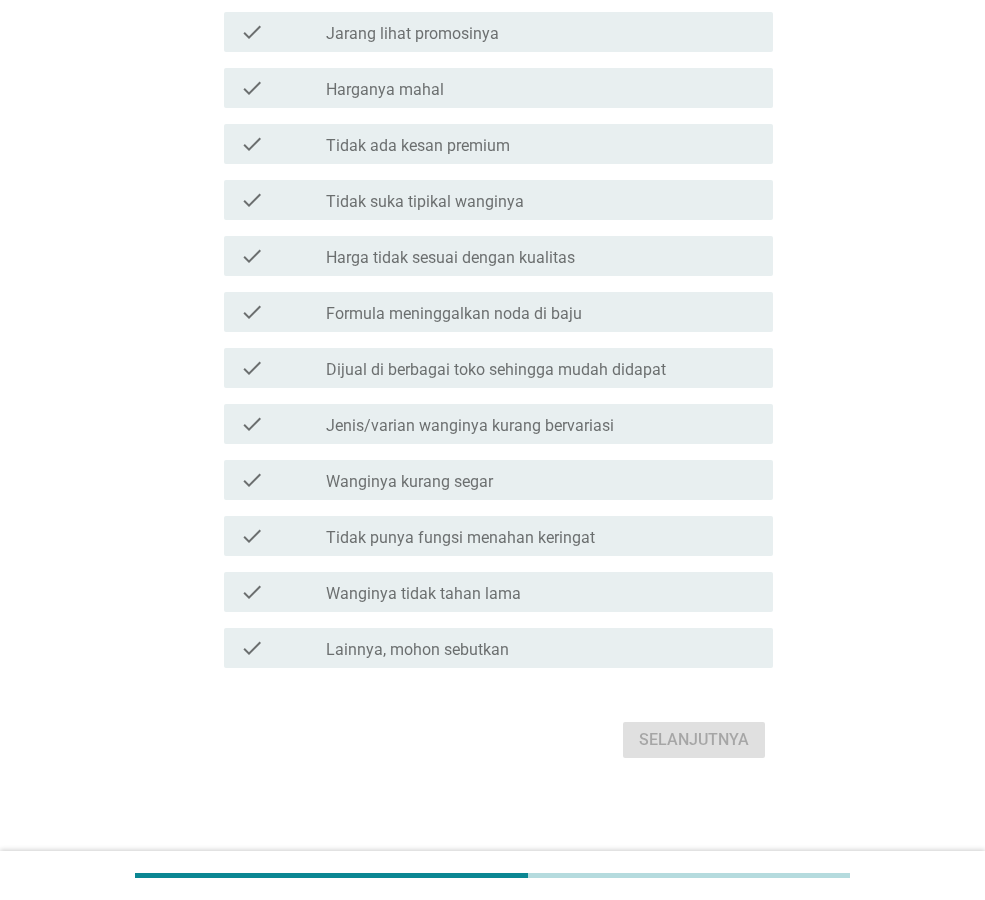 scroll, scrollTop: 603, scrollLeft: 0, axis: vertical 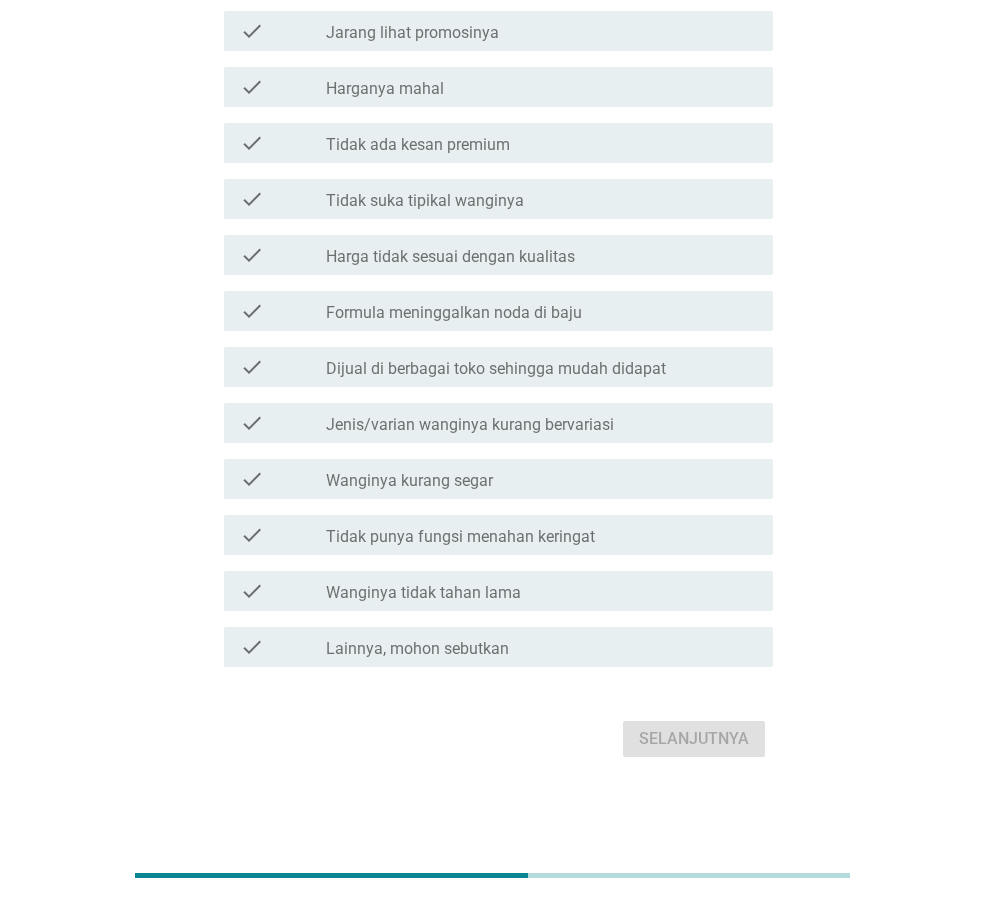 click on "check_box_outline_blank Lainnya, mohon sebutkan" at bounding box center [541, 647] 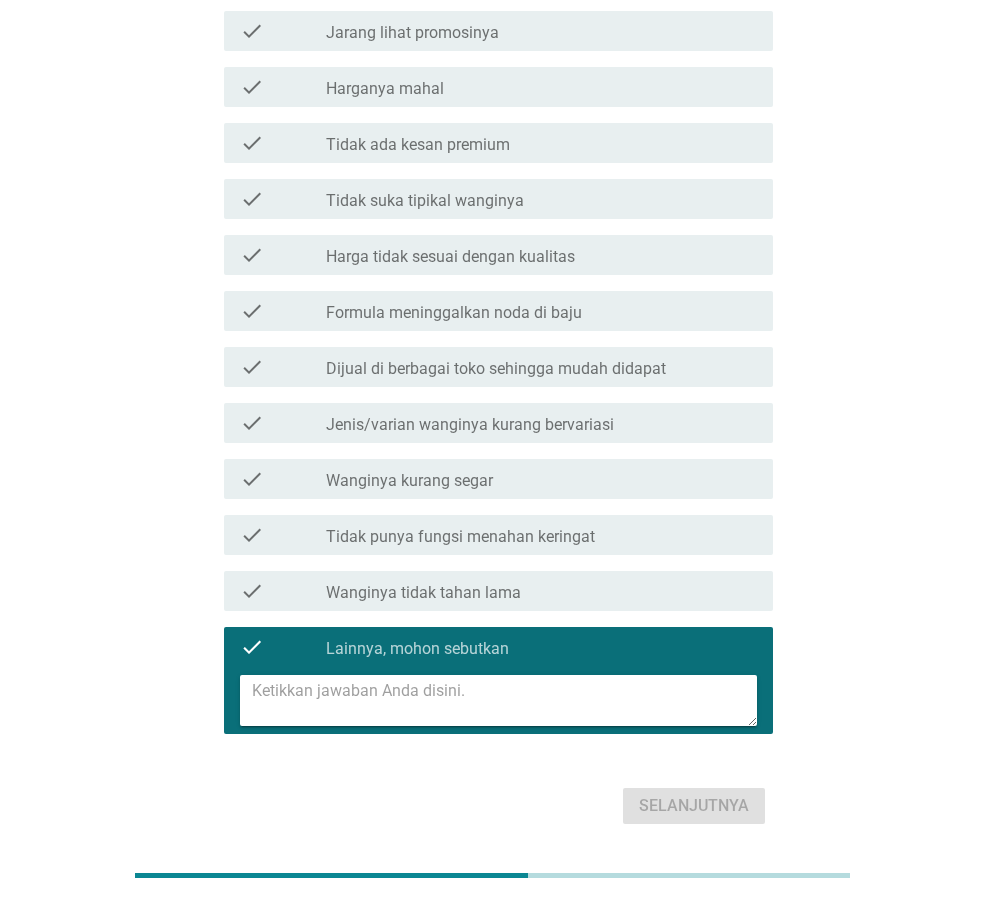 click on "check     check_box_outline_blank Wanginya tidak tahan lama" at bounding box center [498, 591] 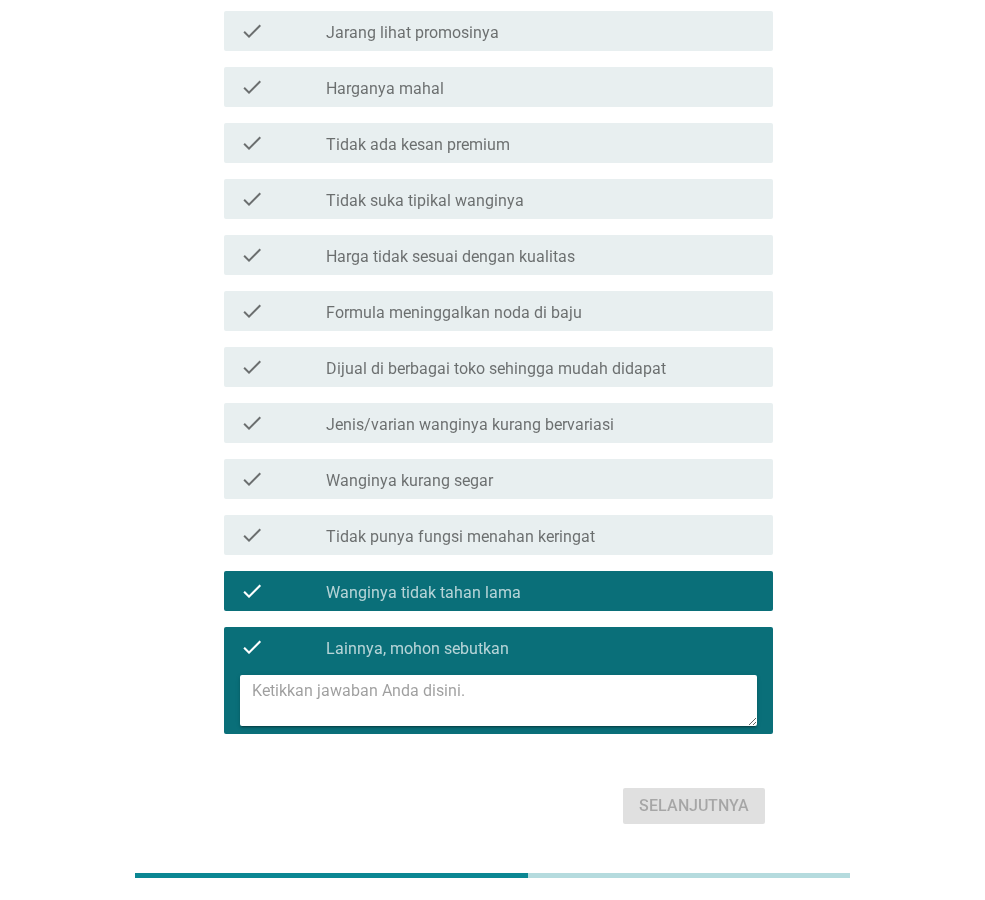 click on "check_box_outline_blank Wanginya tidak tahan lama" at bounding box center [541, 591] 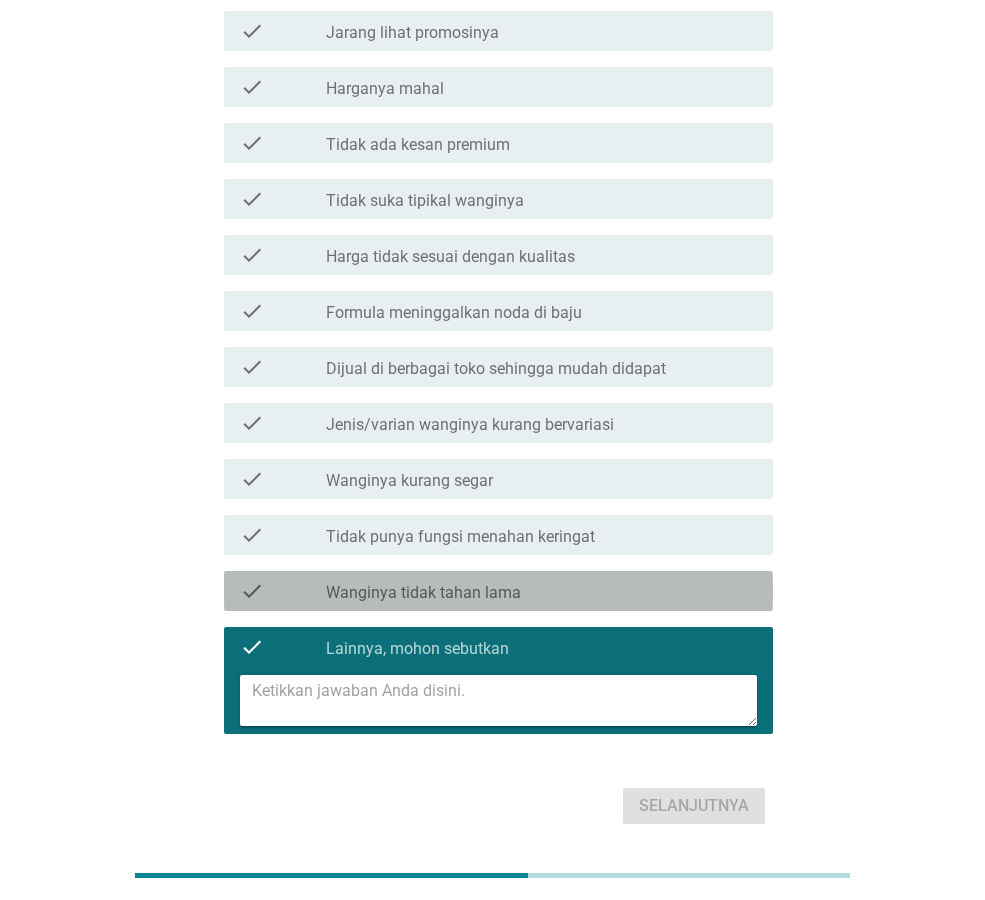 click on "check_box_outline_blank Lainnya, mohon sebutkan" at bounding box center [541, 647] 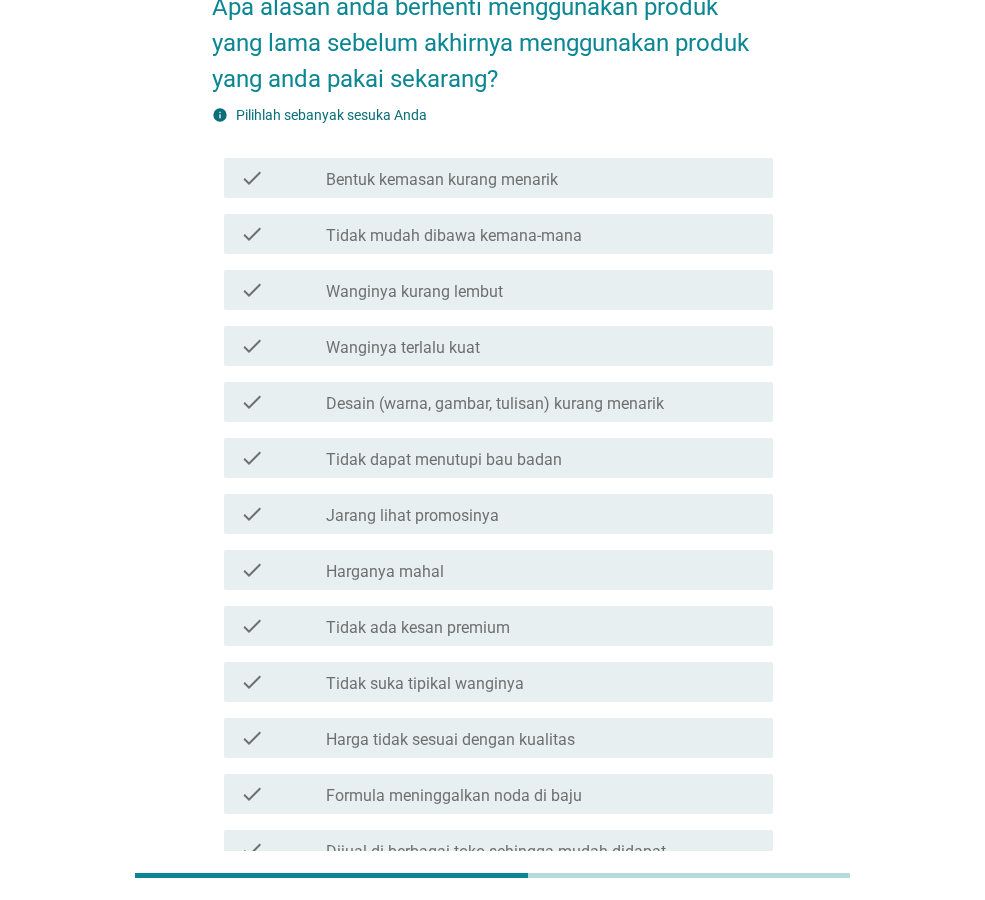 scroll, scrollTop: 103, scrollLeft: 0, axis: vertical 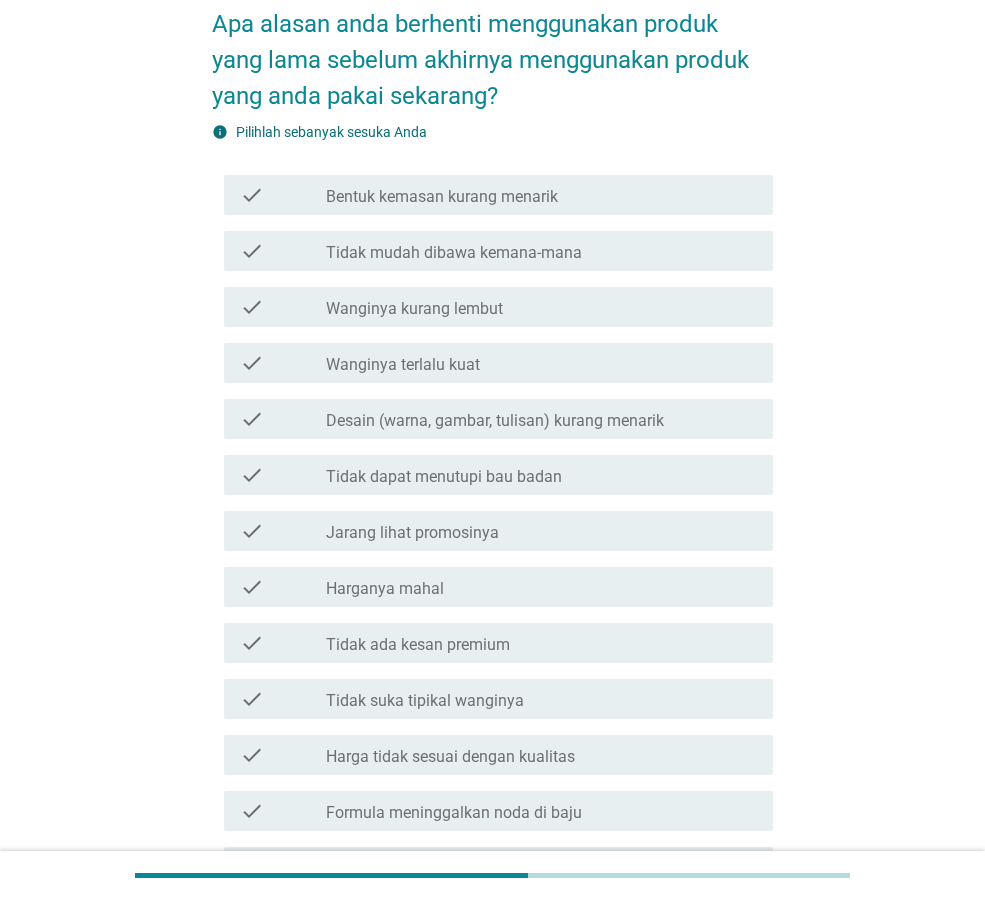 click on "check_box_outline_blank Wanginya kurang lembut" at bounding box center (541, 307) 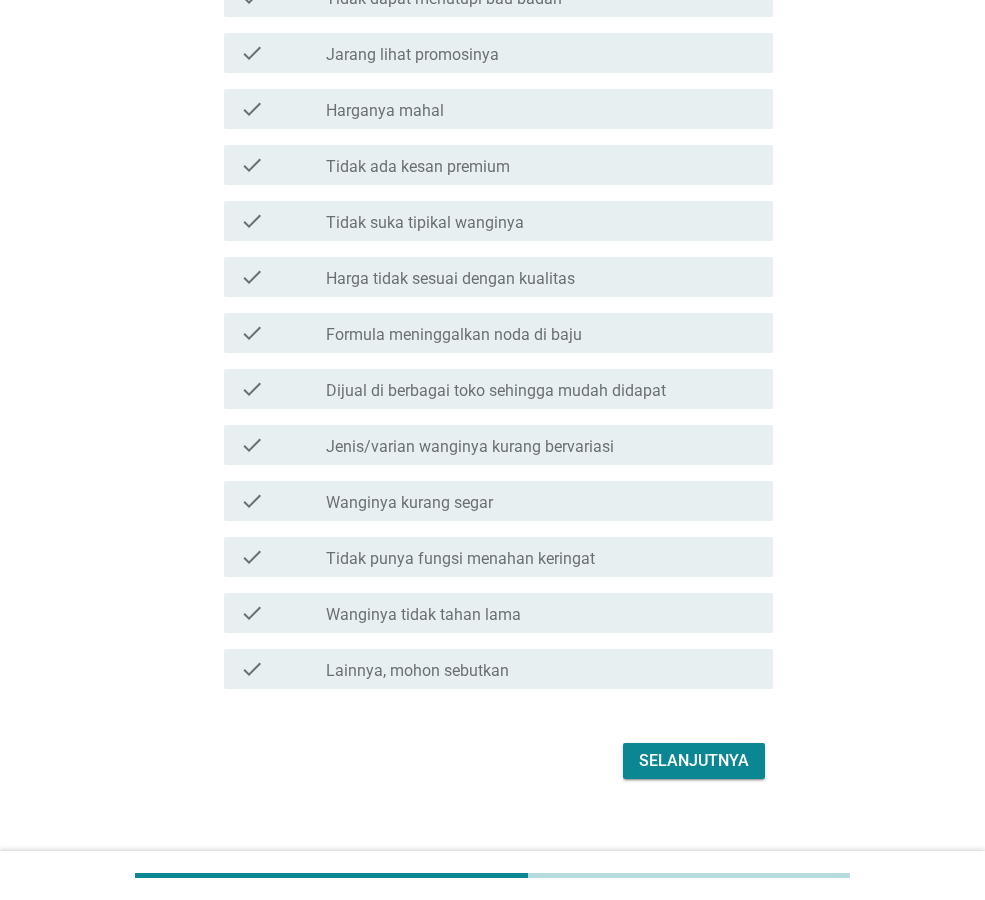 scroll, scrollTop: 603, scrollLeft: 0, axis: vertical 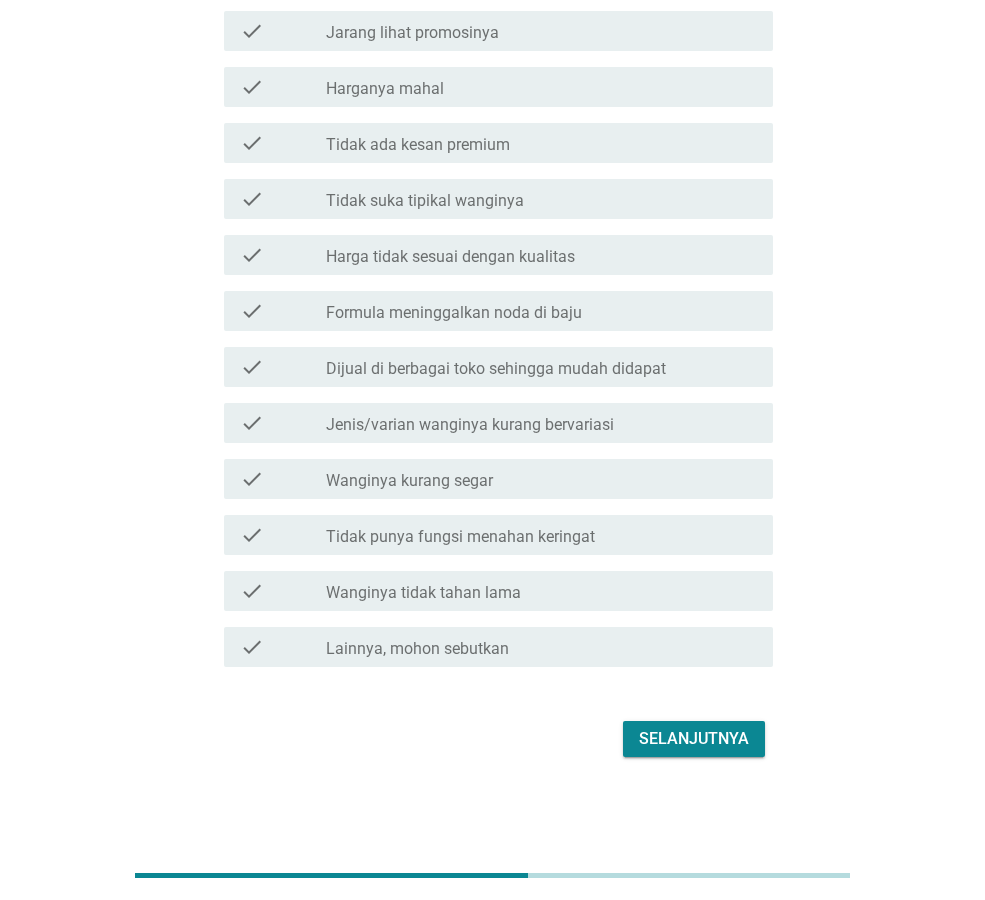 click on "Selanjutnya" at bounding box center [694, 739] 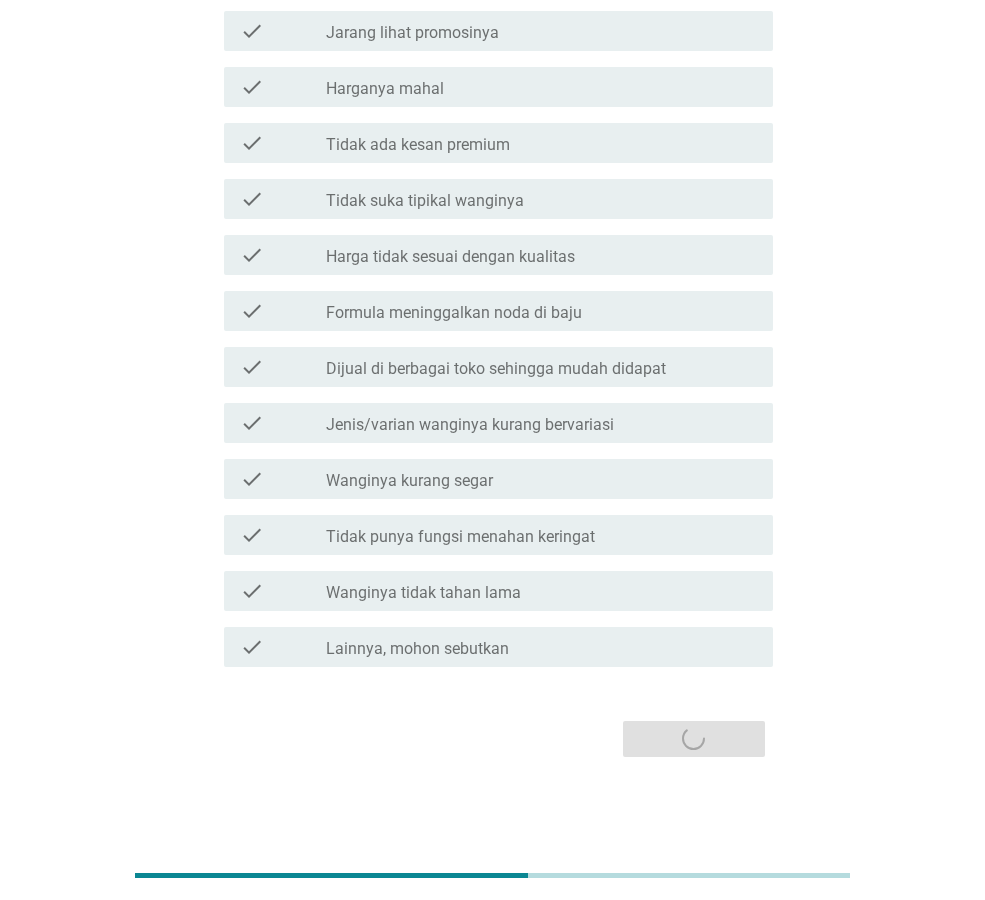scroll, scrollTop: 0, scrollLeft: 0, axis: both 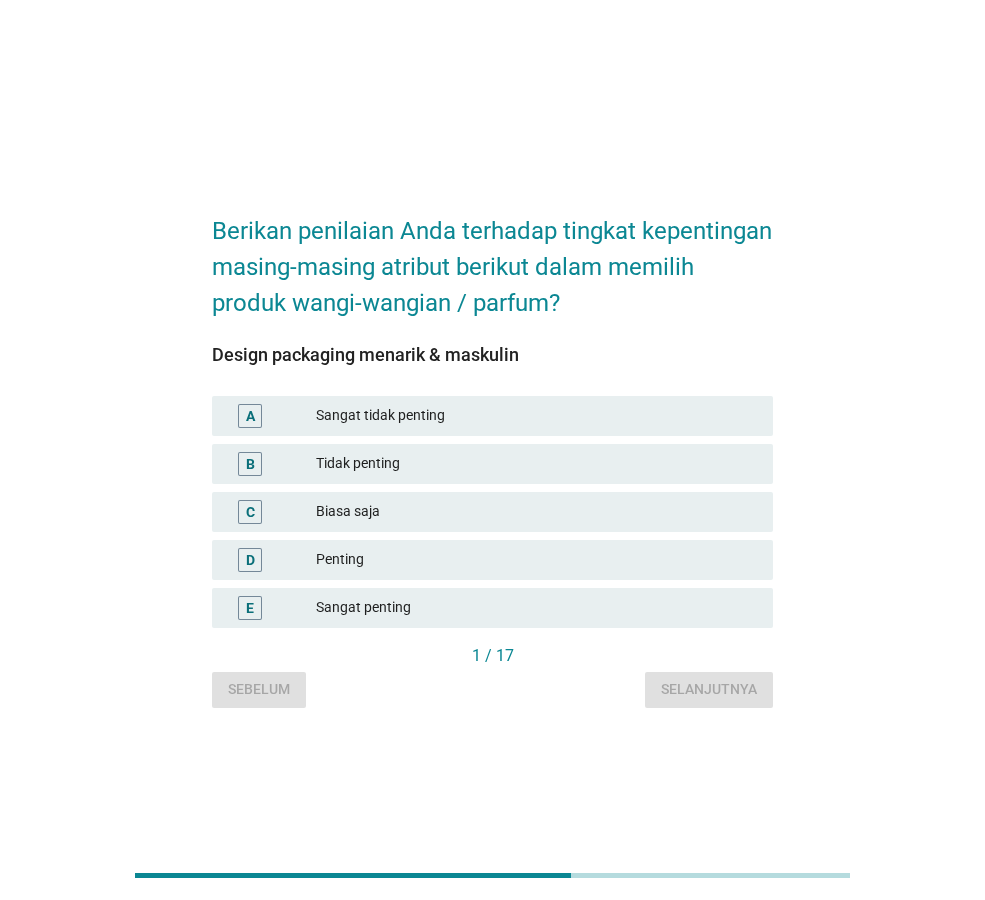 click on "D   Penting" at bounding box center (492, 560) 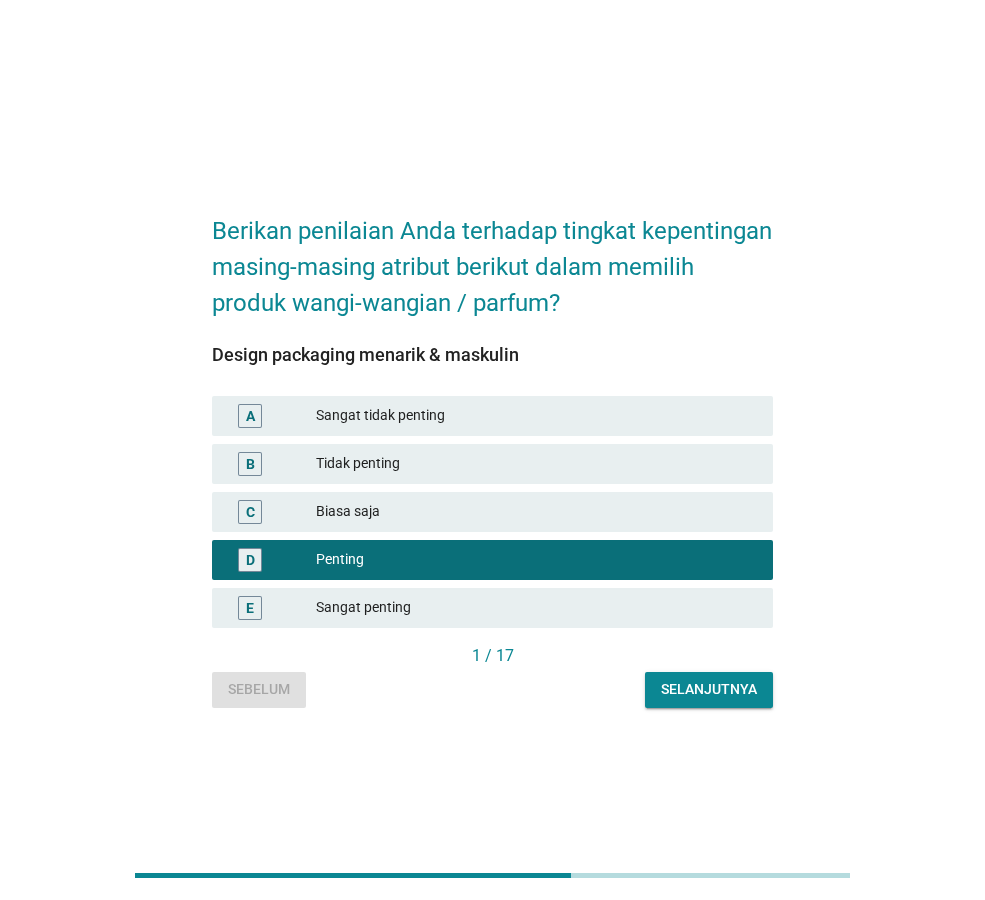 drag, startPoint x: 704, startPoint y: 715, endPoint x: 709, endPoint y: 700, distance: 15.811388 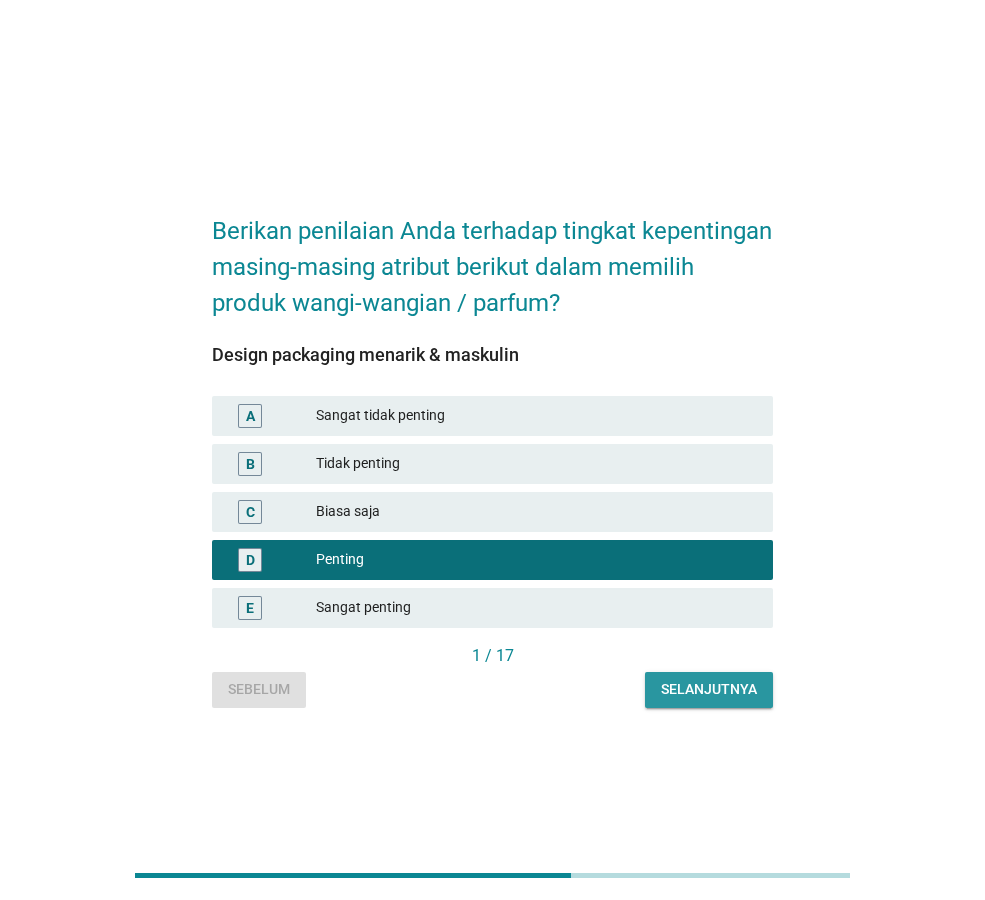 drag, startPoint x: 756, startPoint y: 548, endPoint x: 705, endPoint y: 706, distance: 166.0271 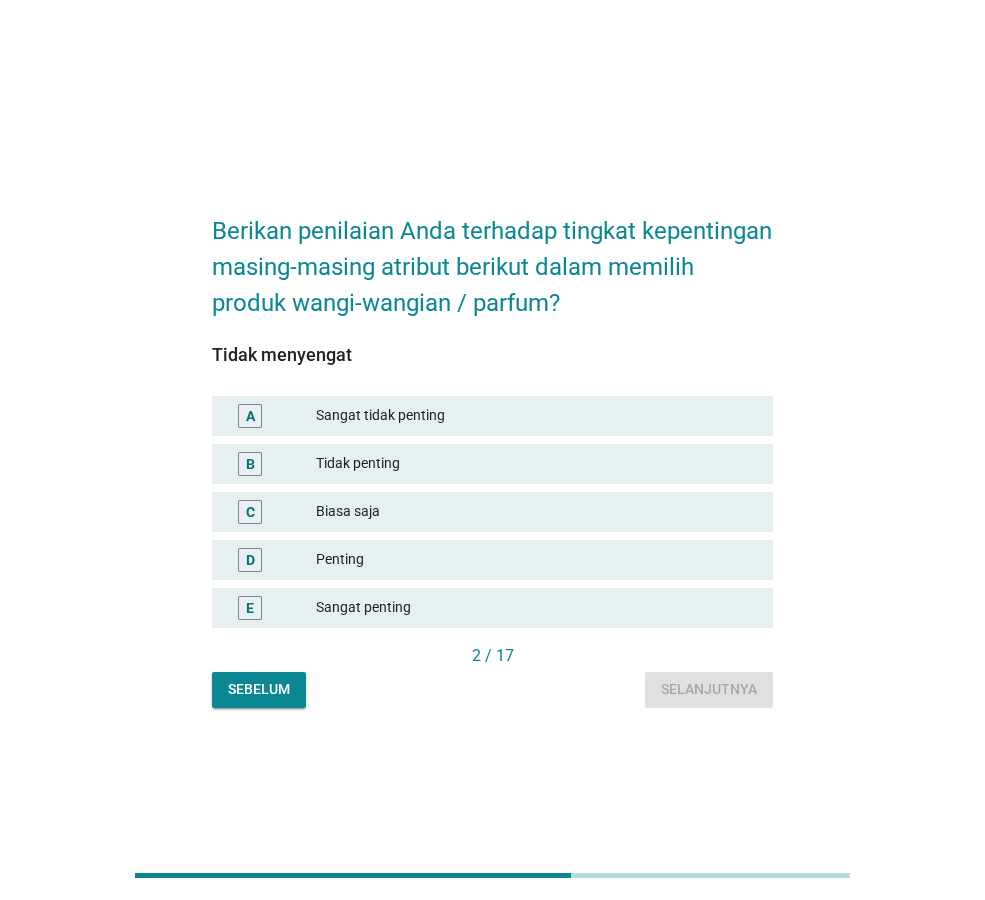 click on "Penting" at bounding box center (536, 560) 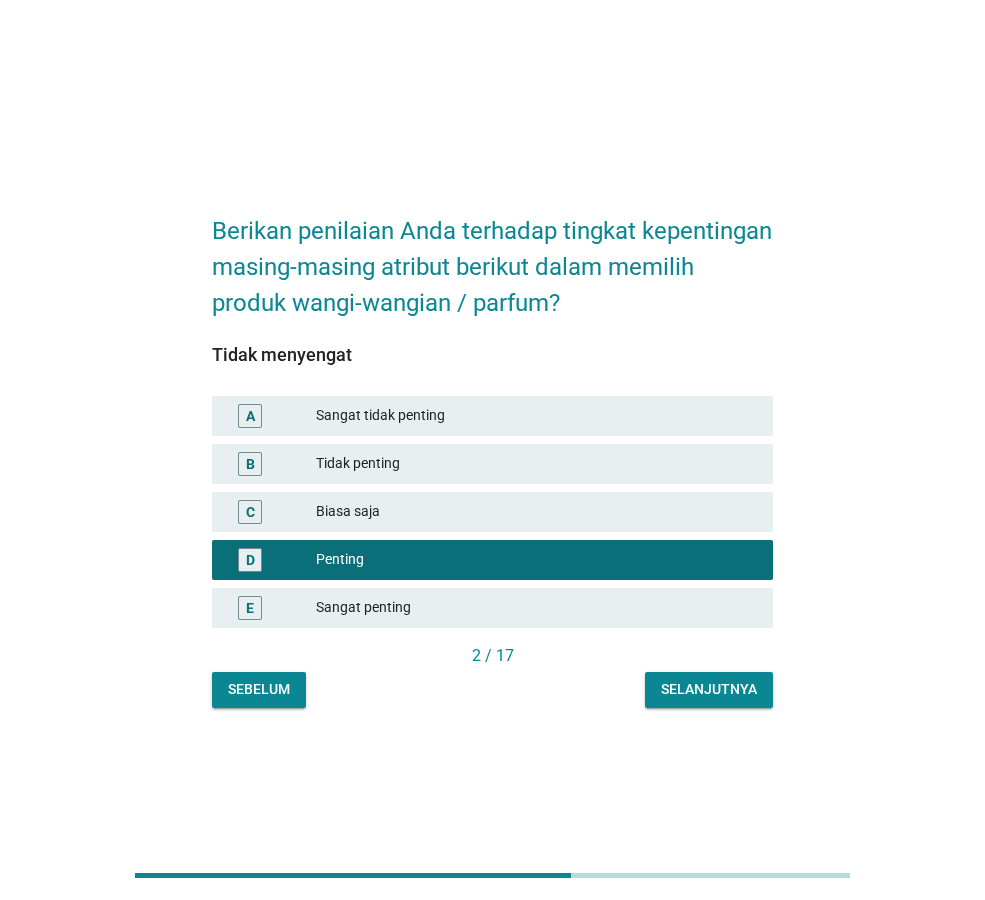 click on "Berikan penilaian Anda terhadap tingkat kepentingan masing-masing atribut berikut dalam memilih produk wangi-wangian / parfum?
Tidak menyengat
A   Sangat tidak penting B   Tidak penting C   Biasa saja D   Penting E   Sangat penting
2 / 17
Sebelum   Selanjutnya" at bounding box center (492, 450) 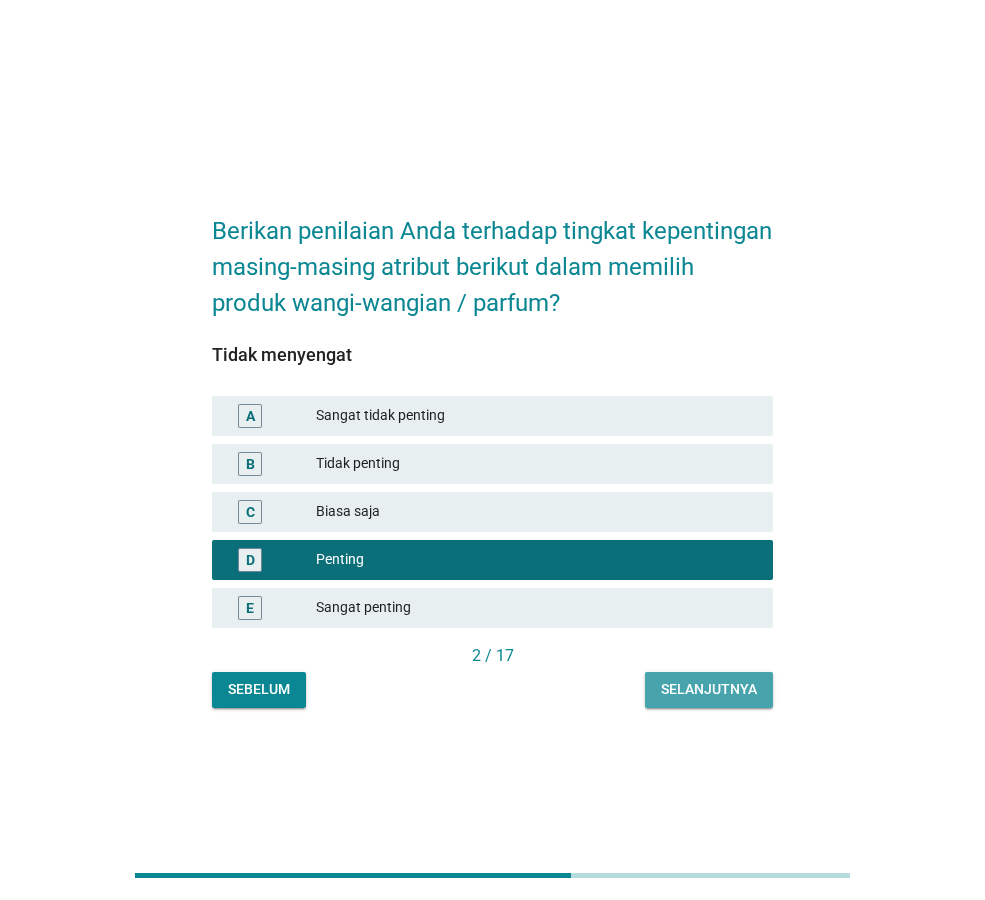 click on "Selanjutnya" at bounding box center [709, 689] 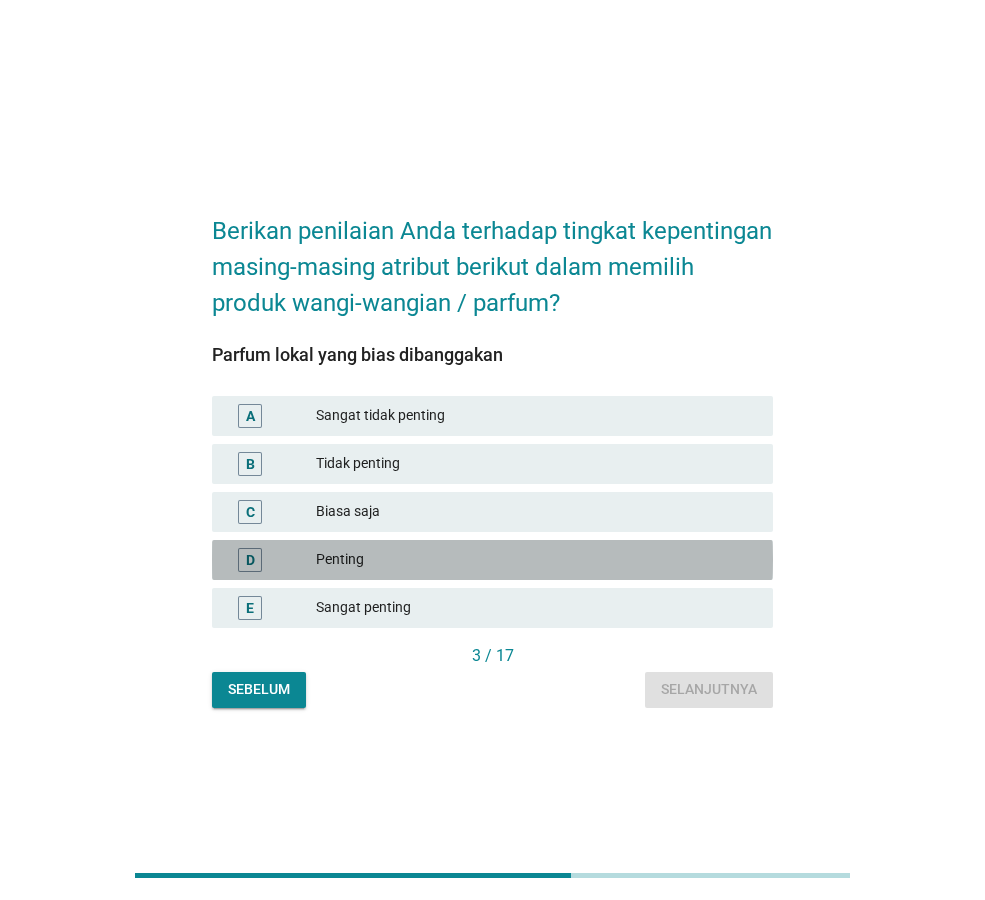 click on "Penting" at bounding box center (536, 560) 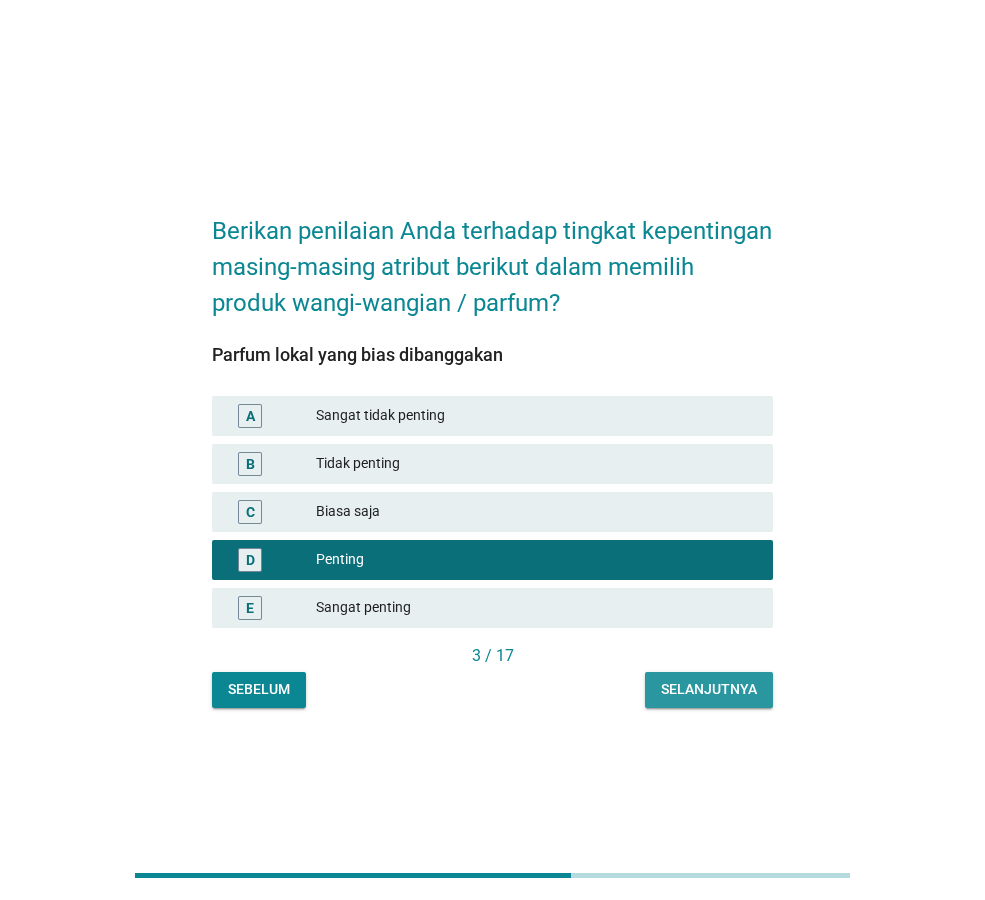 click on "Selanjutnya" at bounding box center [709, 689] 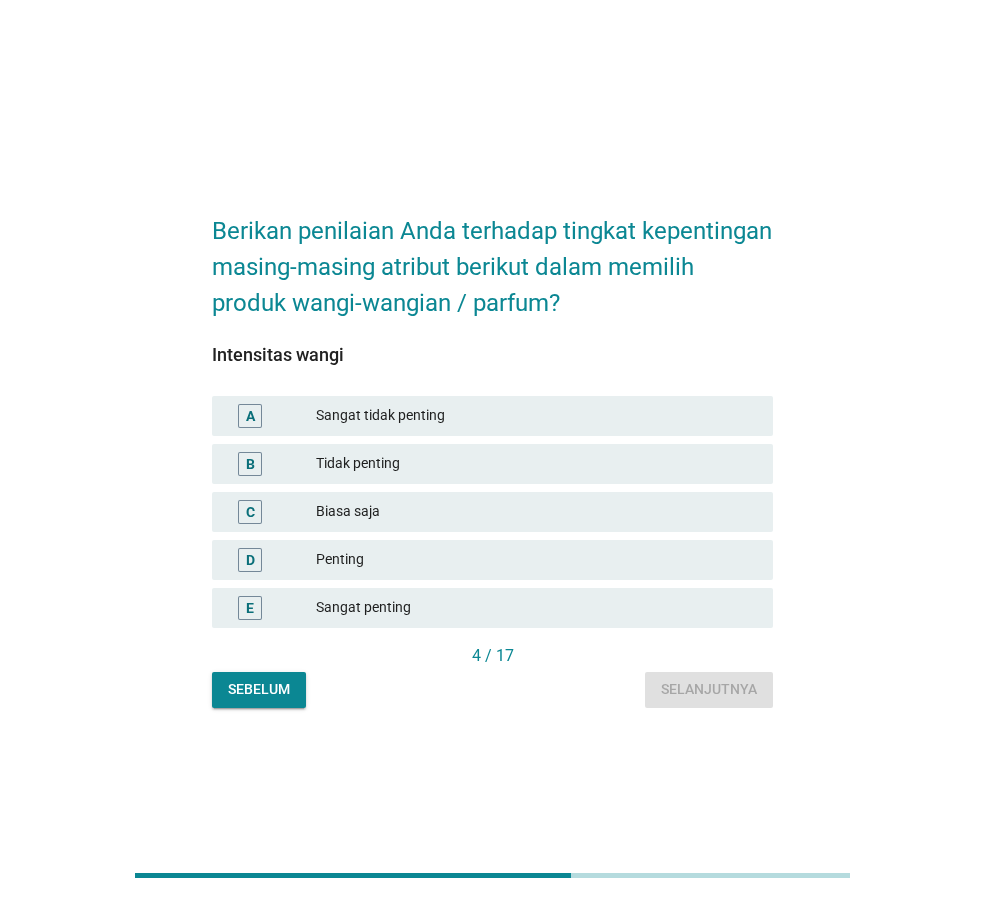 click on "D   Penting" at bounding box center (492, 560) 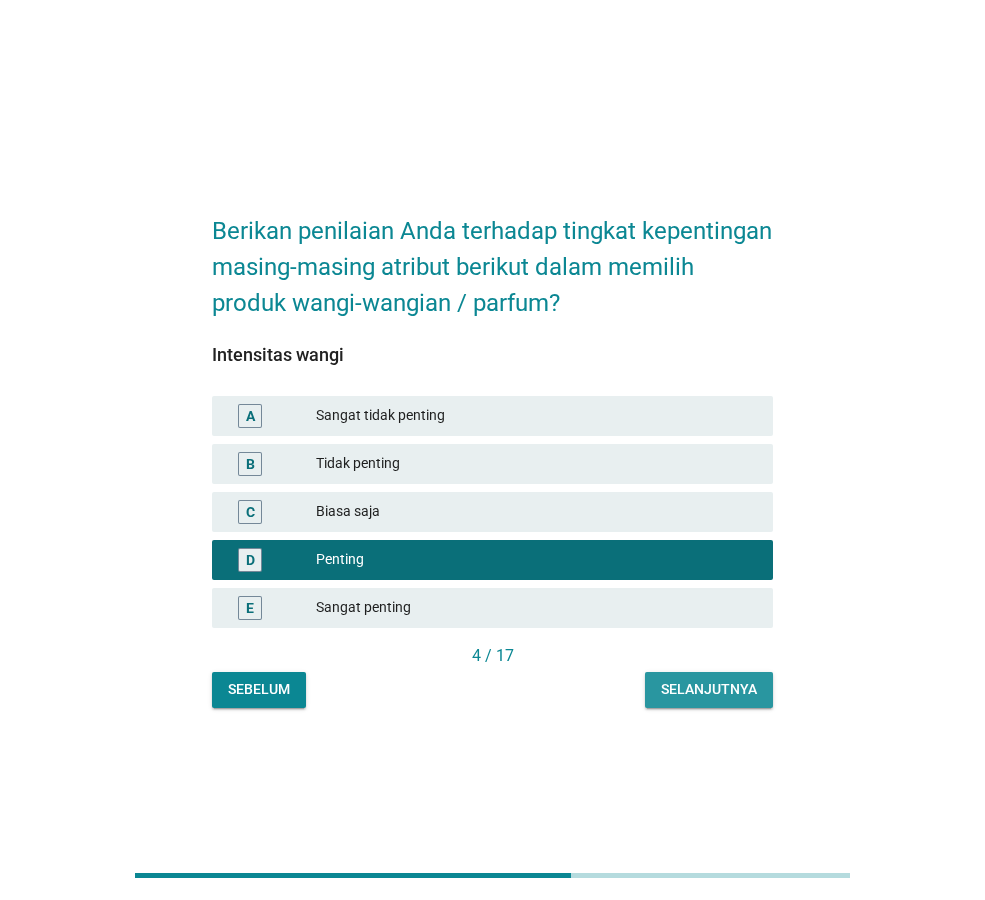 click on "Selanjutnya" at bounding box center (709, 690) 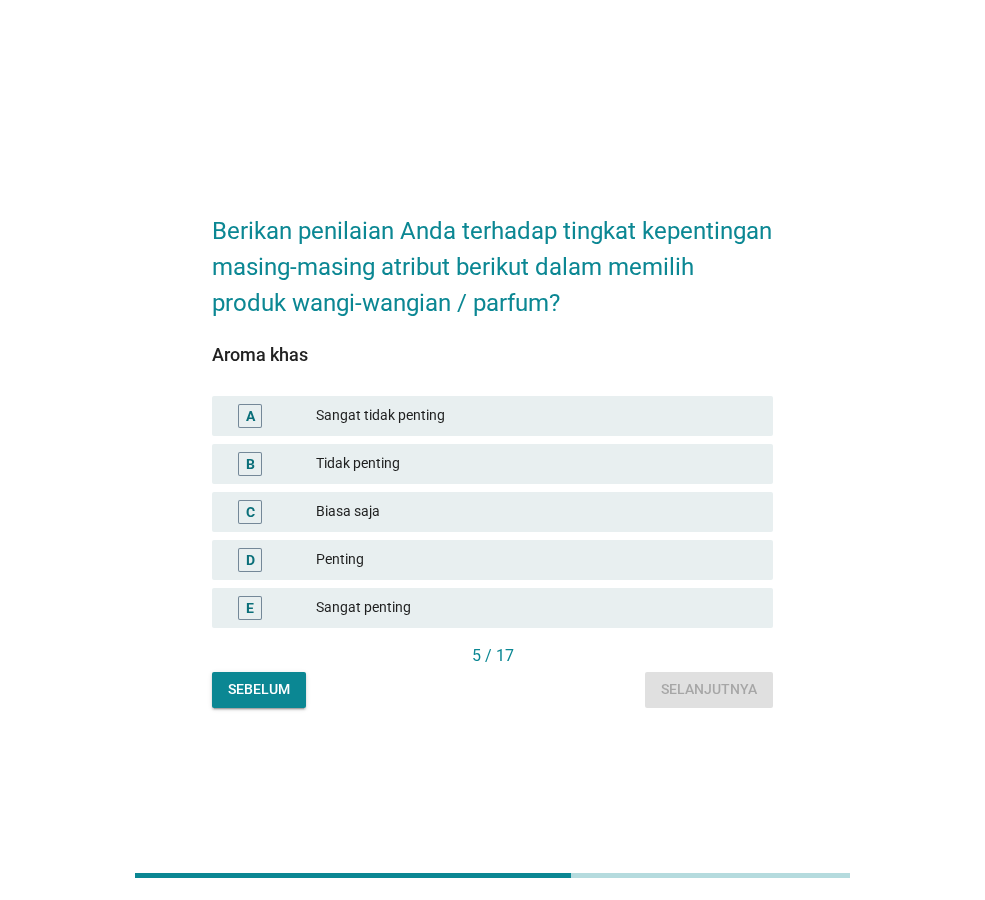 click on "Penting" at bounding box center [536, 560] 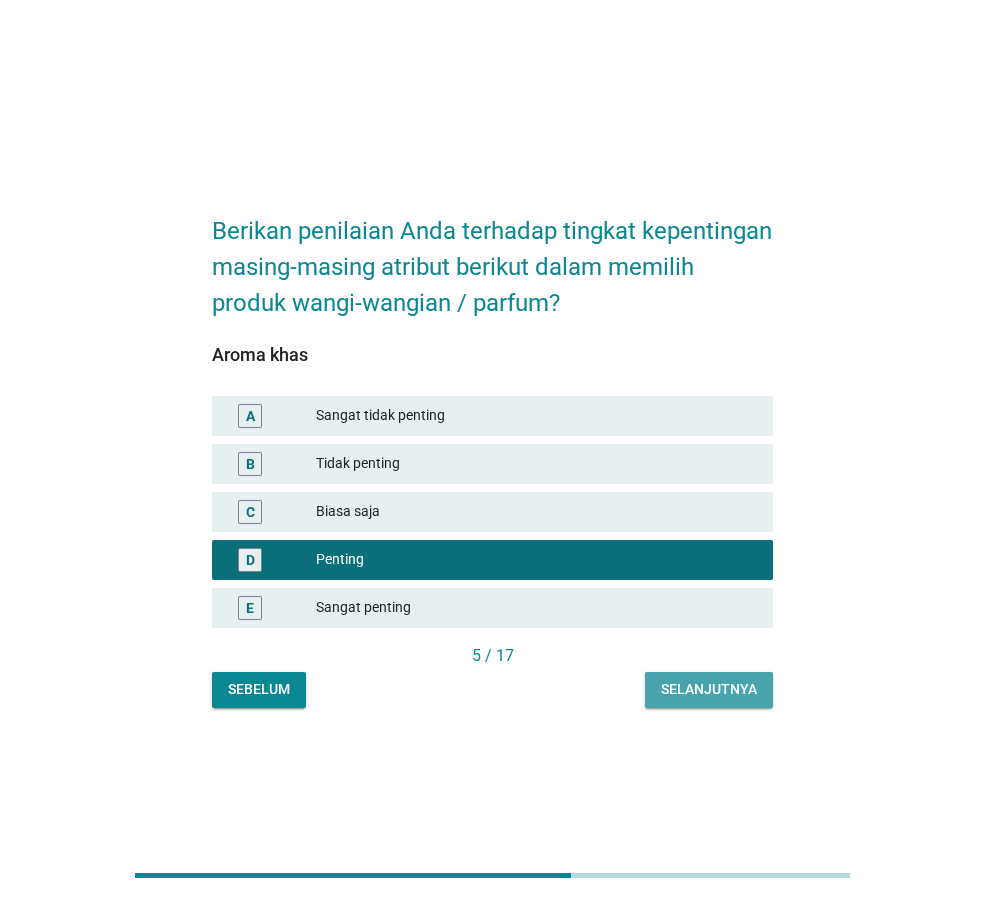 click on "Selanjutnya" at bounding box center [709, 690] 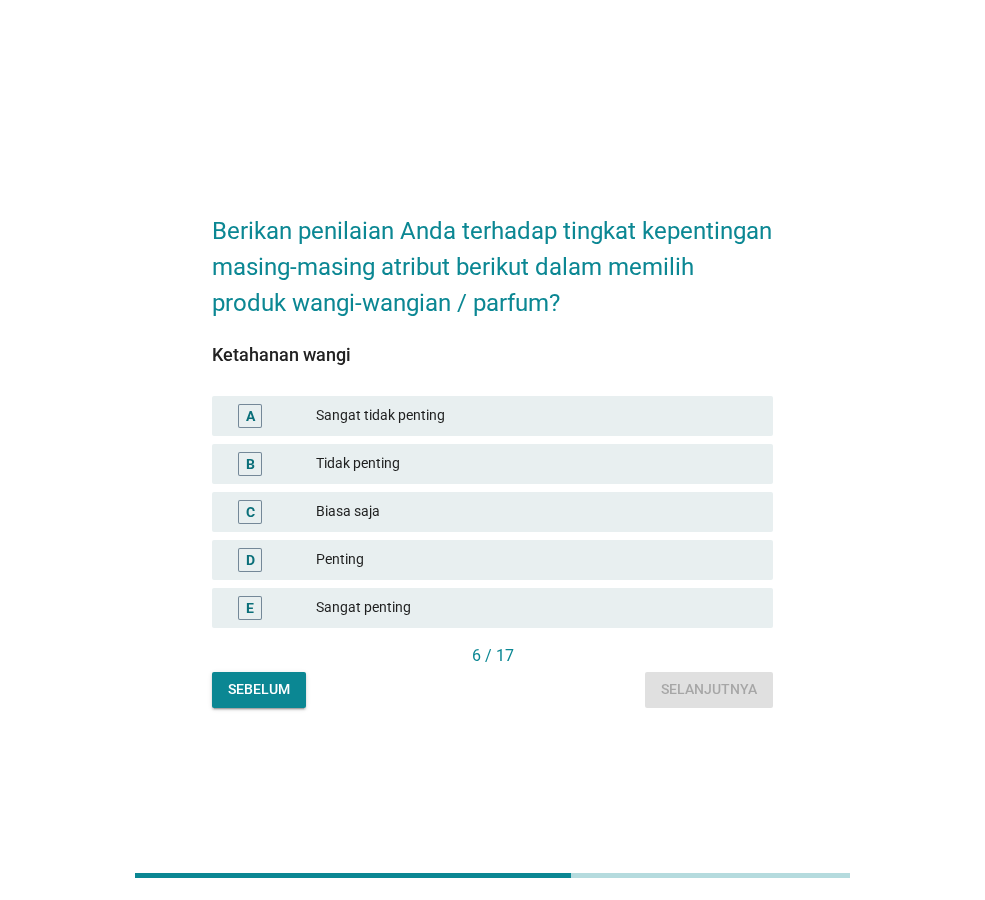 click on "Penting" at bounding box center [536, 560] 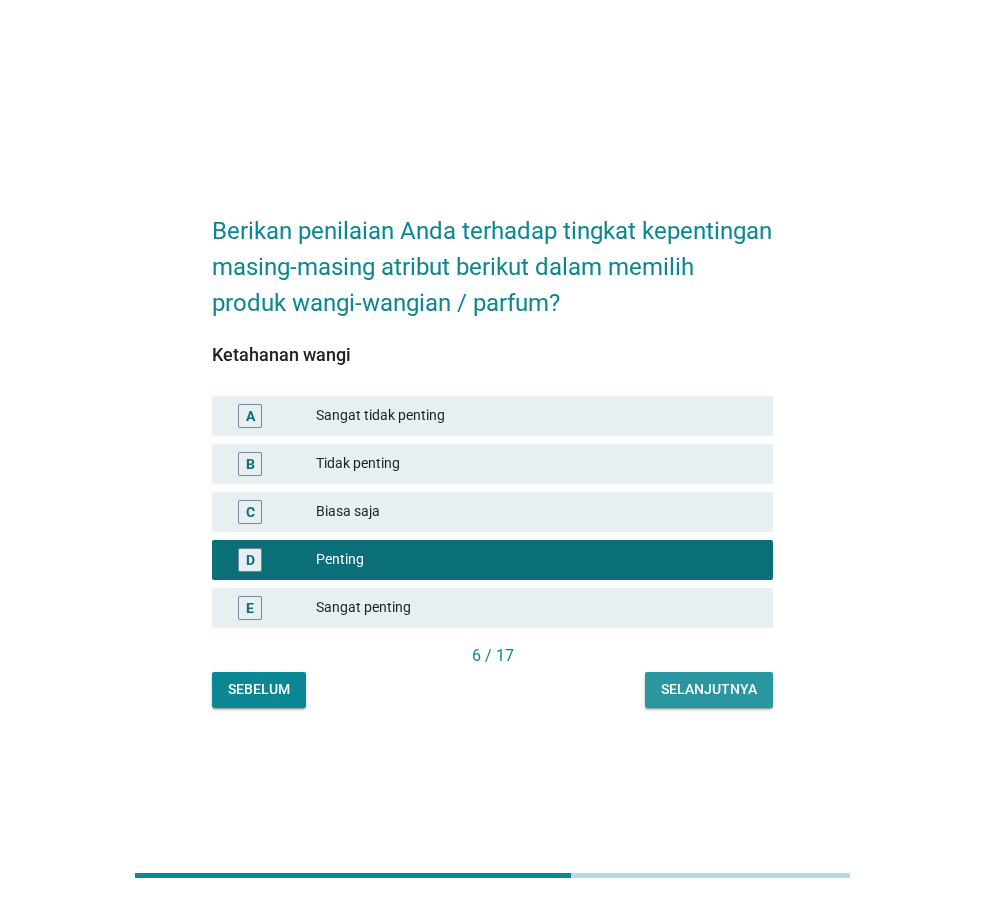 click on "Selanjutnya" at bounding box center (709, 689) 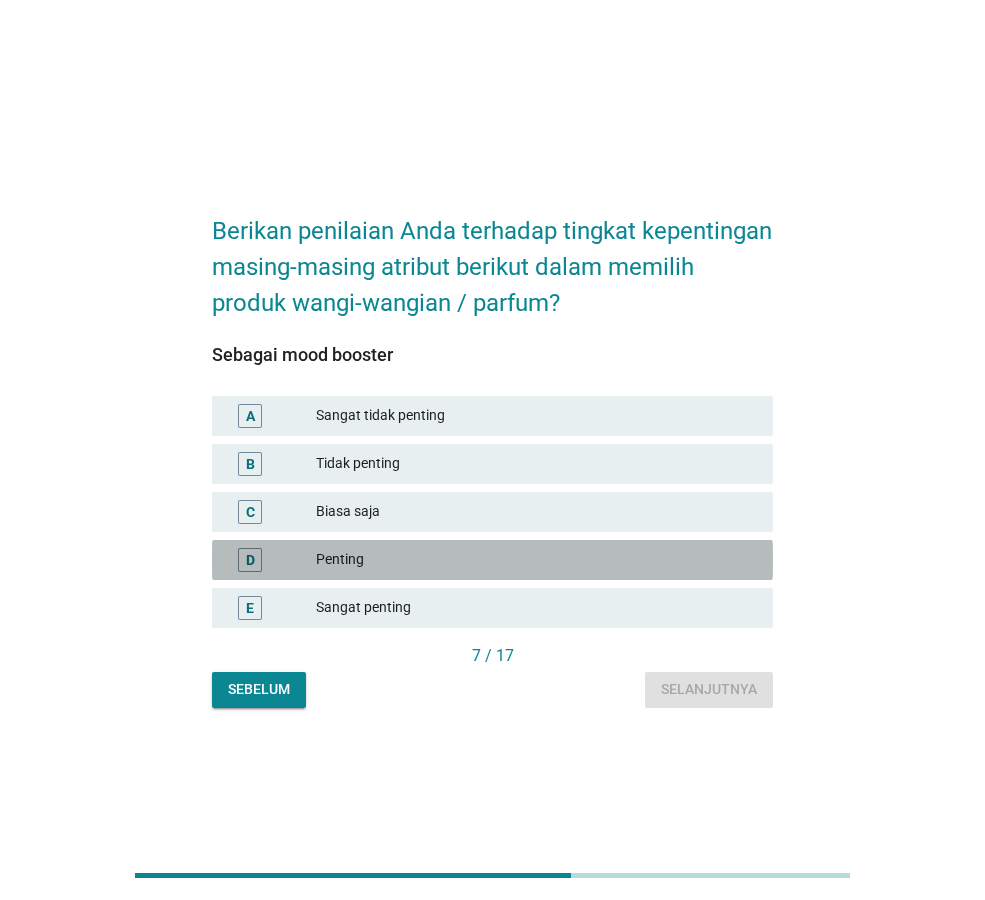 click on "Penting" at bounding box center (536, 560) 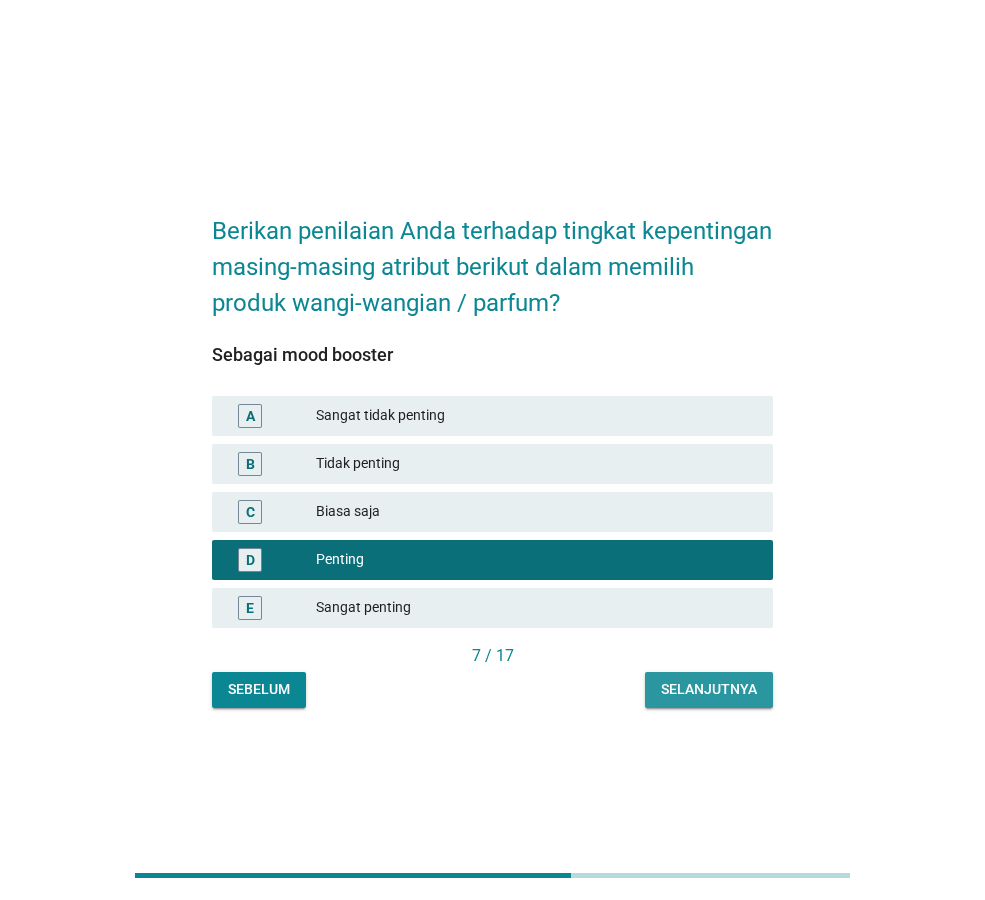 click on "Selanjutnya" at bounding box center (709, 689) 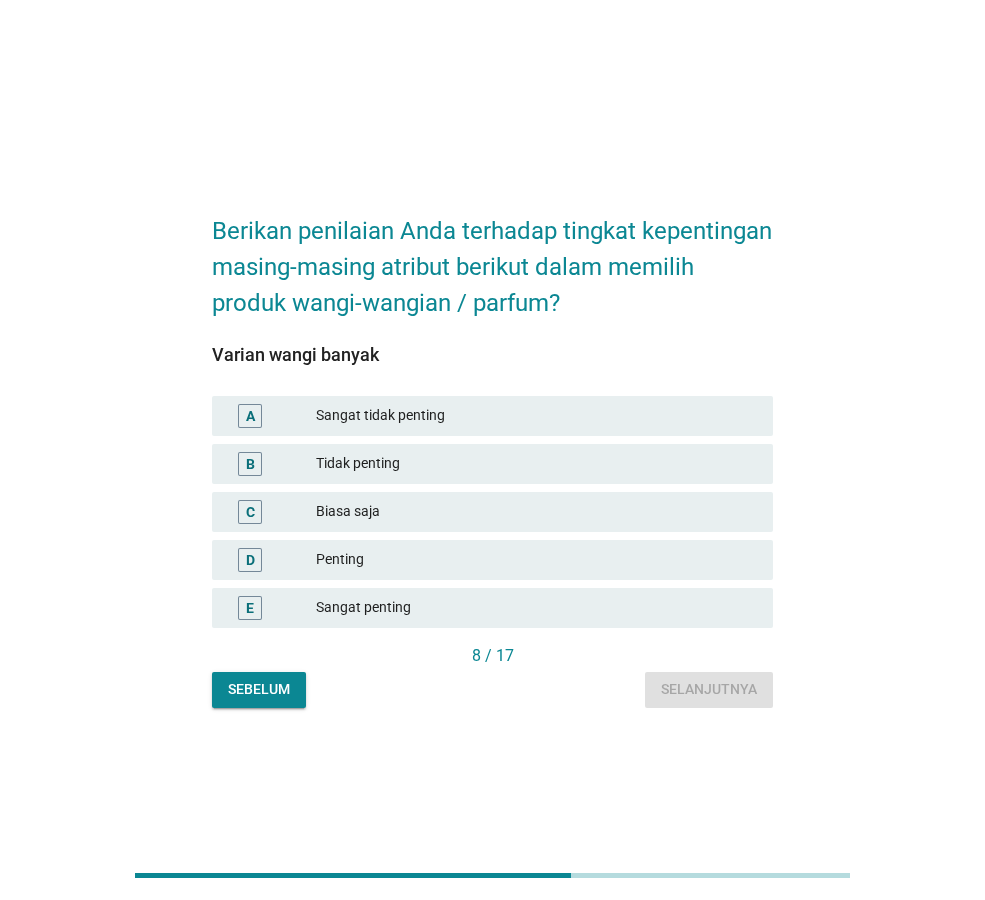 click on "Penting" at bounding box center (536, 560) 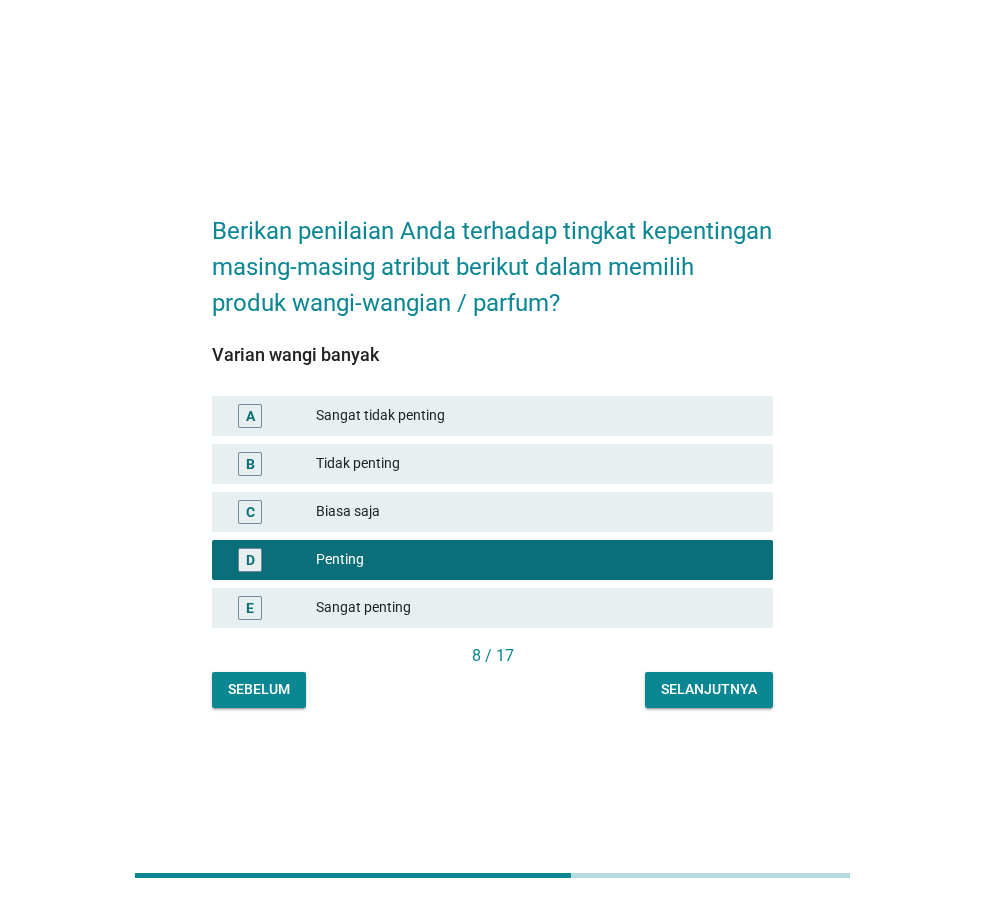 click on "Selanjutnya" at bounding box center [709, 689] 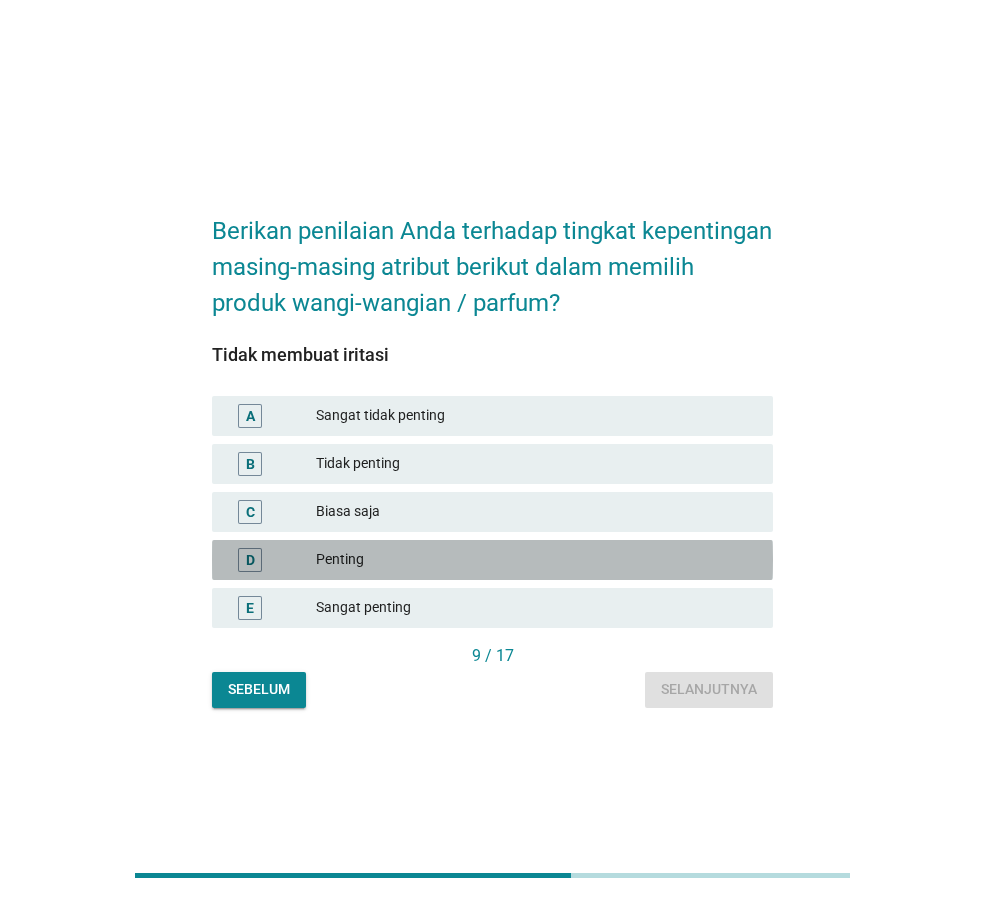 click on "D   Penting" at bounding box center [492, 560] 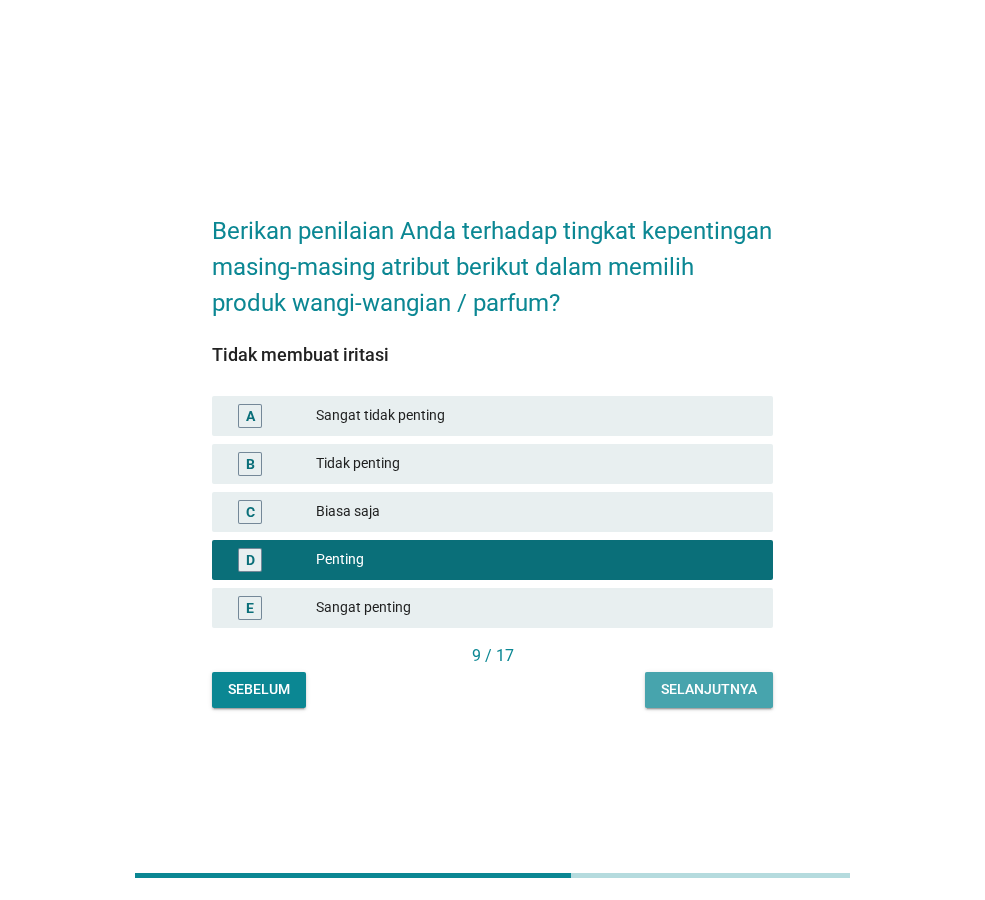click on "Selanjutnya" at bounding box center [709, 690] 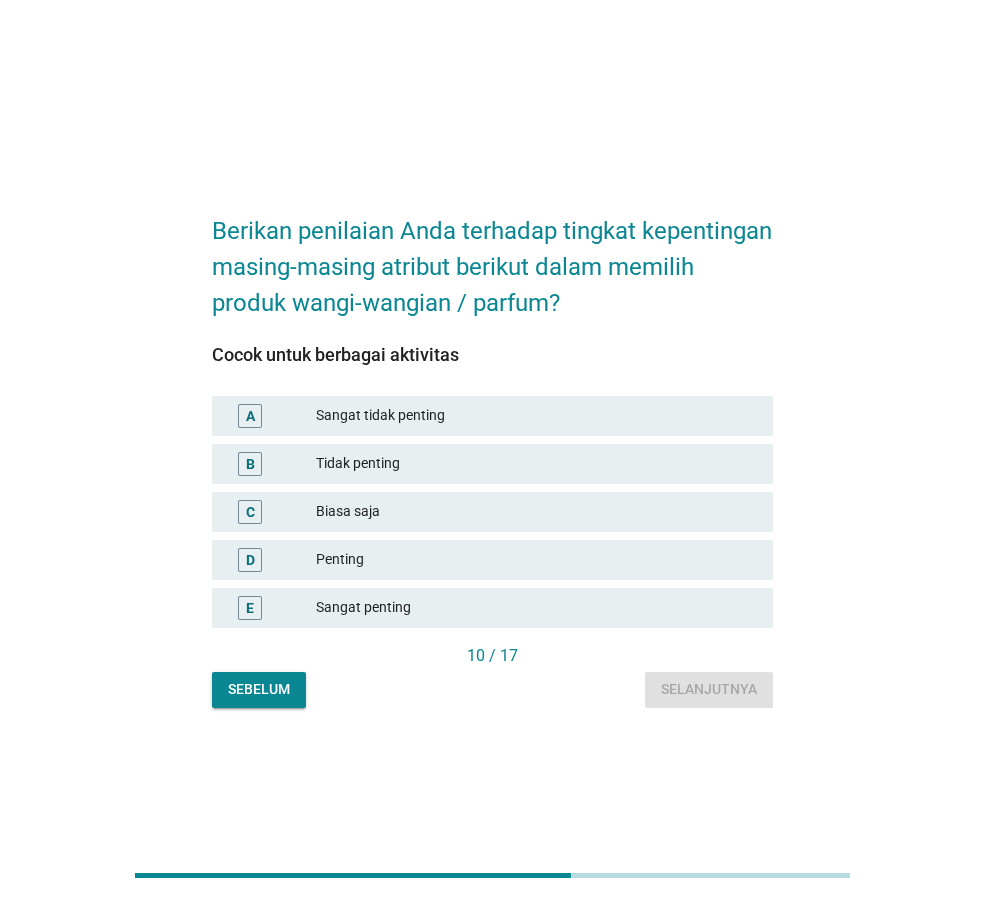 click on "Penting" at bounding box center [536, 560] 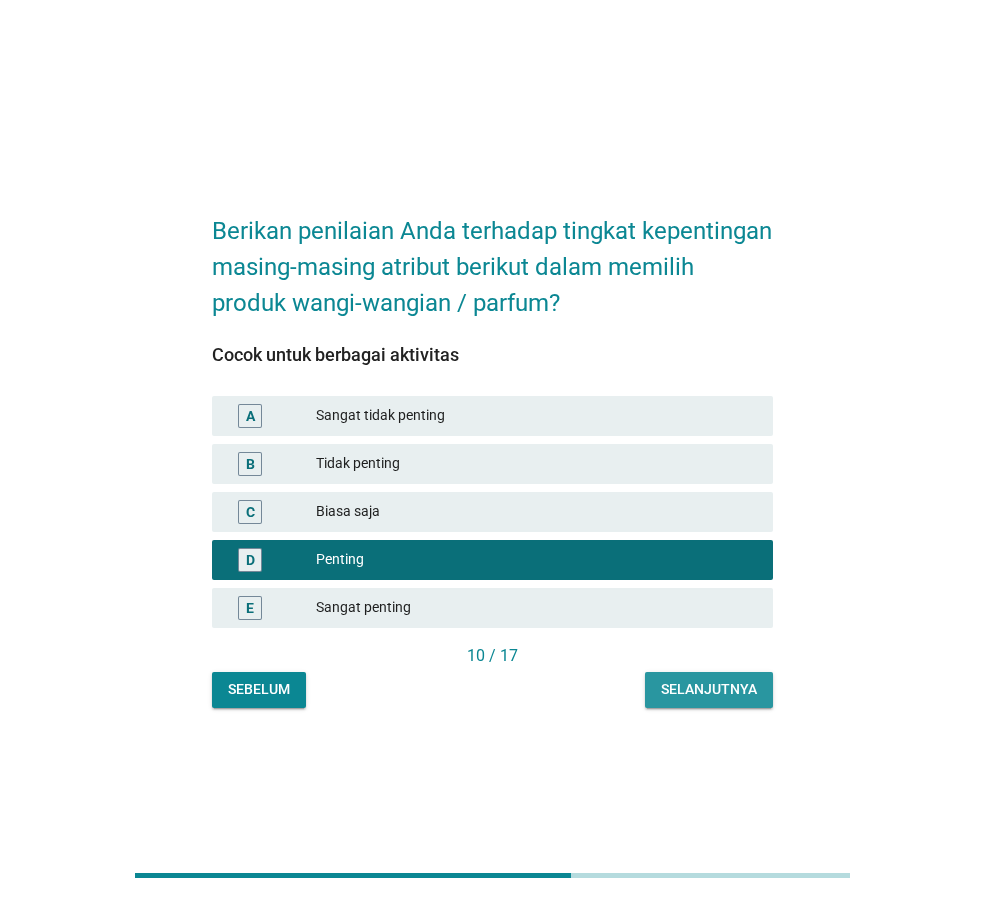 drag, startPoint x: 721, startPoint y: 688, endPoint x: 665, endPoint y: 630, distance: 80.622574 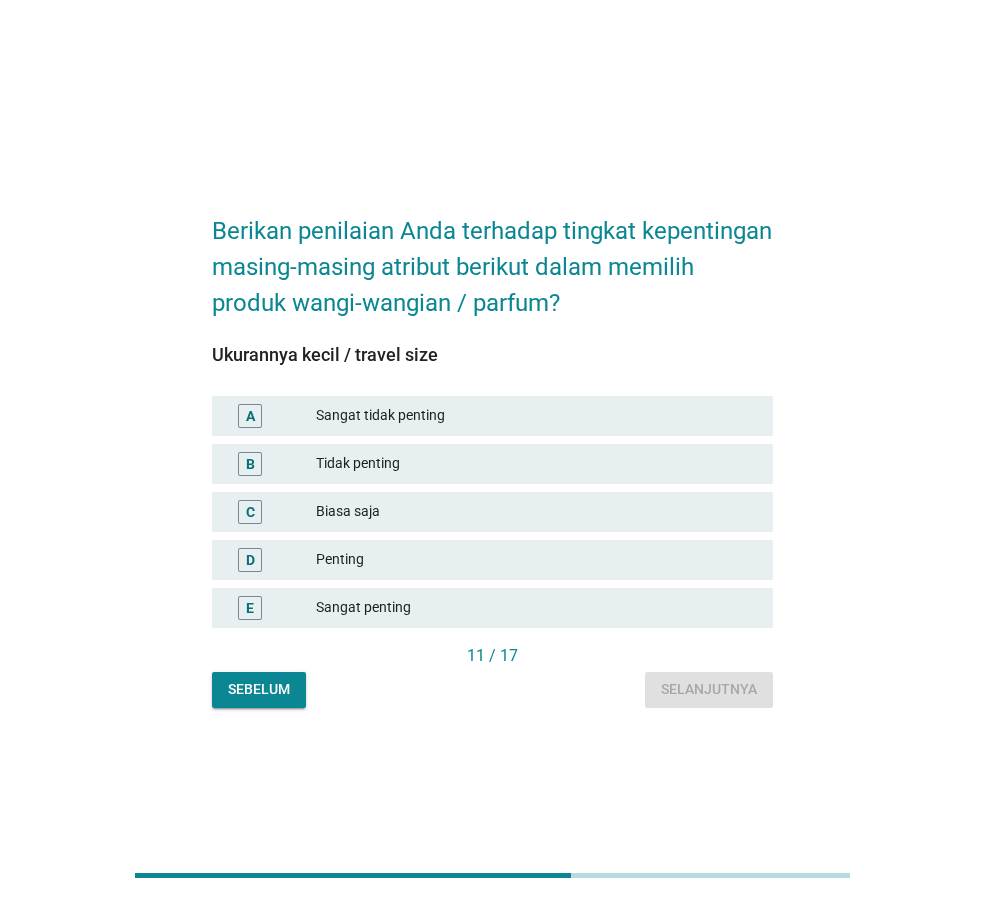 click on "Penting" at bounding box center [536, 560] 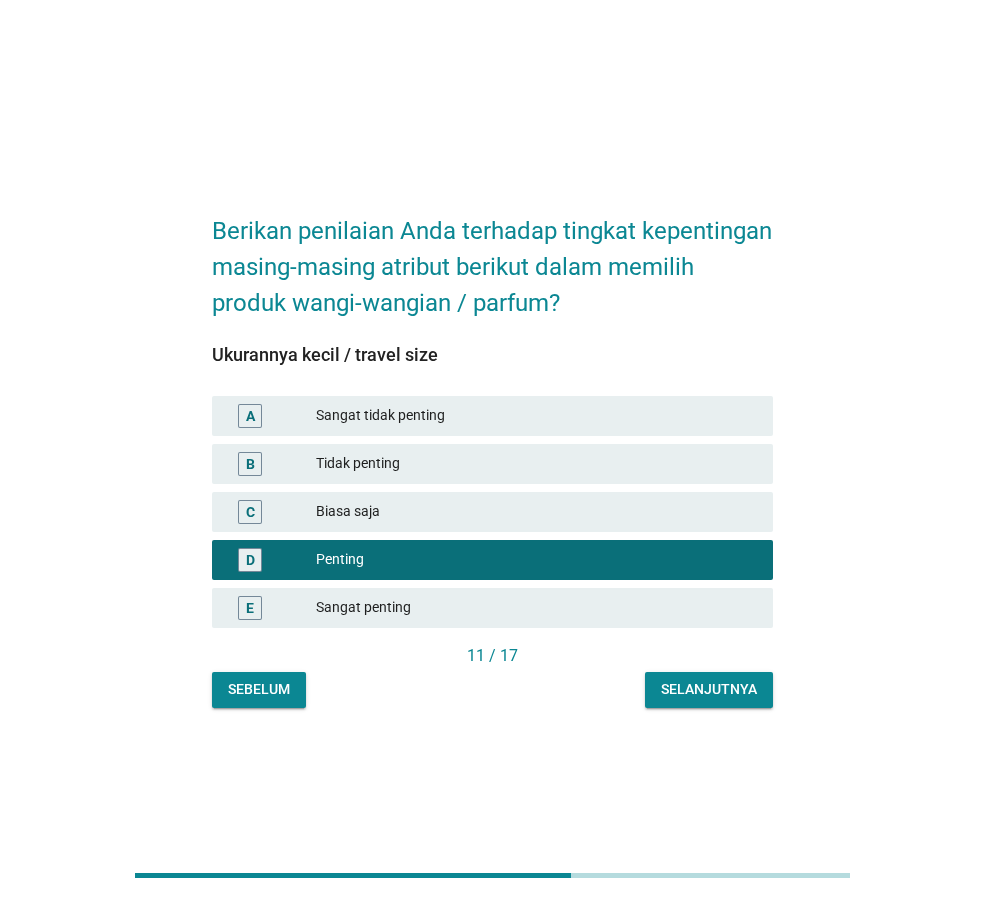 click on "Selanjutnya" at bounding box center [709, 690] 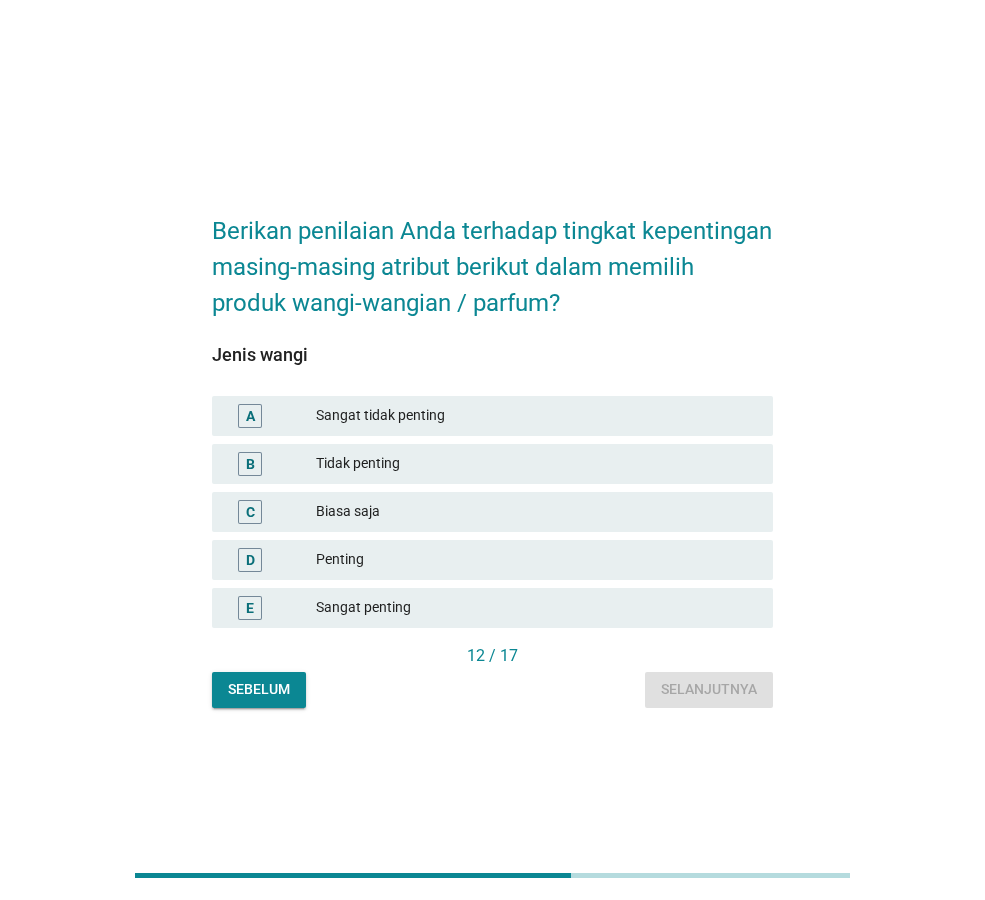click on "Penting" at bounding box center (536, 560) 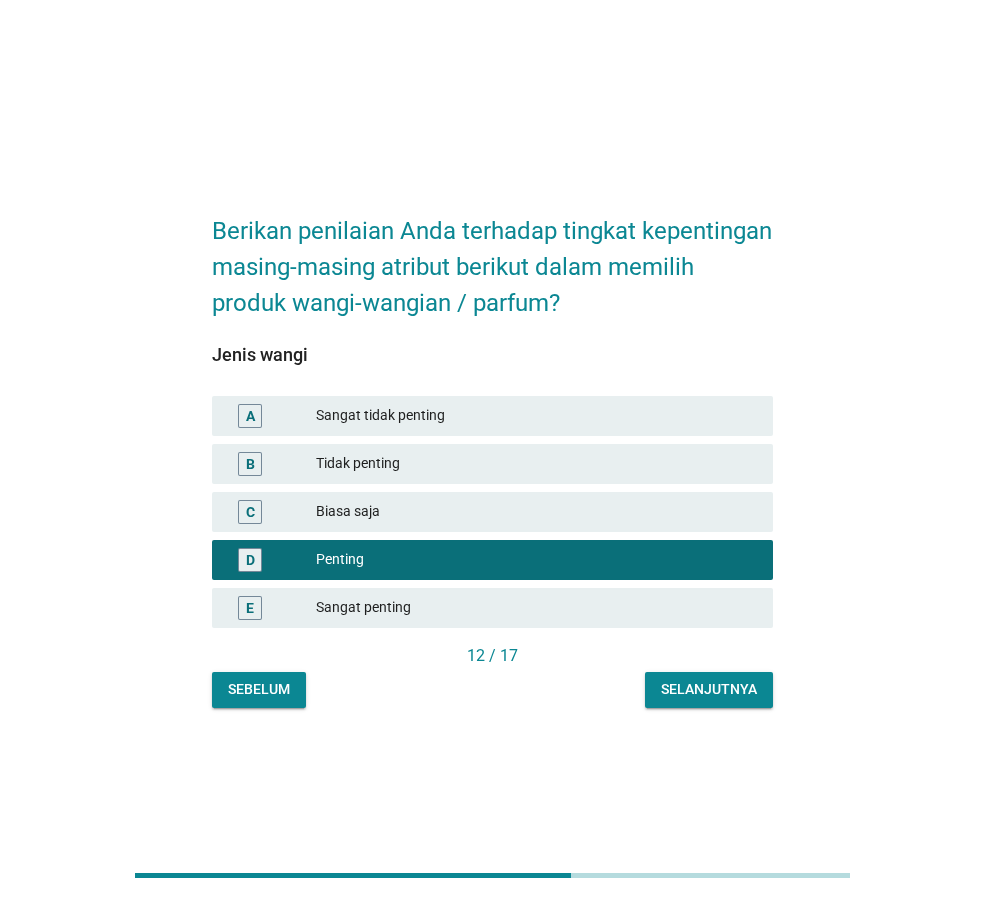 click on "12 / 17" at bounding box center [492, 656] 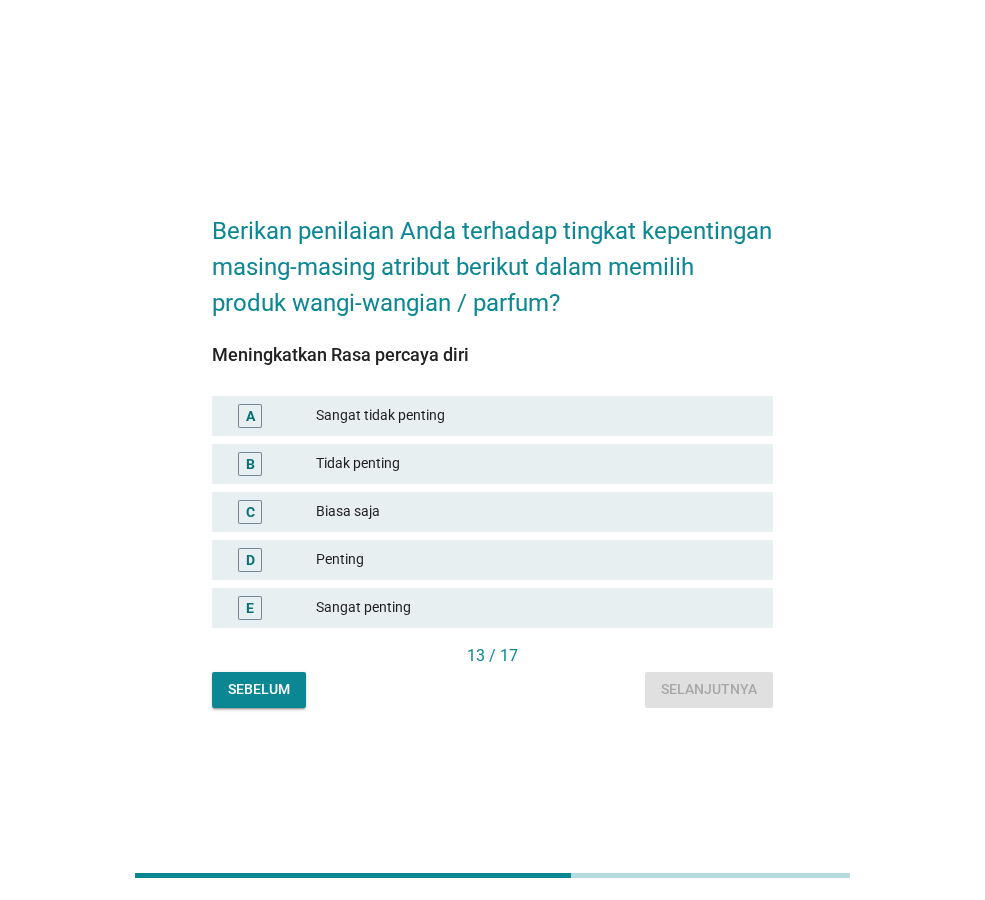 click on "Penting" at bounding box center (536, 560) 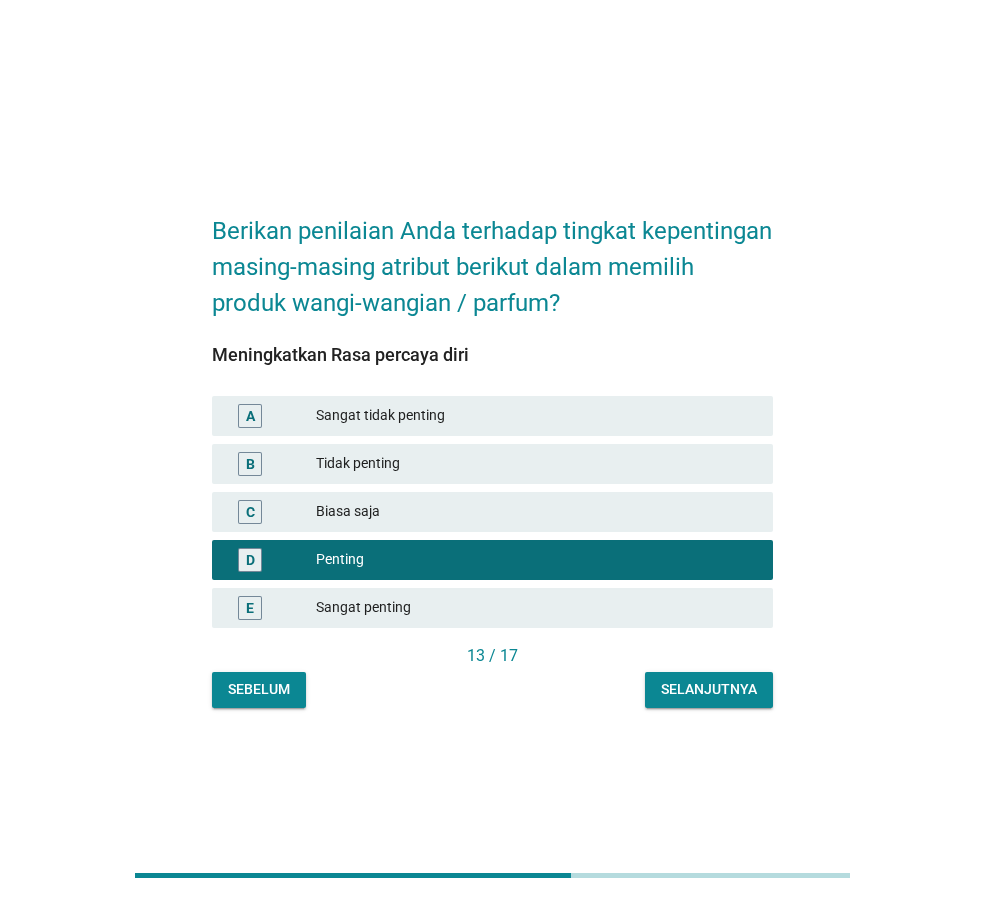 click on "13 / 17" at bounding box center (492, 658) 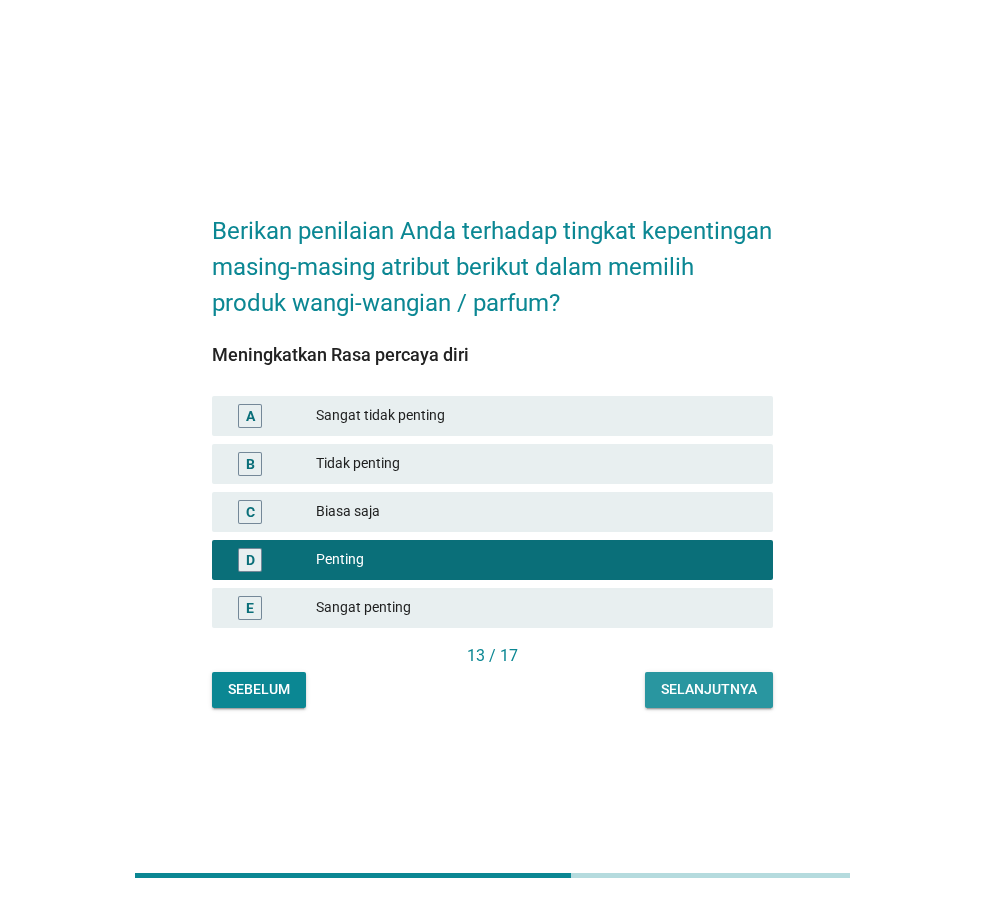 click on "Selanjutnya" at bounding box center [709, 689] 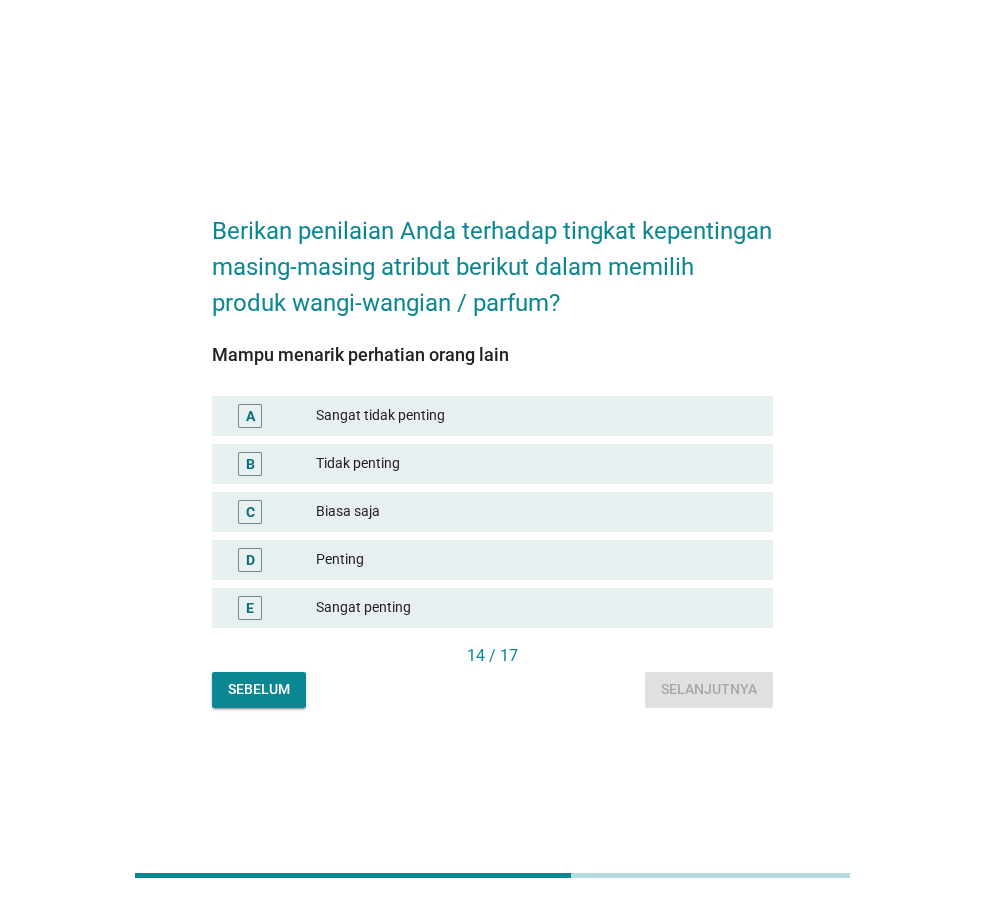 click on "Penting" at bounding box center [536, 560] 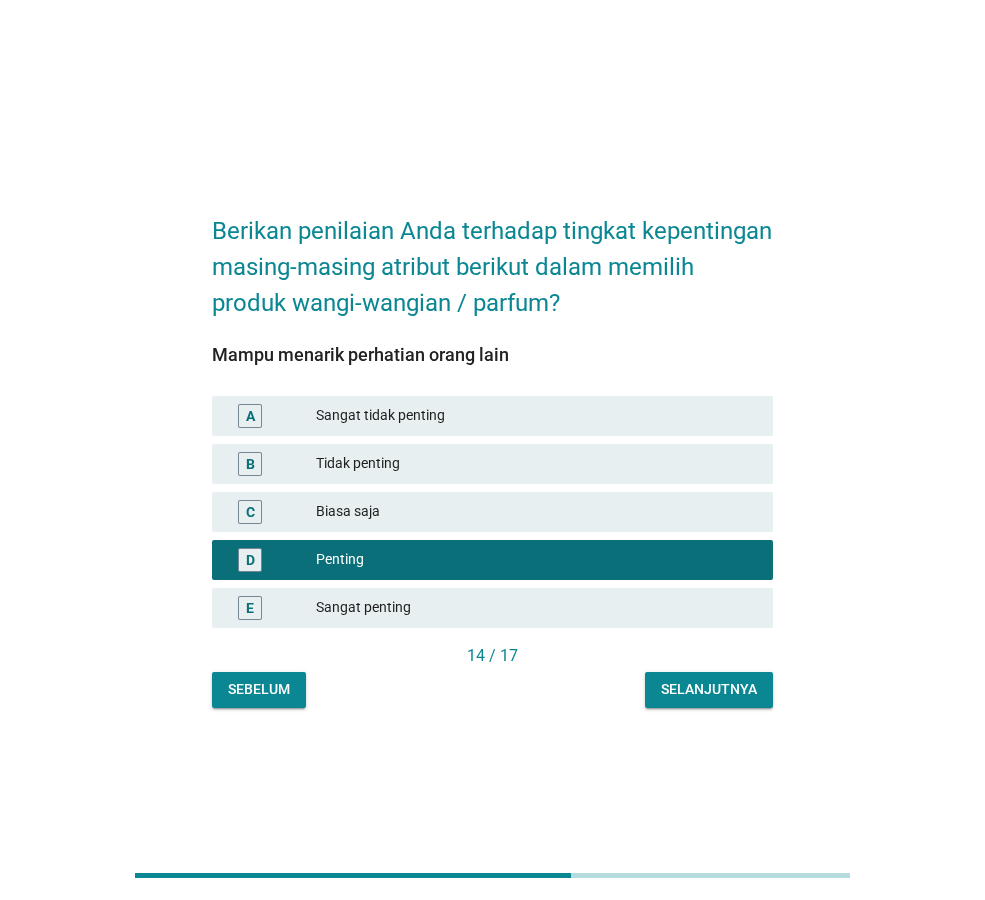 click on "Selanjutnya" at bounding box center (709, 690) 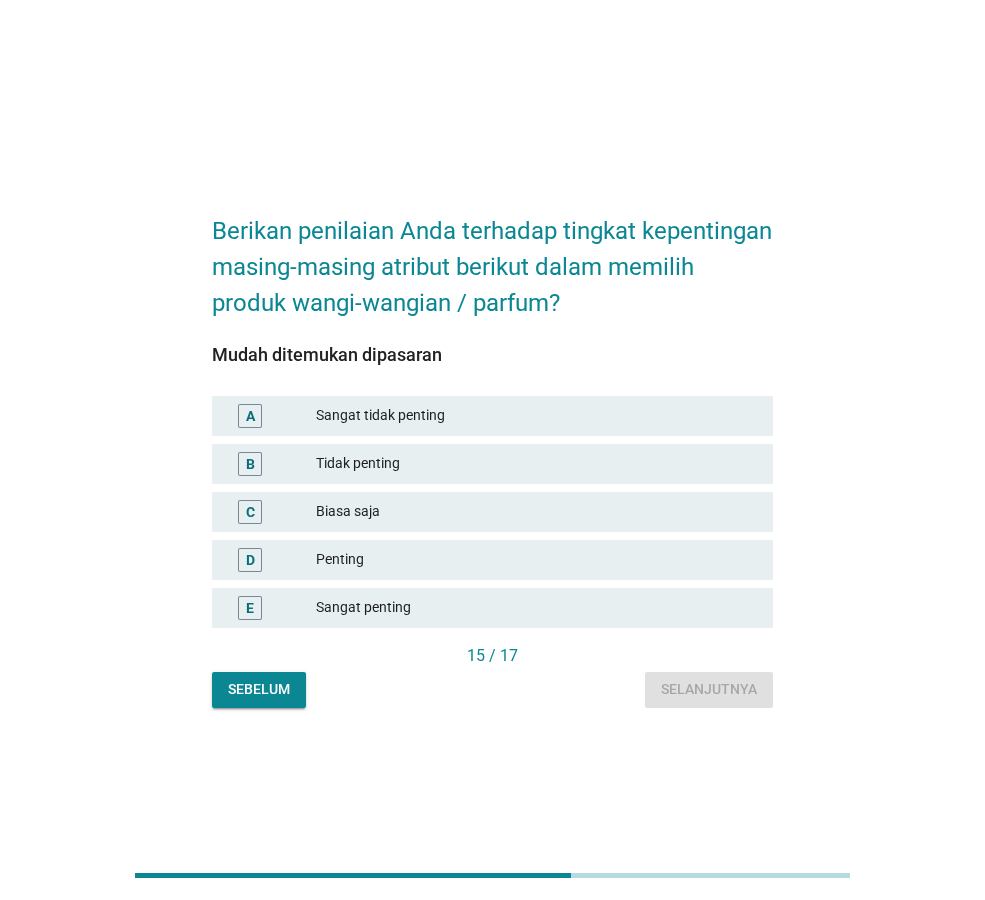 click on "D   Penting" at bounding box center (492, 560) 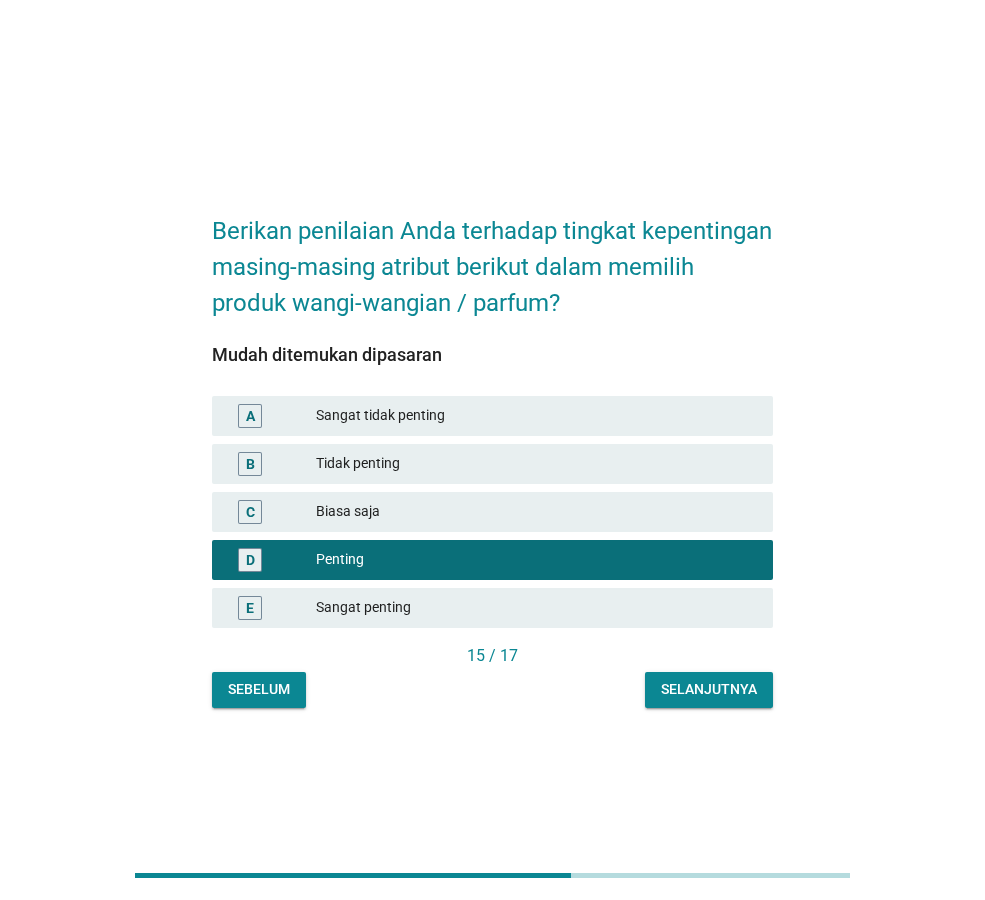 click on "Selanjutnya" at bounding box center (709, 689) 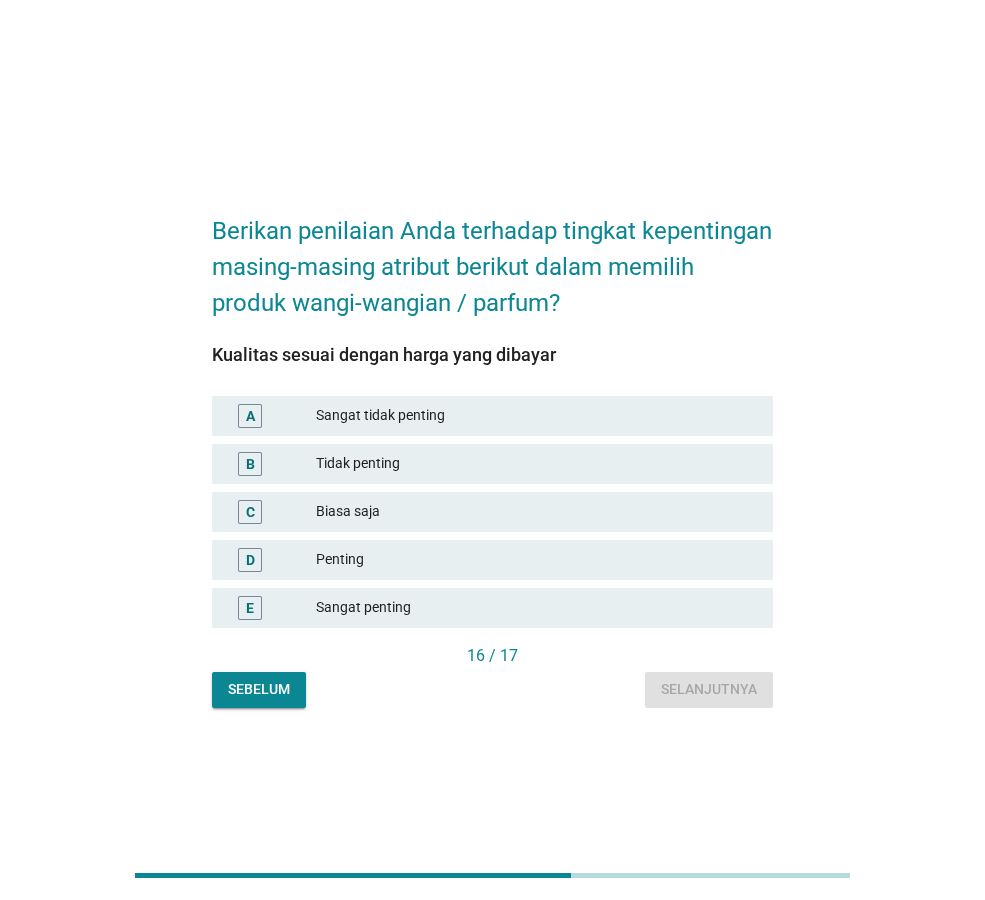 click on "Penting" at bounding box center (536, 560) 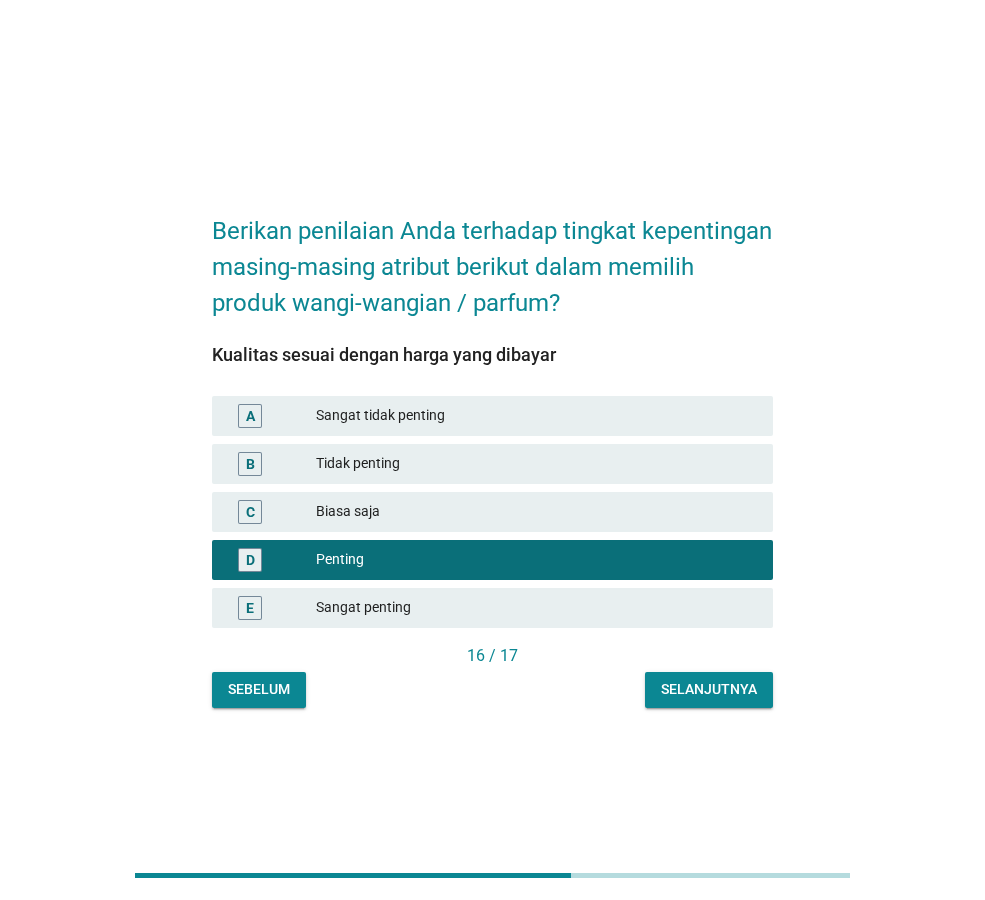 click on "Selanjutnya" at bounding box center [709, 689] 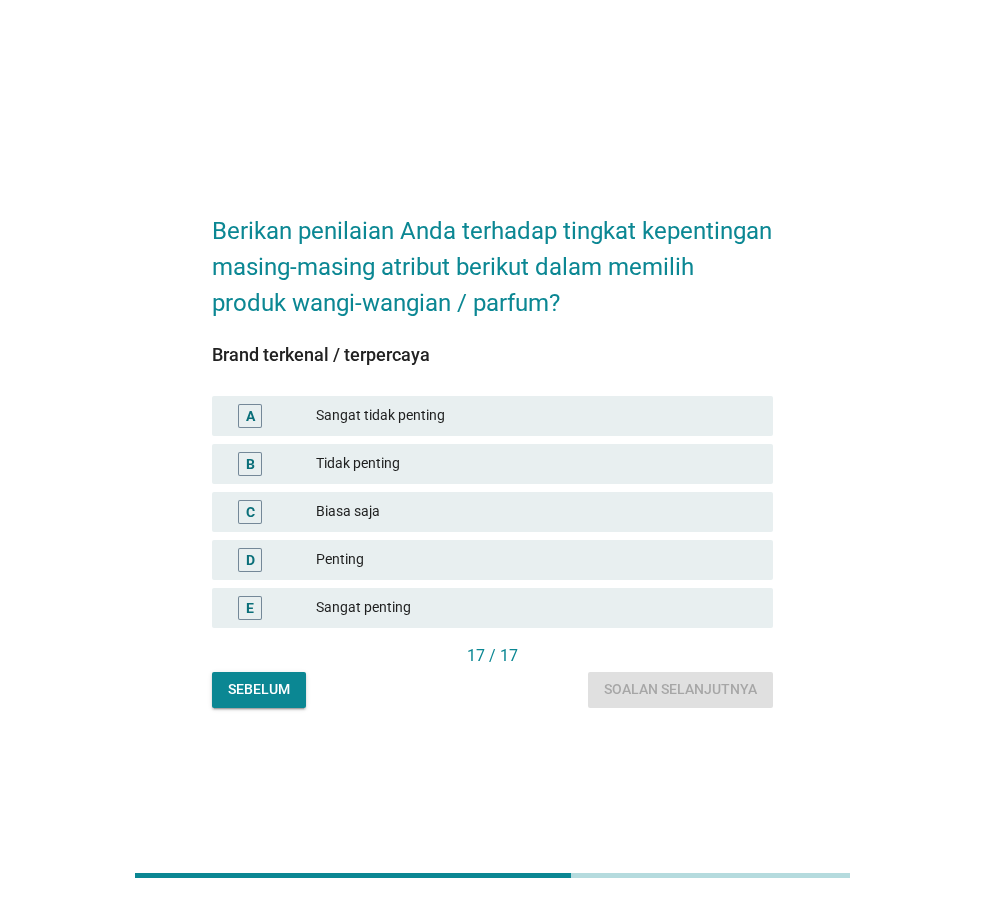 click on "Penting" at bounding box center [536, 560] 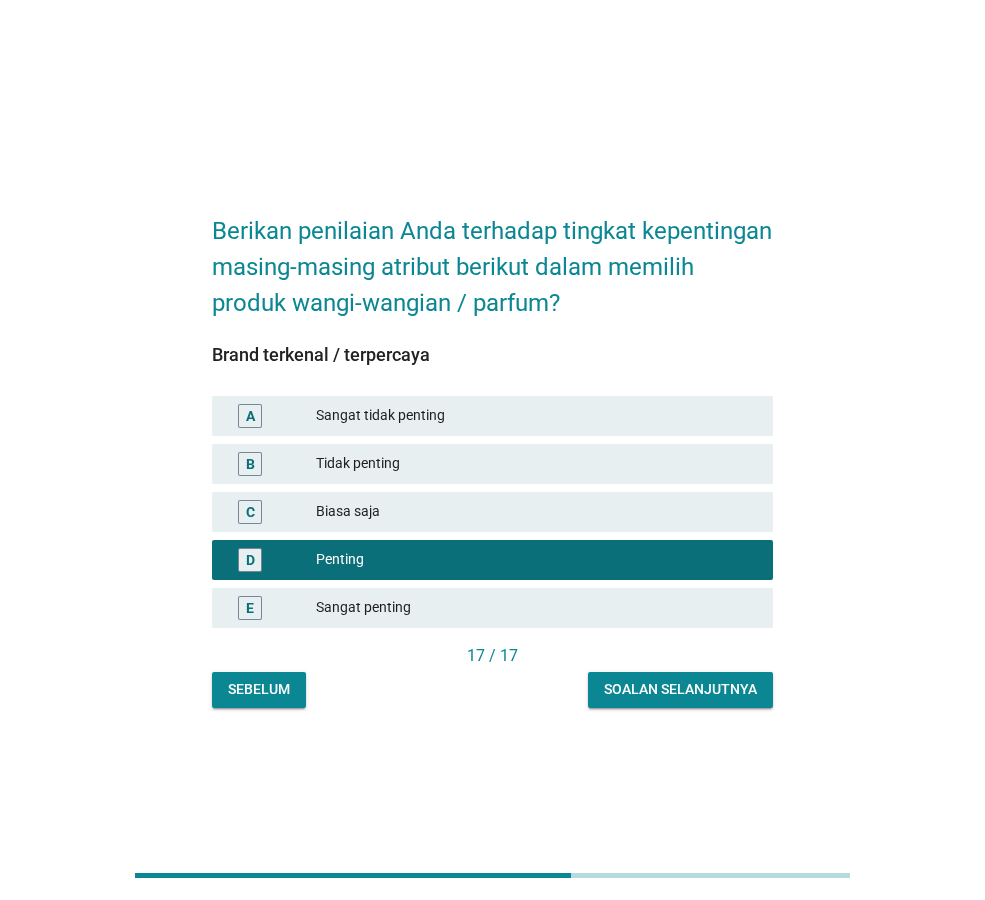 click on "Soalan selanjutnya" at bounding box center [680, 689] 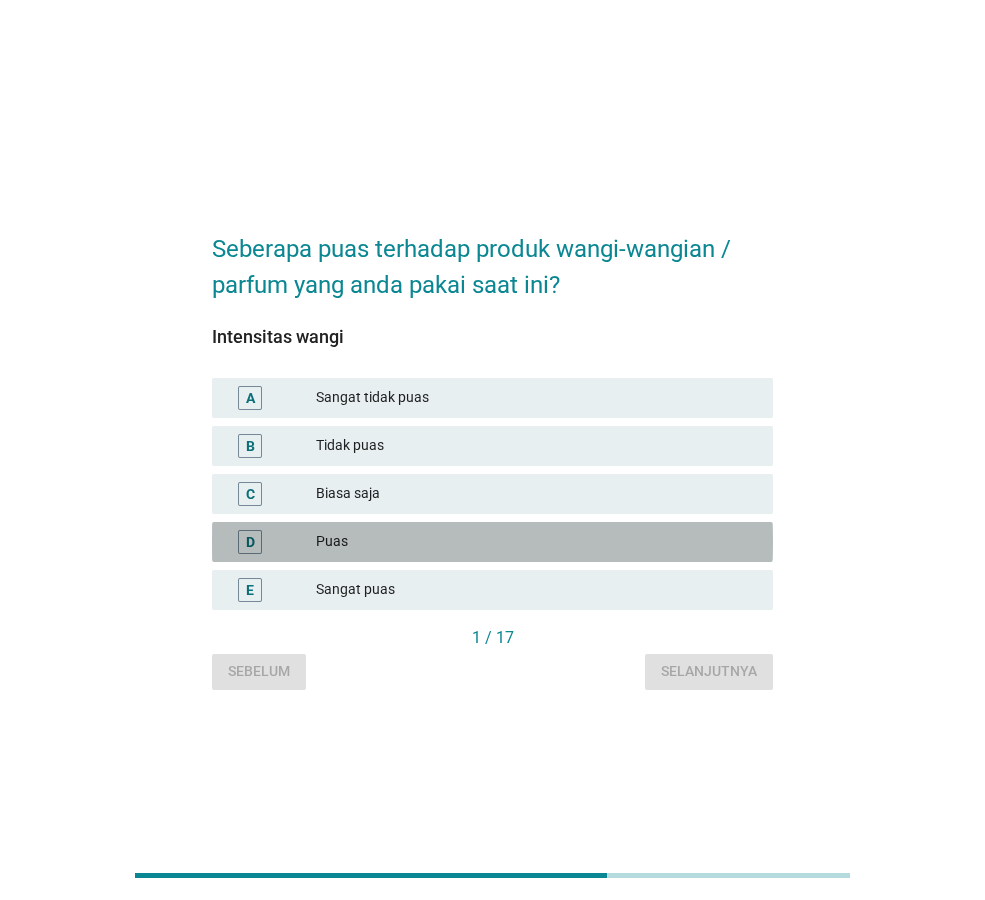 click on "Puas" at bounding box center (536, 542) 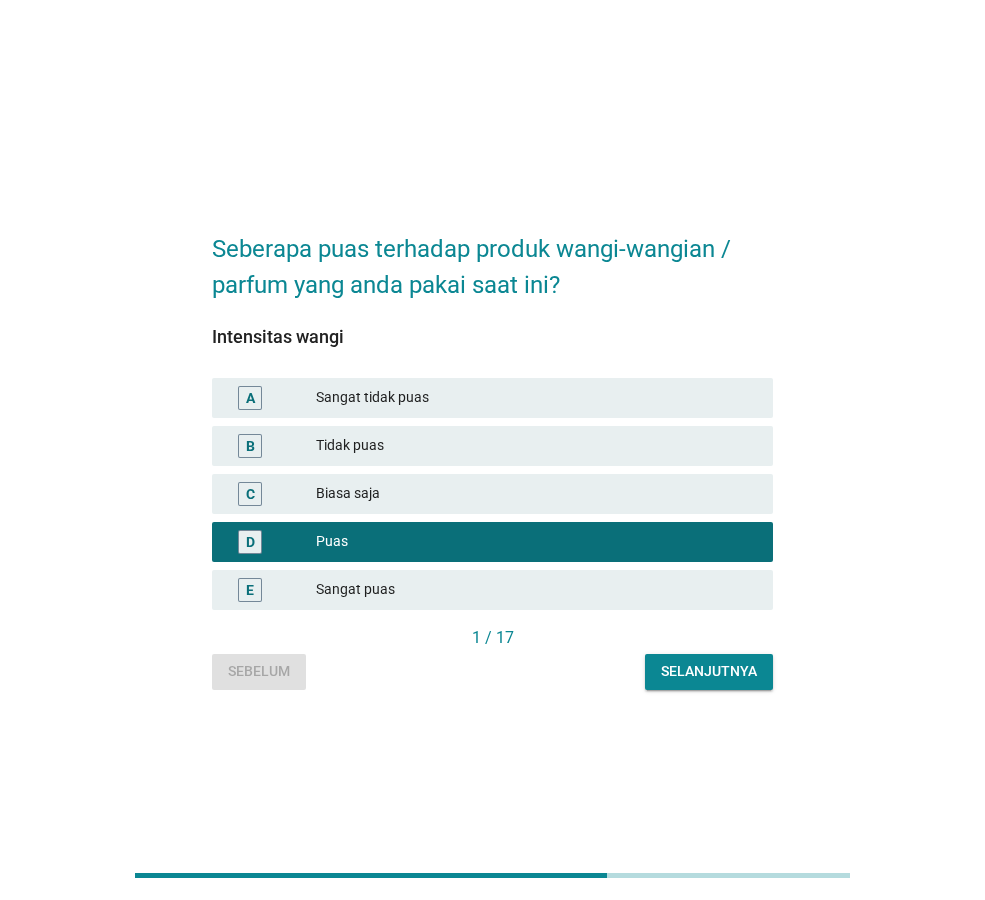 click on "Selanjutnya" at bounding box center (709, 671) 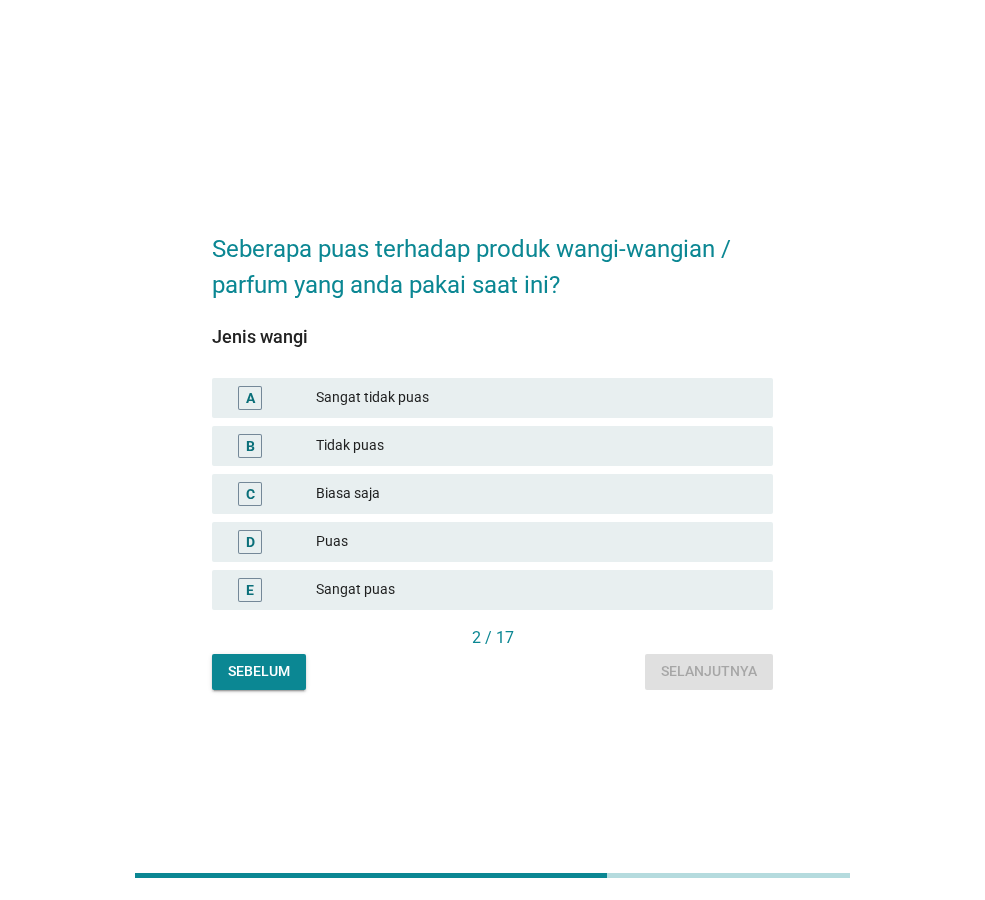 click on "Puas" at bounding box center (536, 542) 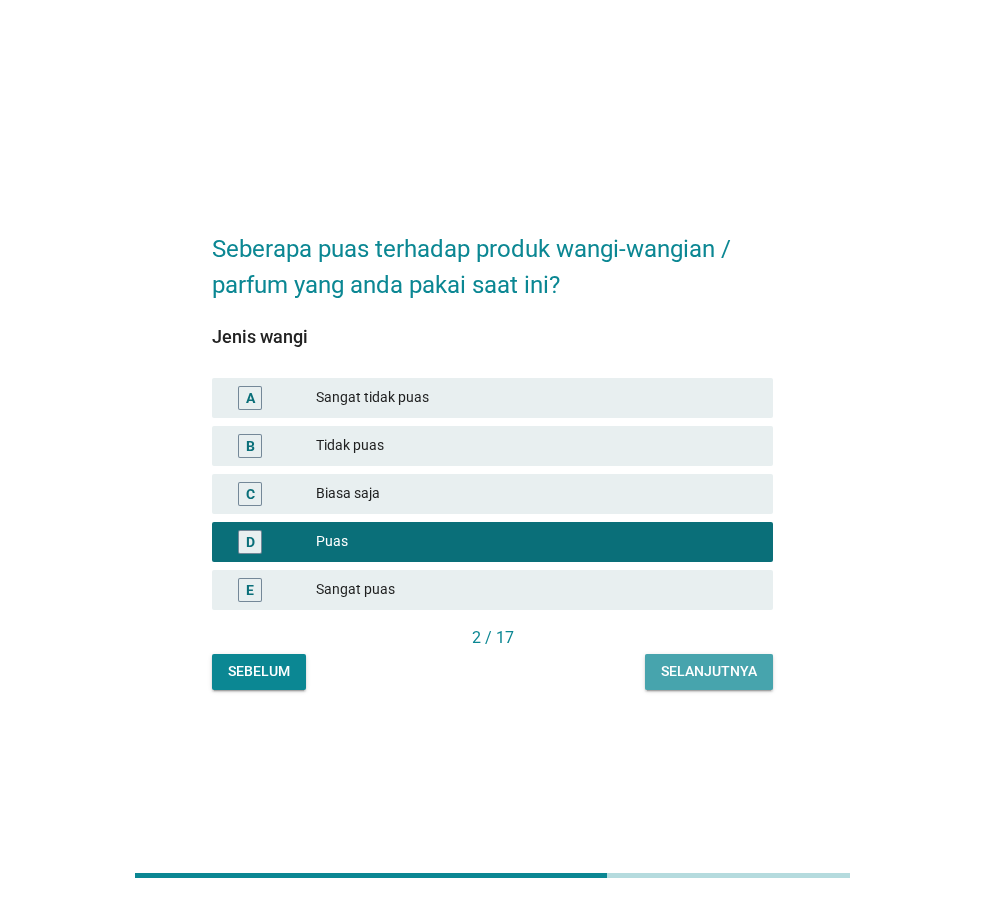 click on "Selanjutnya" at bounding box center (709, 672) 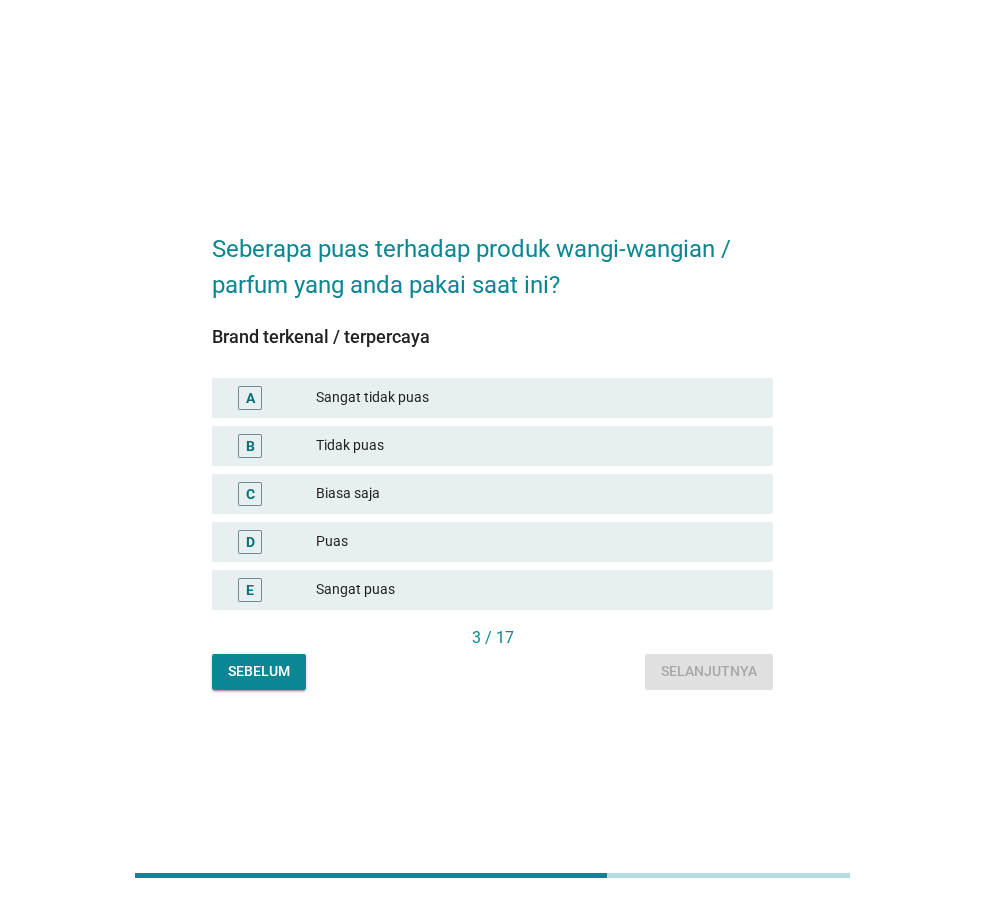 click on "Puas" at bounding box center [536, 542] 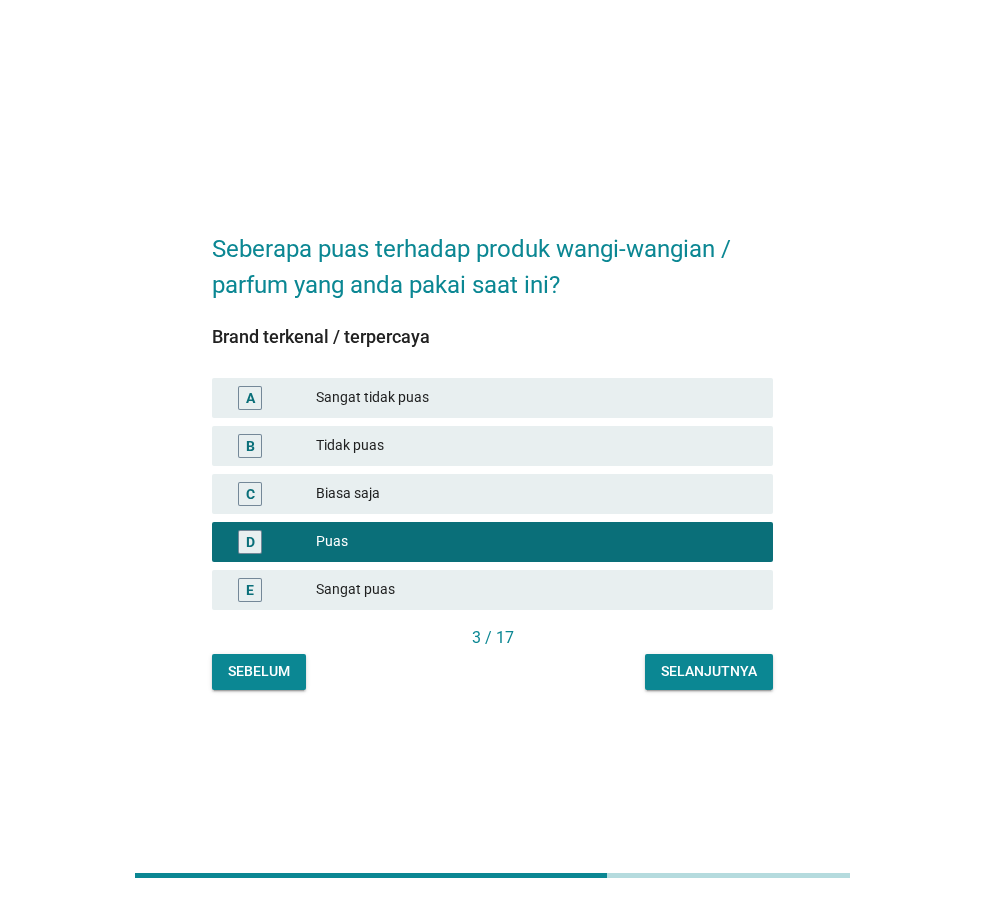 click on "3 / 17" at bounding box center [492, 638] 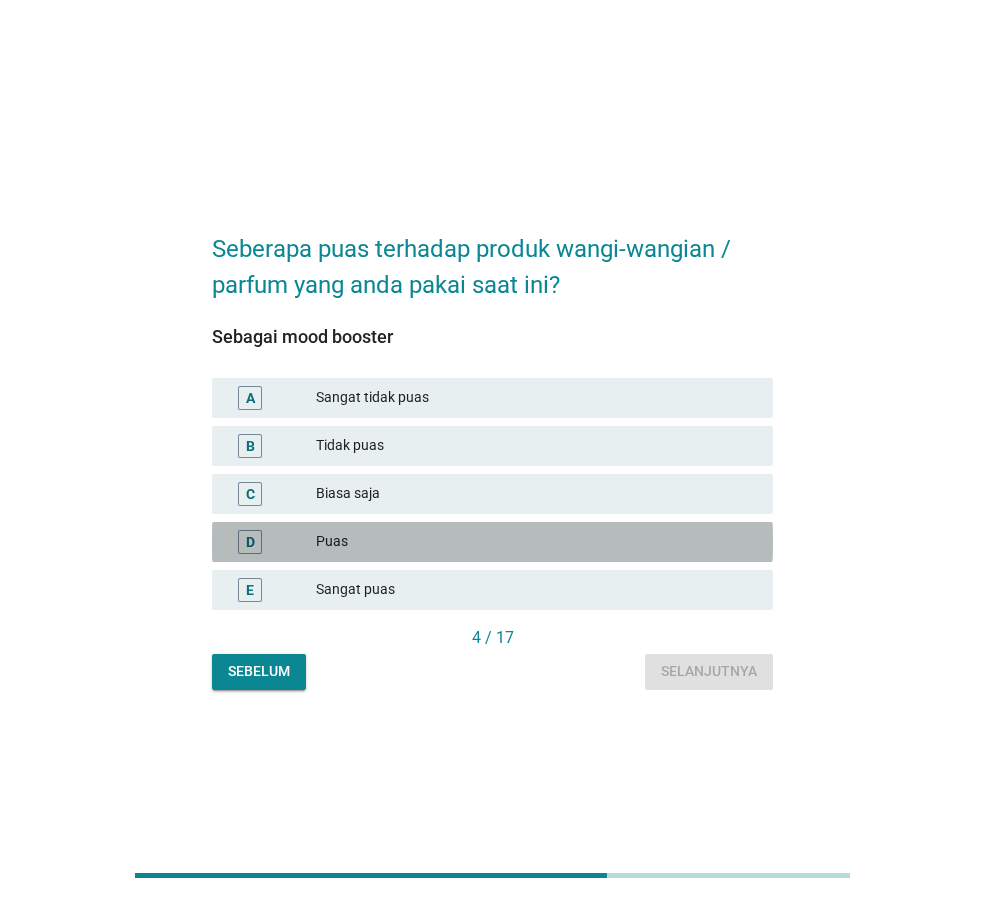 click on "Puas" at bounding box center [536, 542] 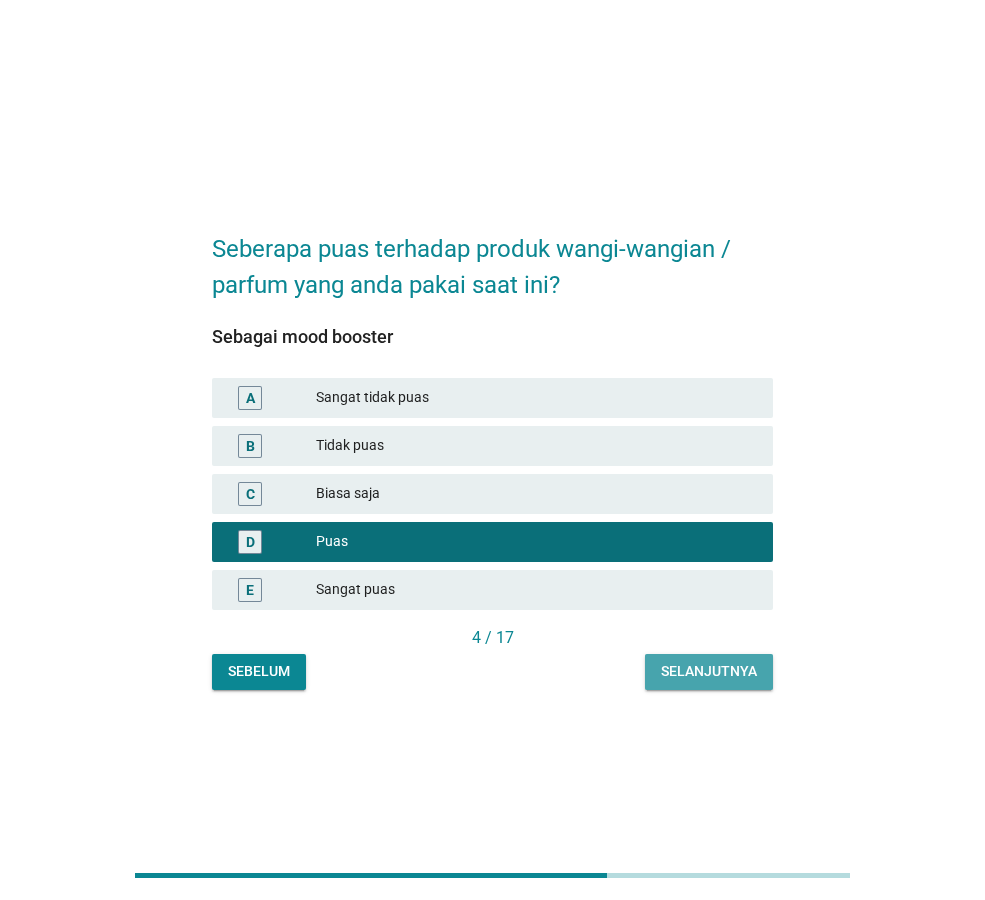 click on "Selanjutnya" at bounding box center [709, 671] 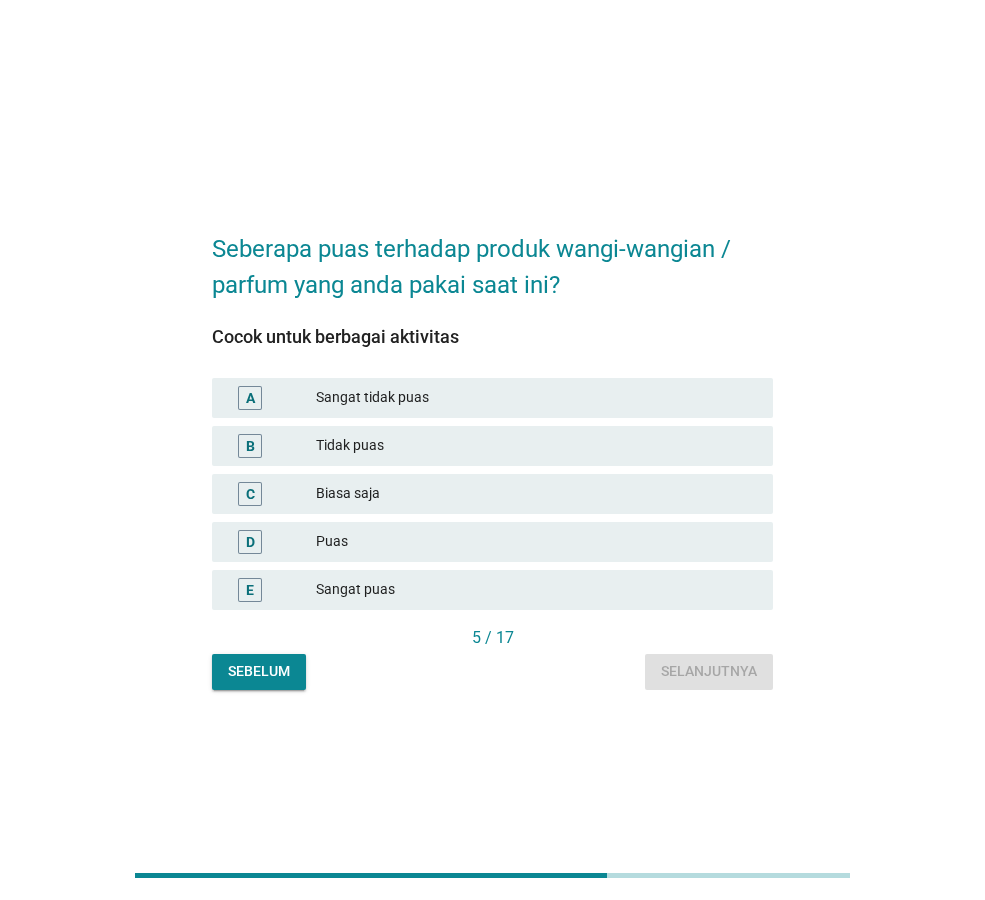 click on "Puas" at bounding box center [536, 542] 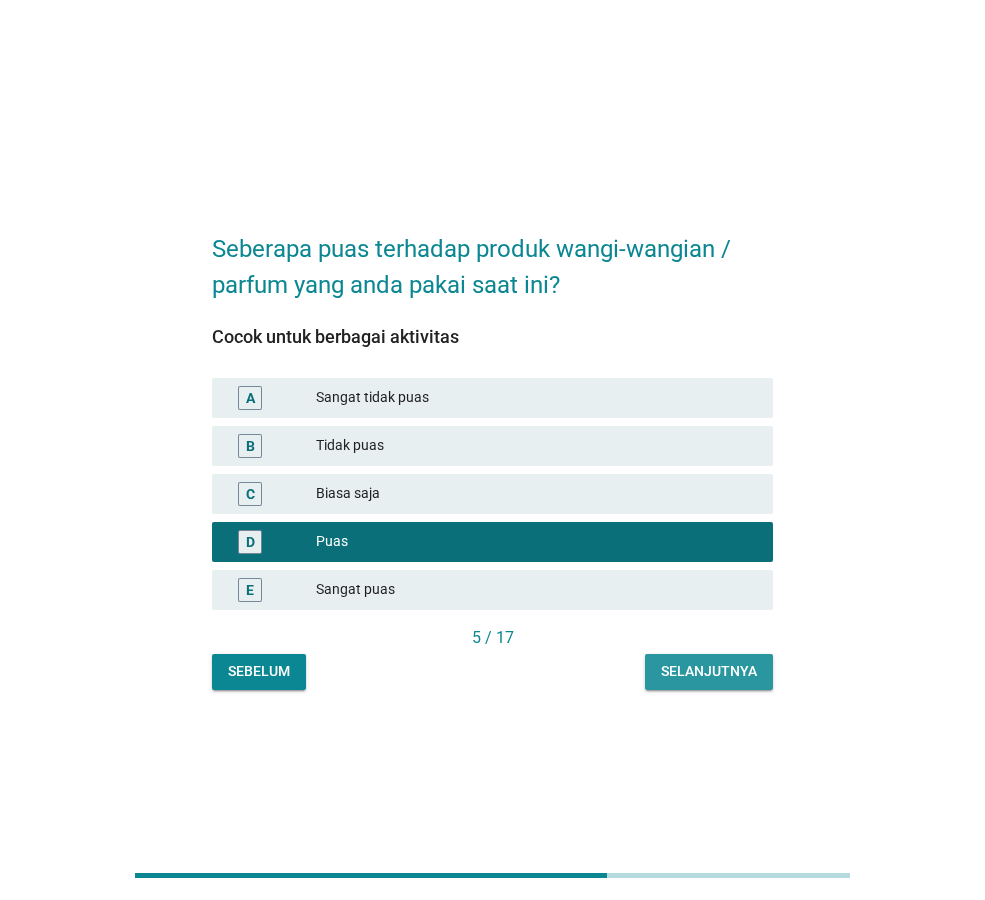 click on "Selanjutnya" at bounding box center [709, 672] 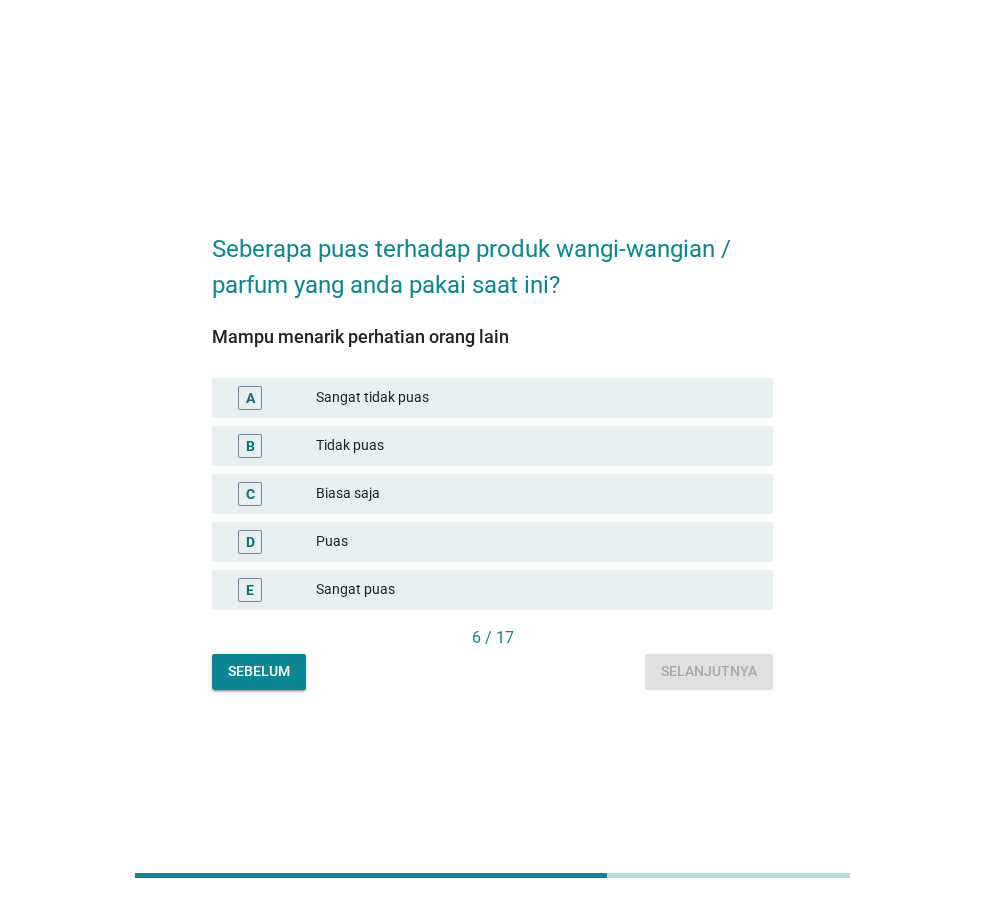 click on "D   Puas" at bounding box center (492, 542) 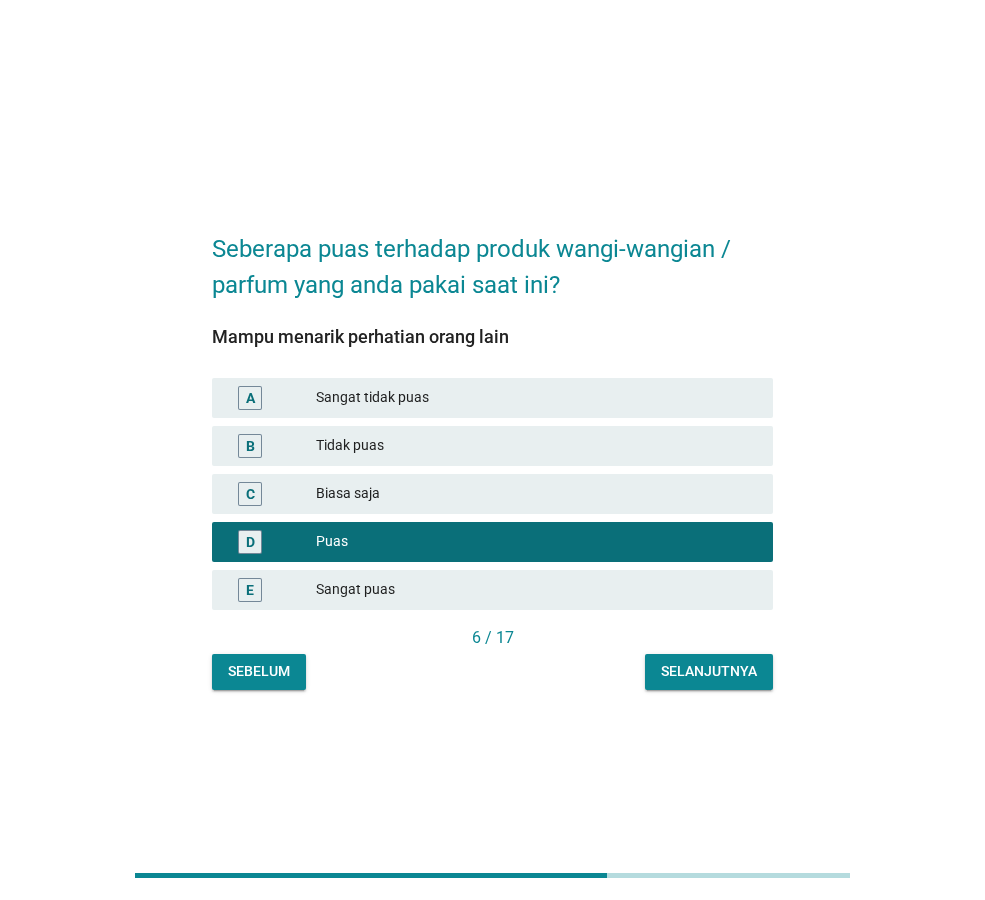 click on "Selanjutnya" at bounding box center (709, 671) 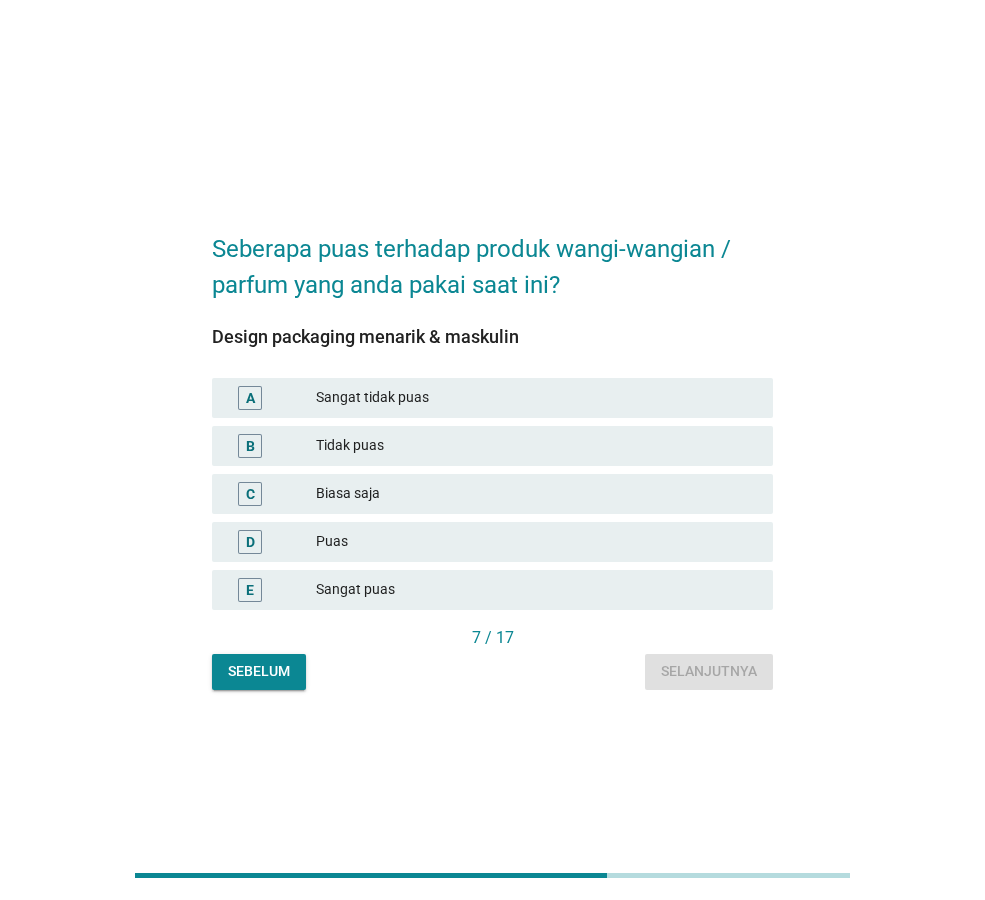 click on "Puas" at bounding box center [536, 542] 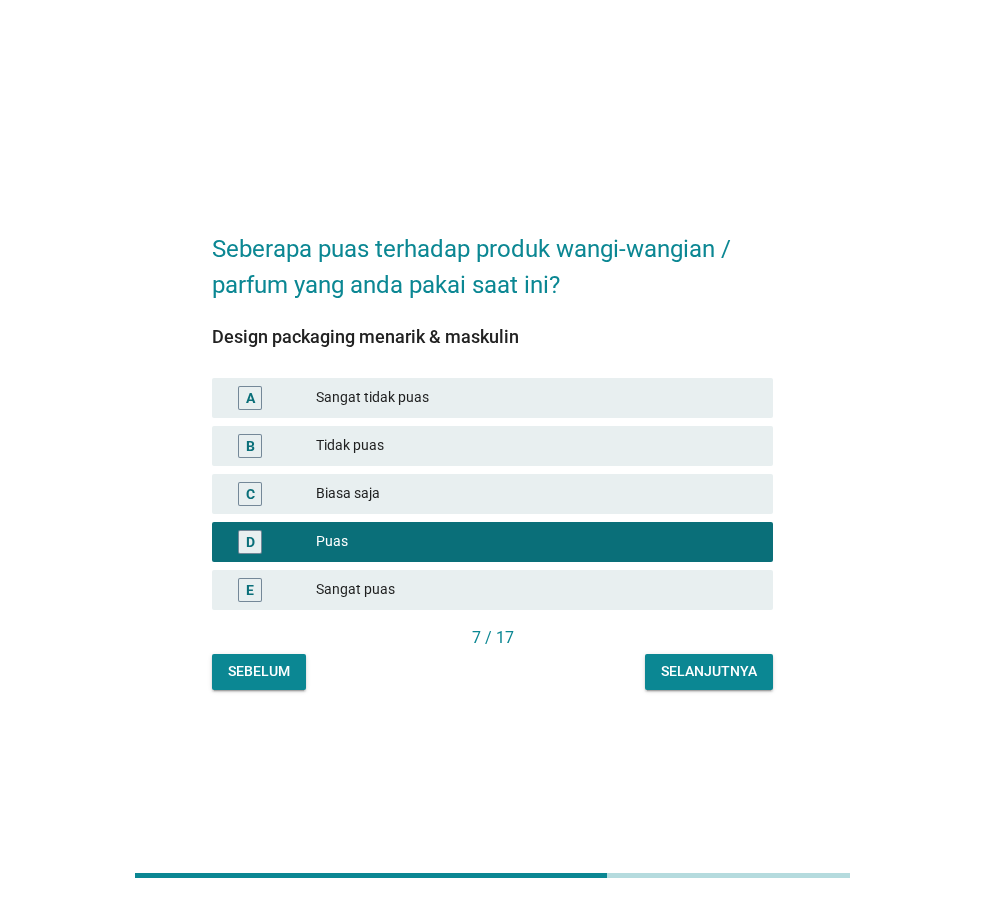 click on "Selanjutnya" at bounding box center (709, 672) 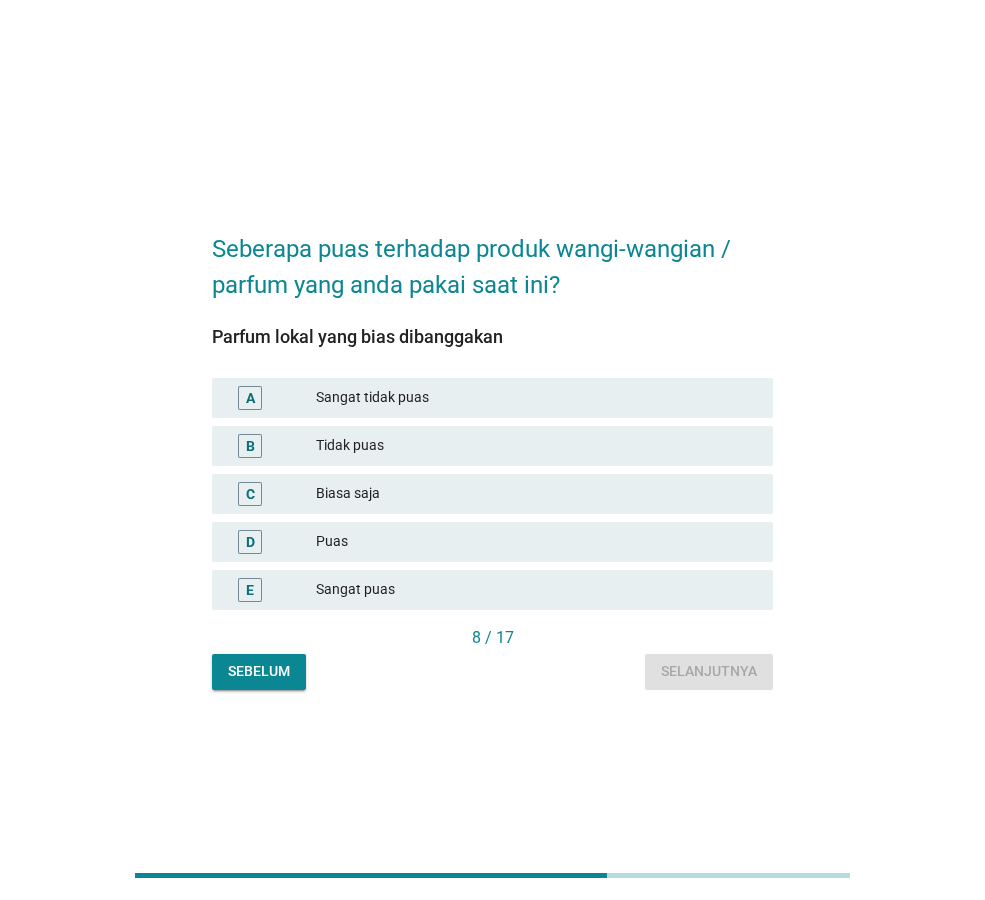 click on "D   Puas" at bounding box center [492, 542] 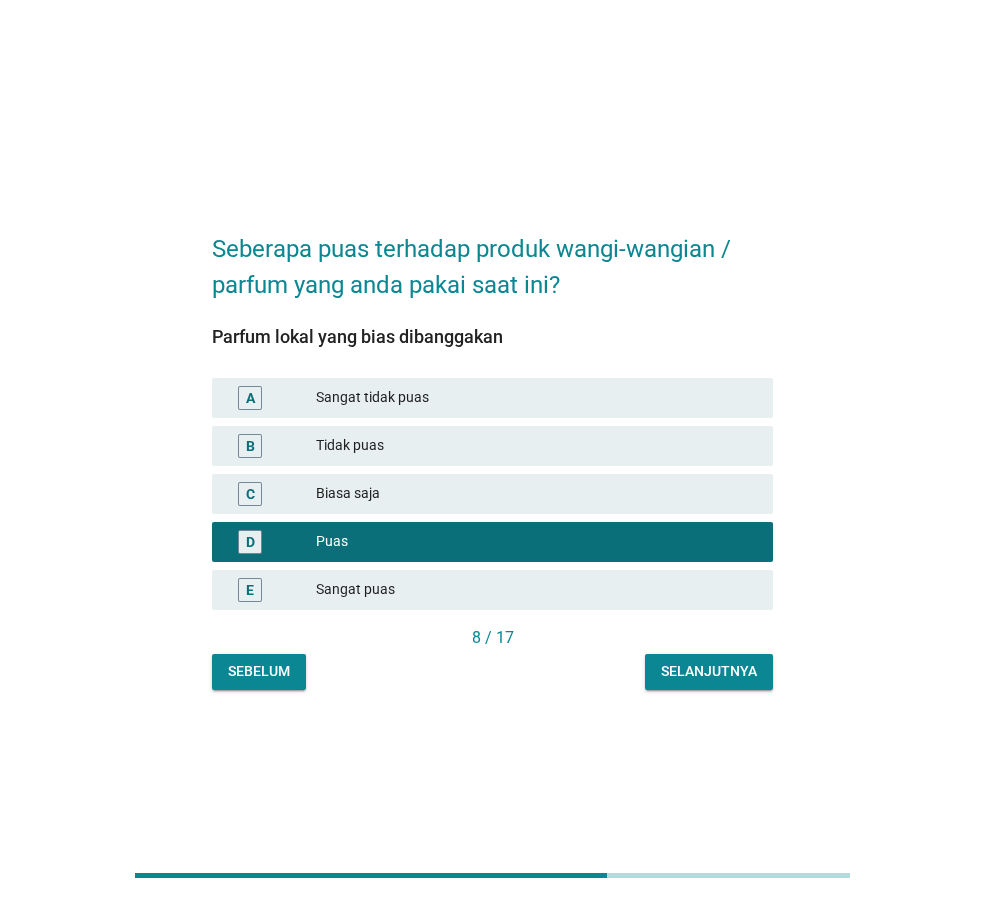 click on "Selanjutnya" at bounding box center (709, 671) 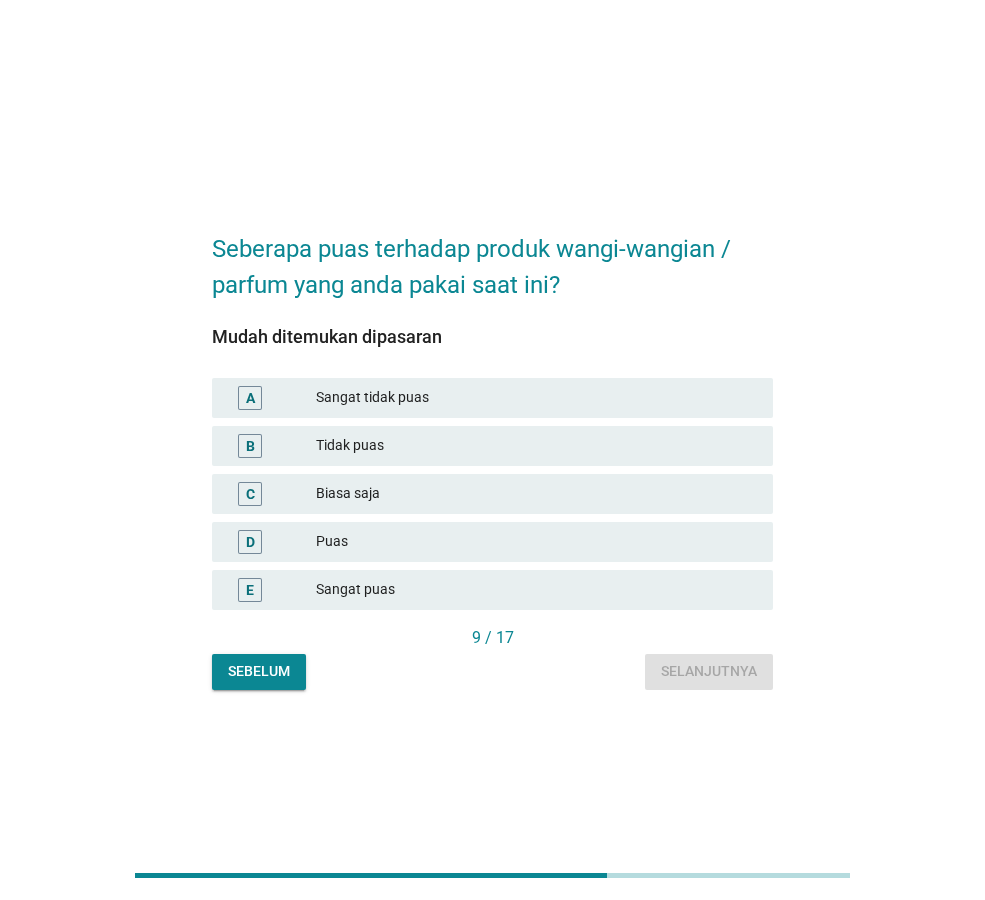 click on "D   Puas" at bounding box center [492, 542] 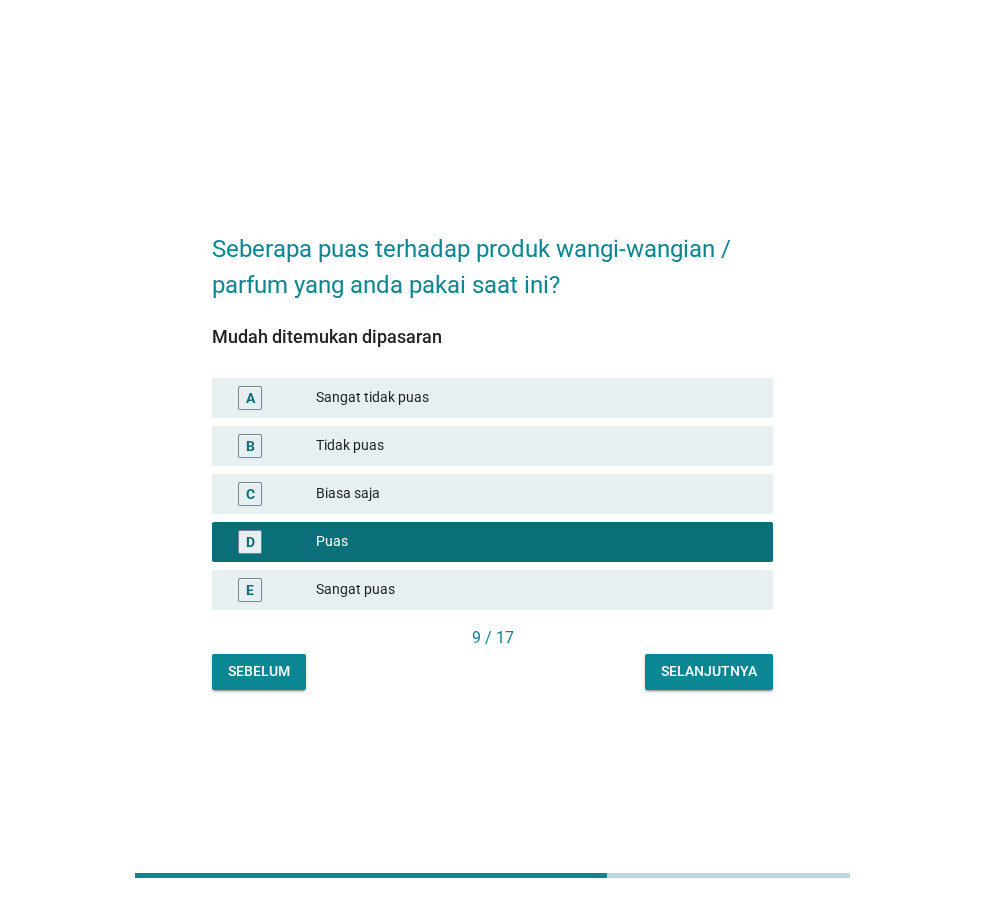 click on "Selanjutnya" at bounding box center (709, 671) 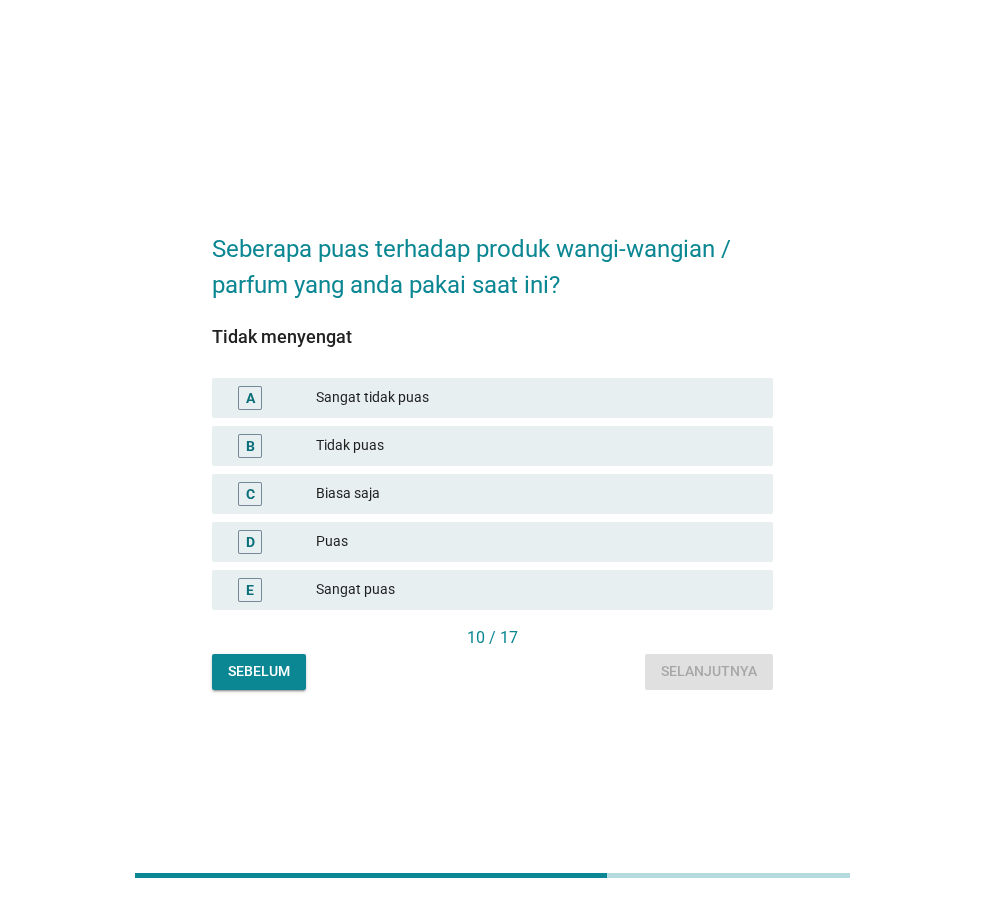 click on "Puas" at bounding box center [536, 542] 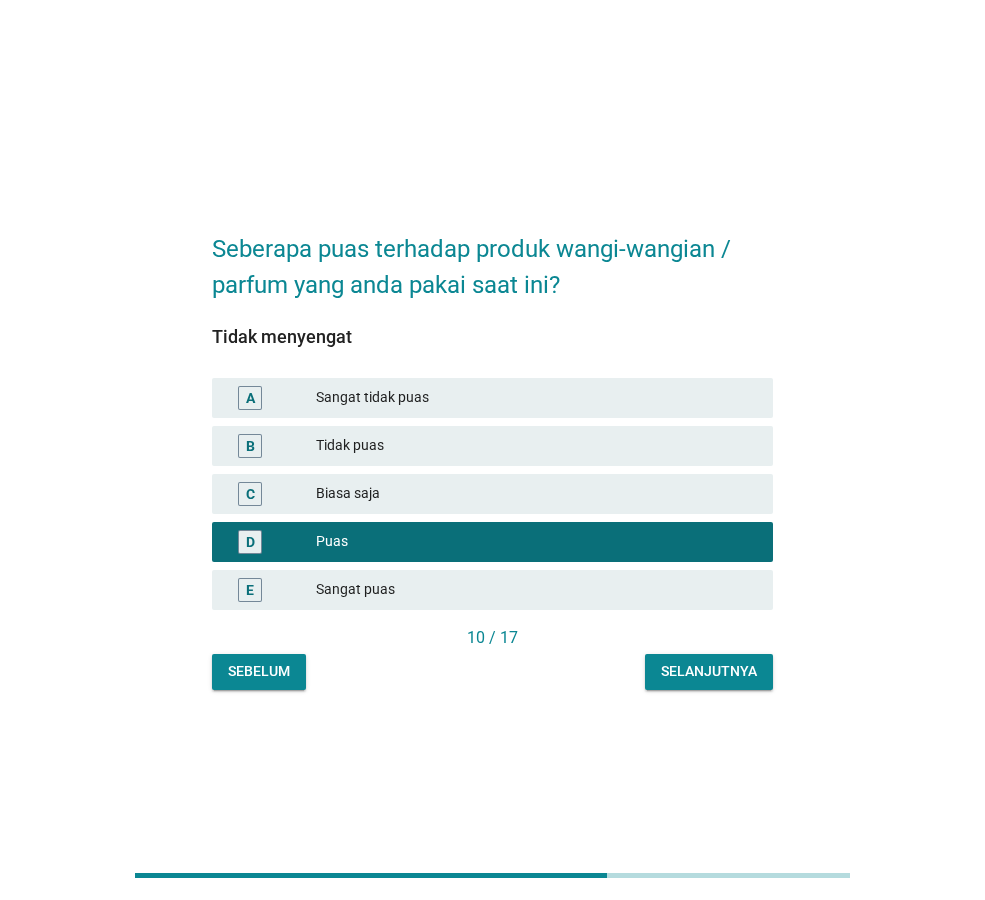 click on "Selanjutnya" at bounding box center [709, 671] 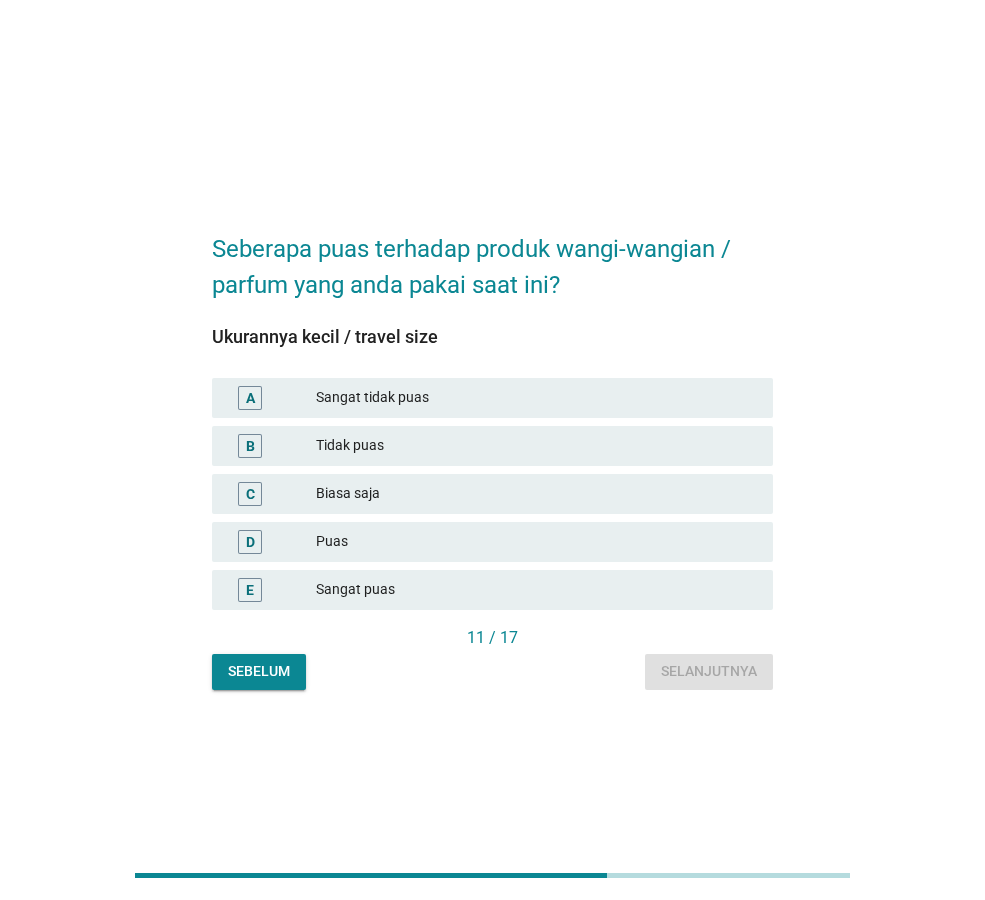 click on "Puas" at bounding box center (536, 542) 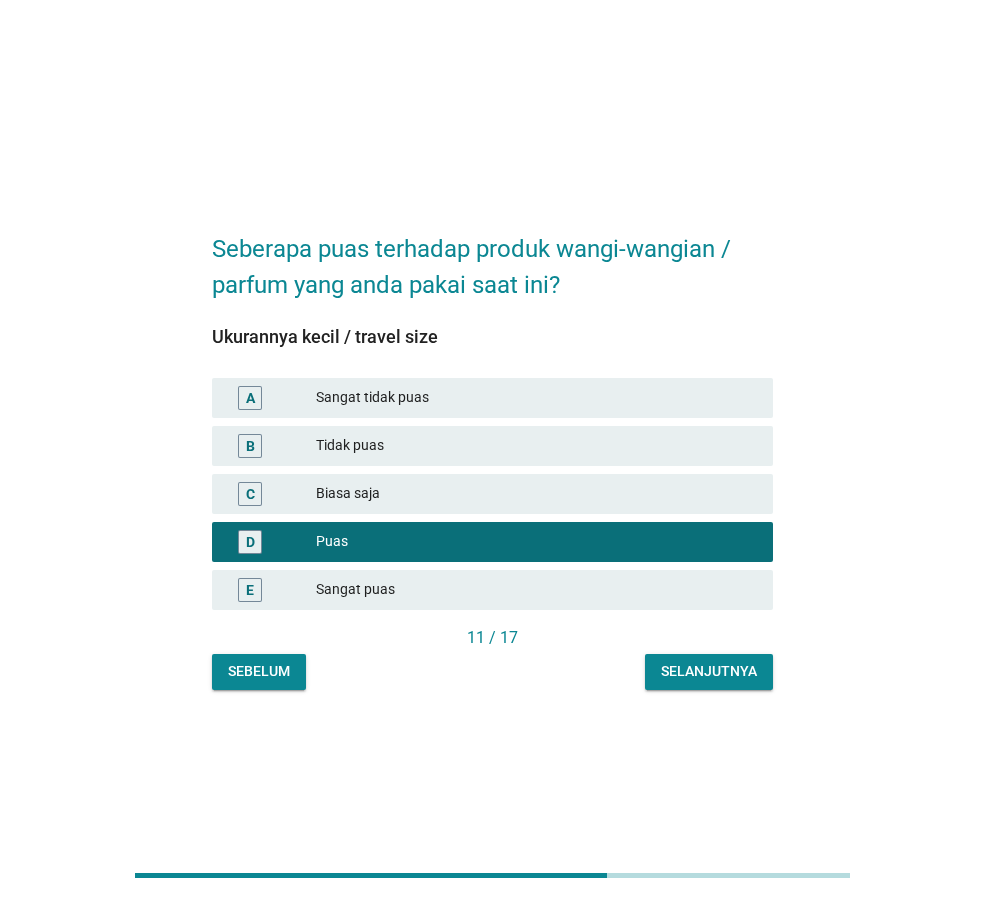click on "Selanjutnya" at bounding box center [709, 671] 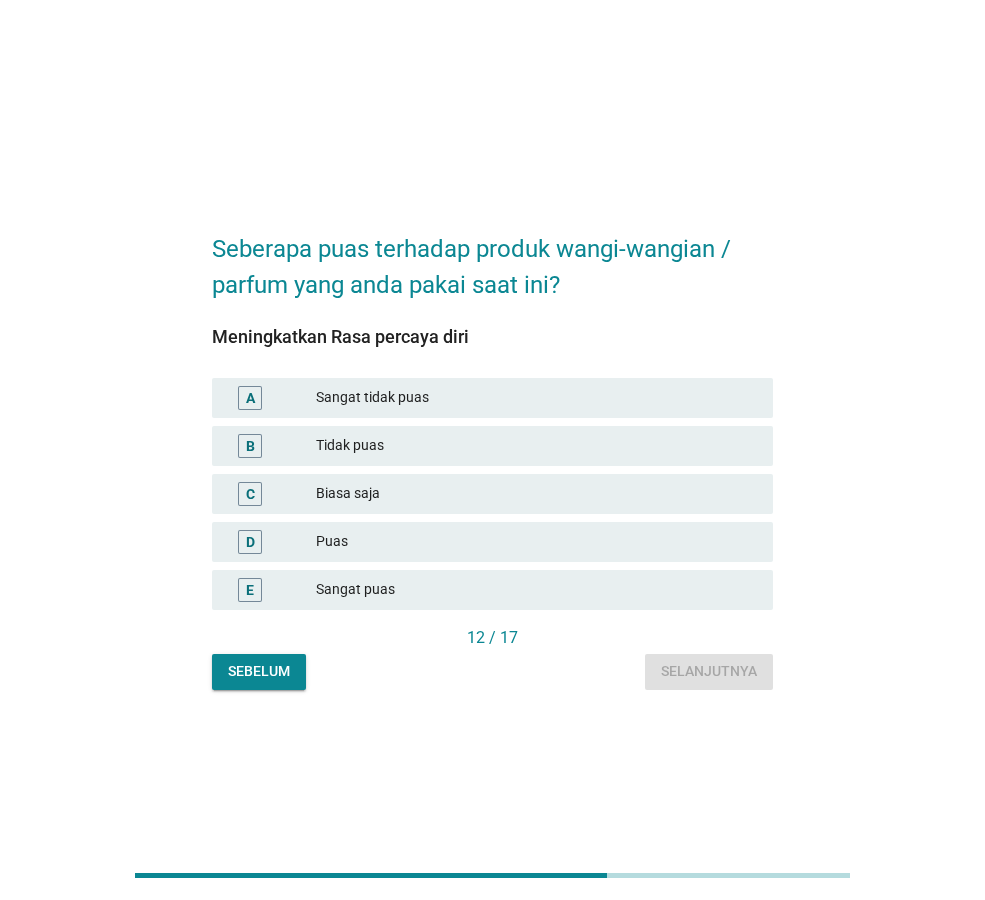 click on "D   Puas" at bounding box center (492, 542) 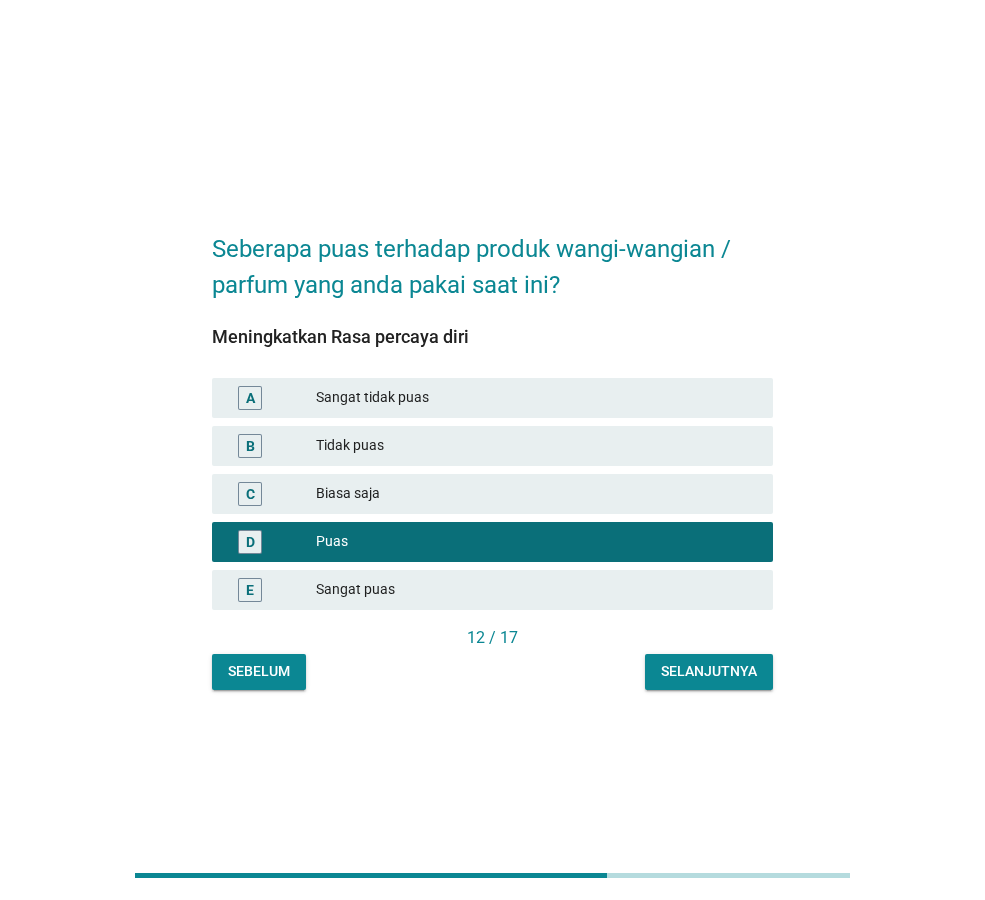 click on "Selanjutnya" at bounding box center [709, 671] 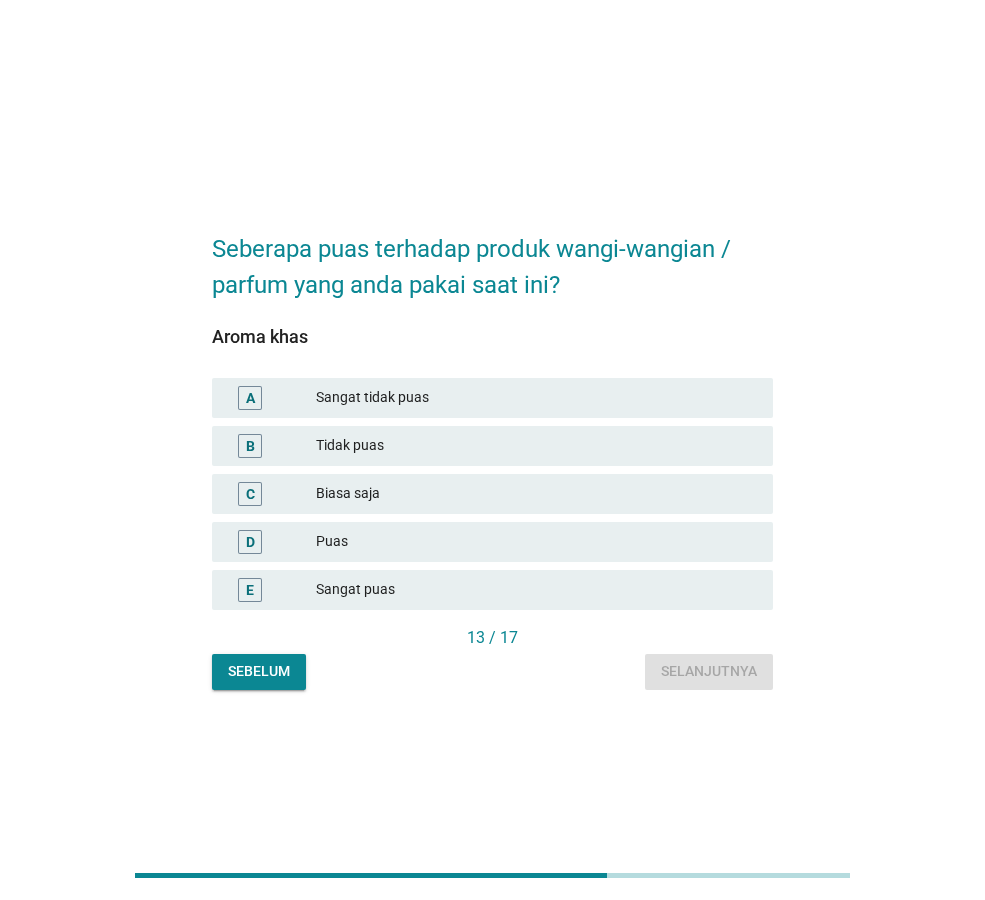 click on "C   Biasa saja" at bounding box center [492, 494] 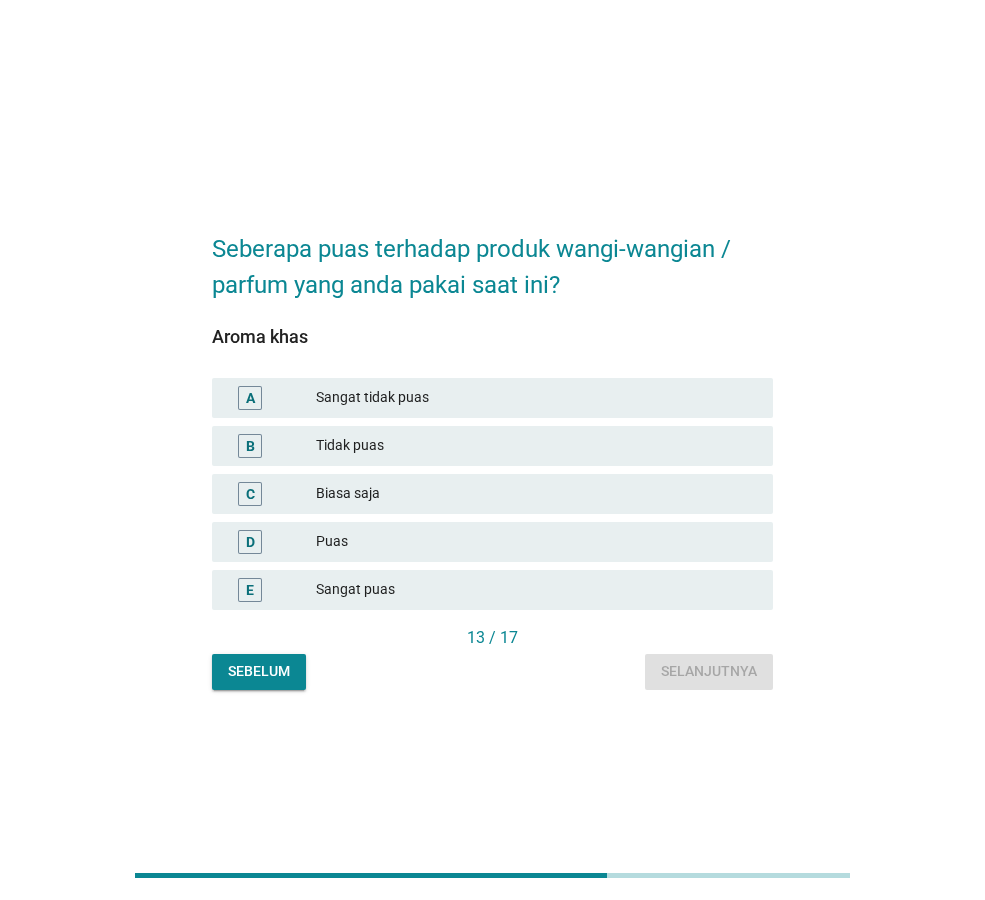click on "Puas" at bounding box center (536, 542) 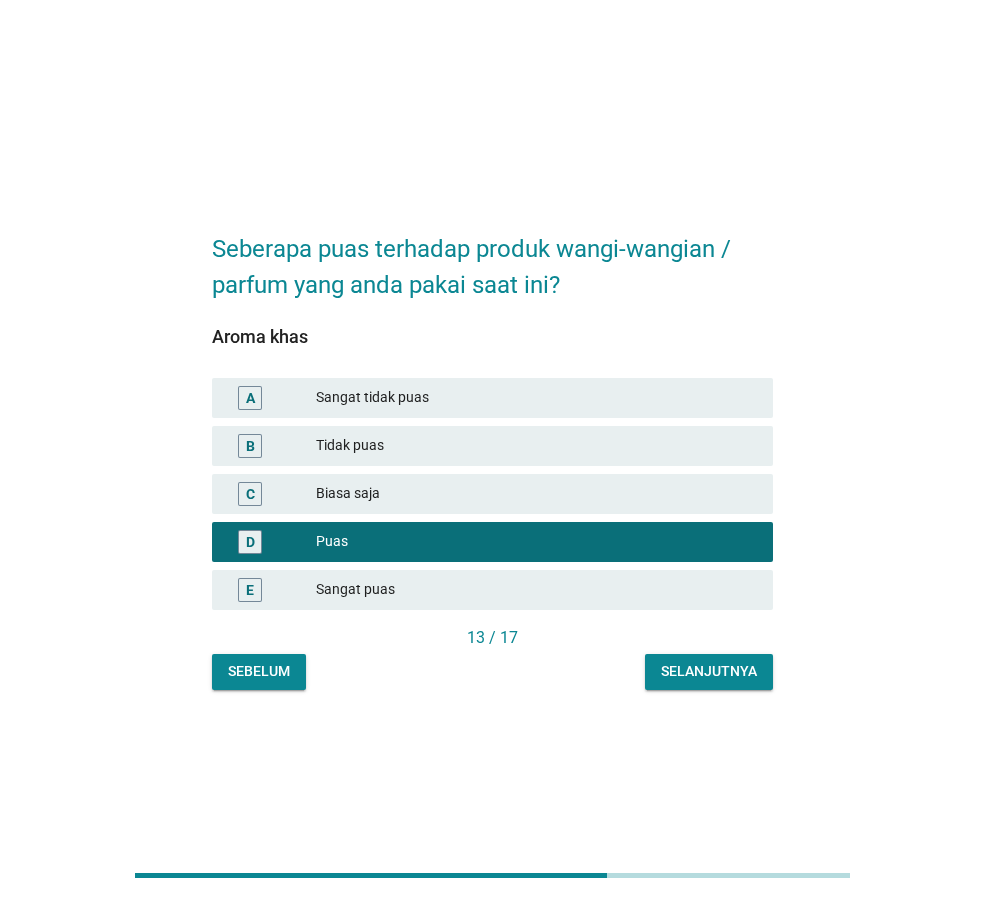 click on "Selanjutnya" at bounding box center [709, 671] 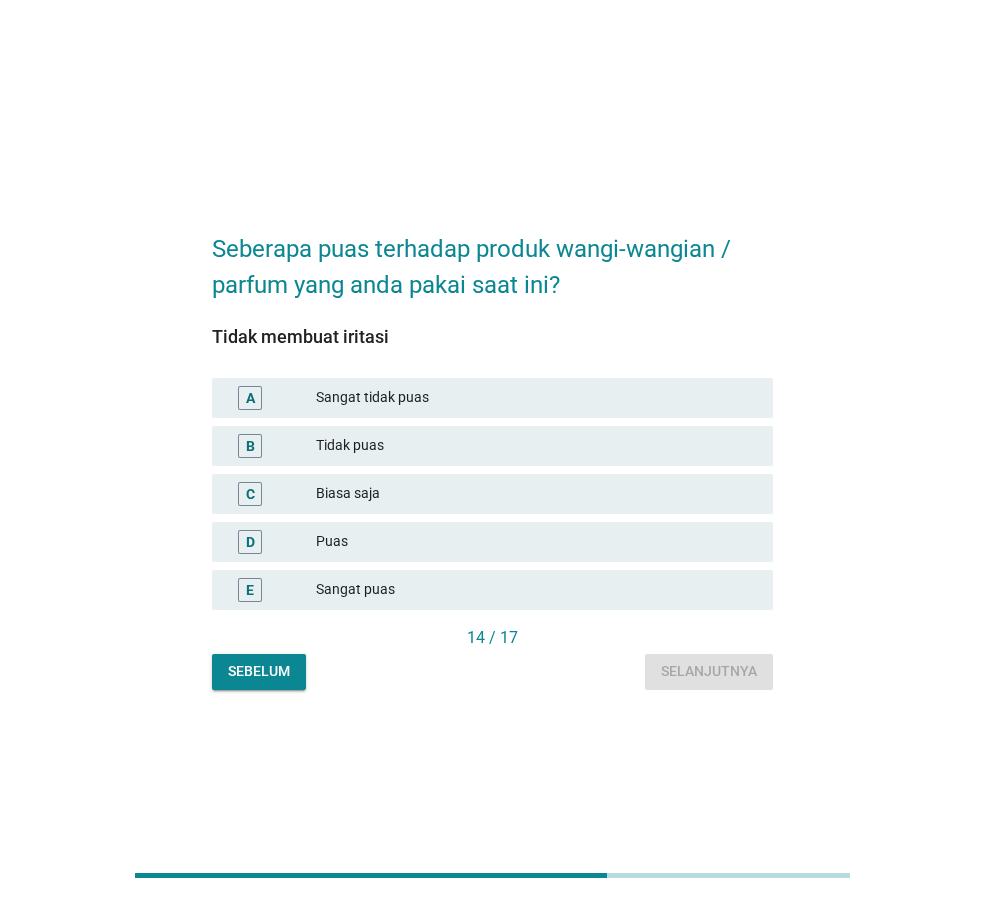 click on "Puas" at bounding box center (536, 542) 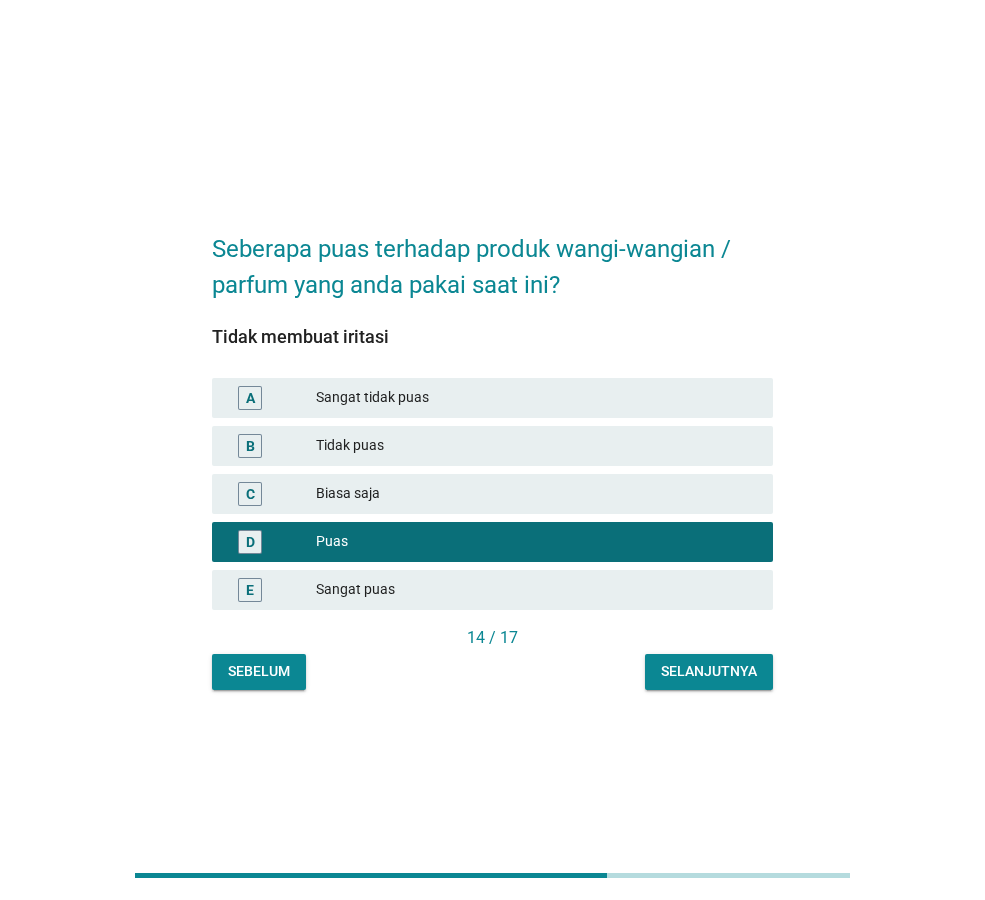click on "Selanjutnya" at bounding box center [709, 671] 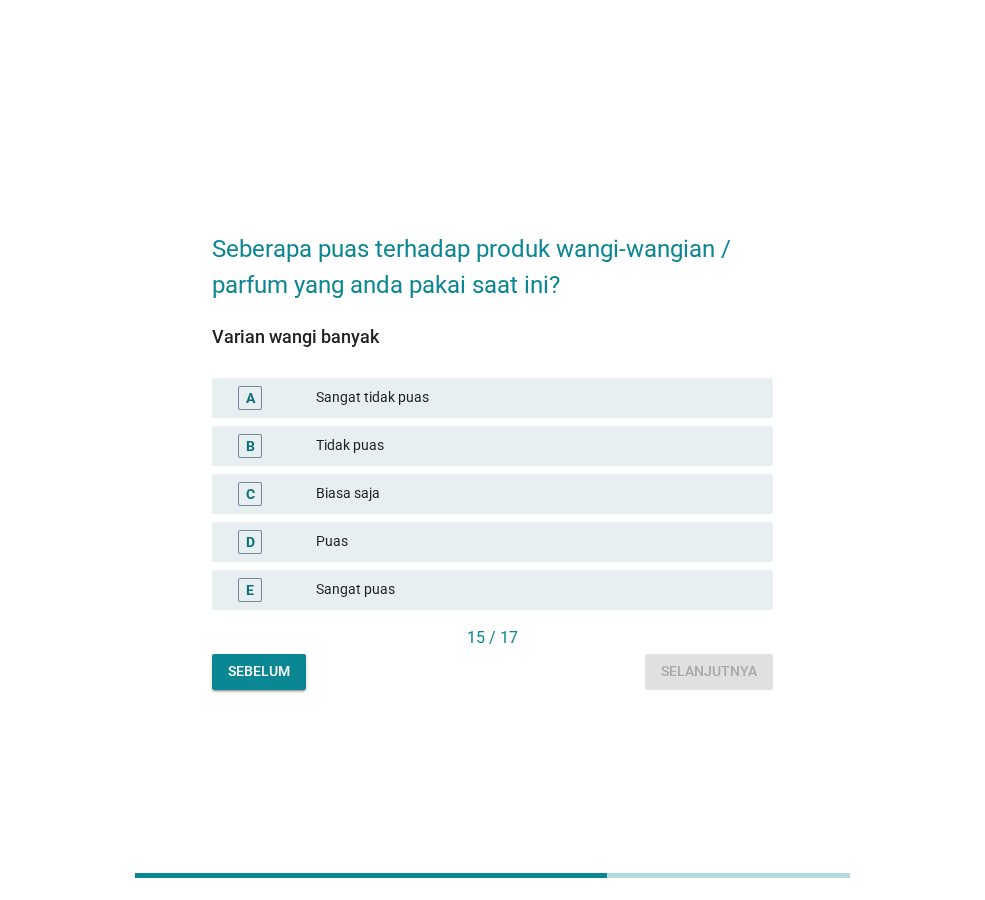 click on "Puas" at bounding box center [536, 542] 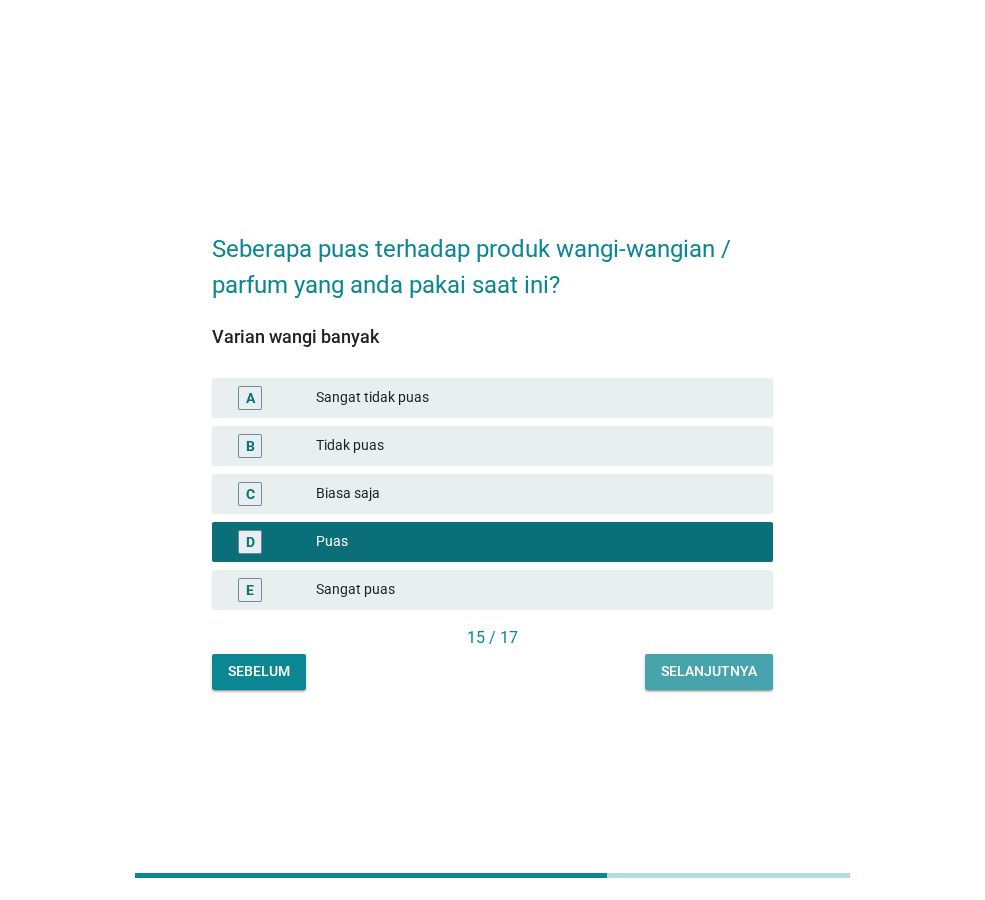 click on "Selanjutnya" at bounding box center [709, 671] 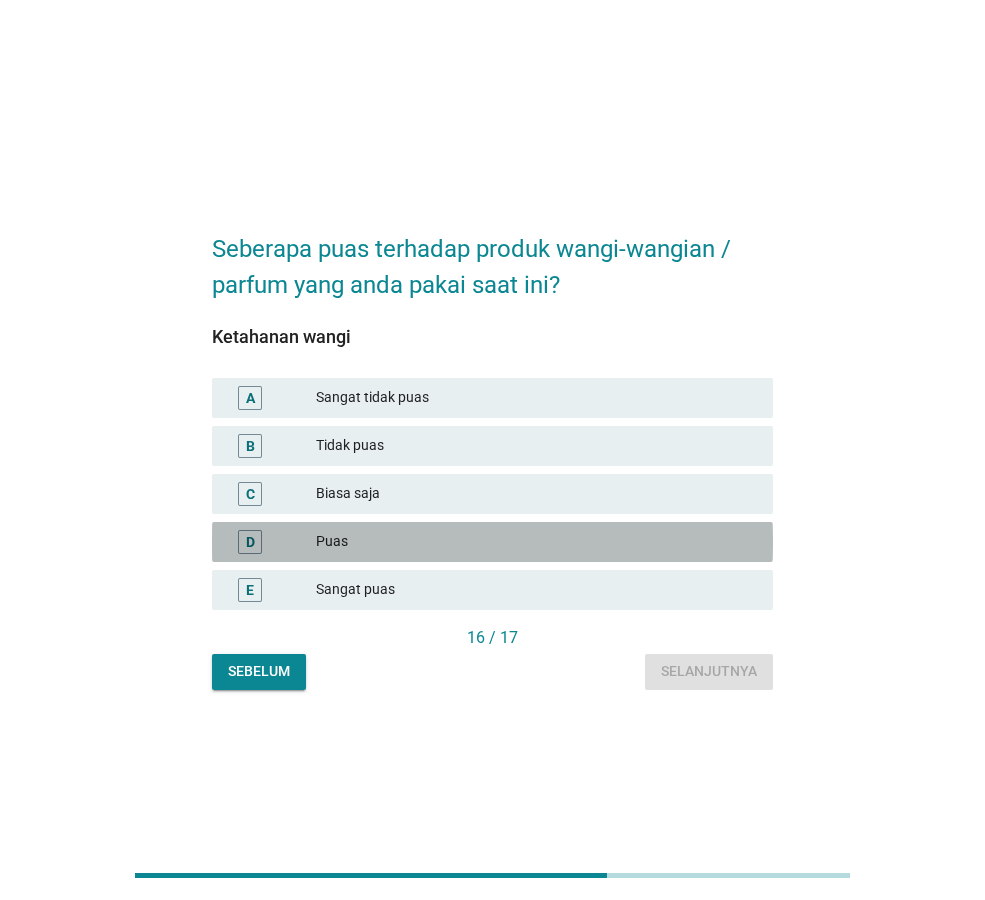 click on "Puas" at bounding box center [536, 542] 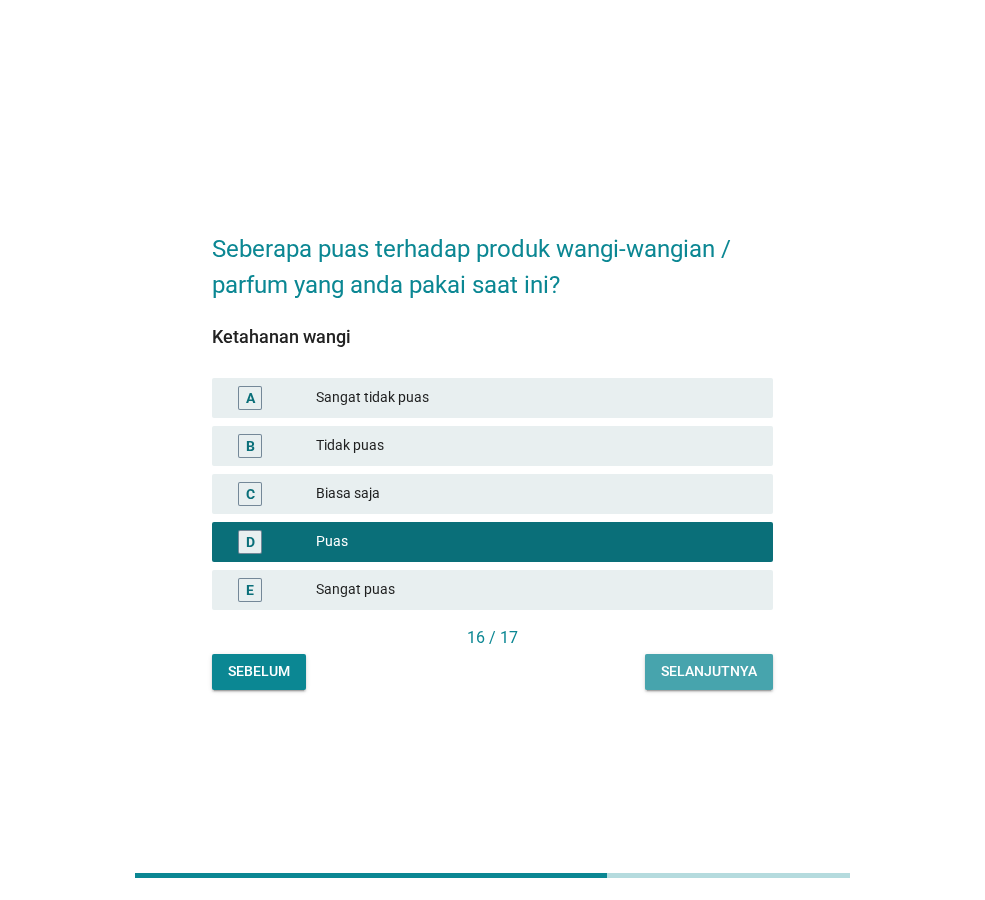 click on "Selanjutnya" at bounding box center (709, 671) 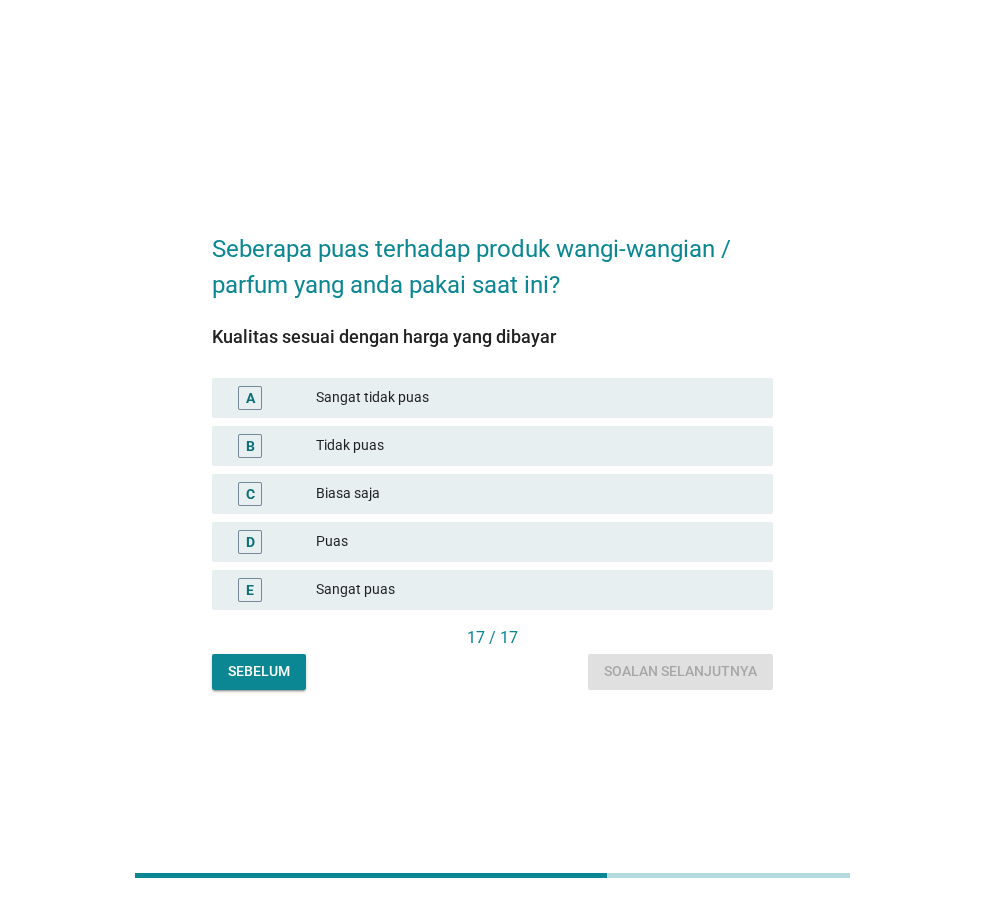click on "Puas" at bounding box center [536, 542] 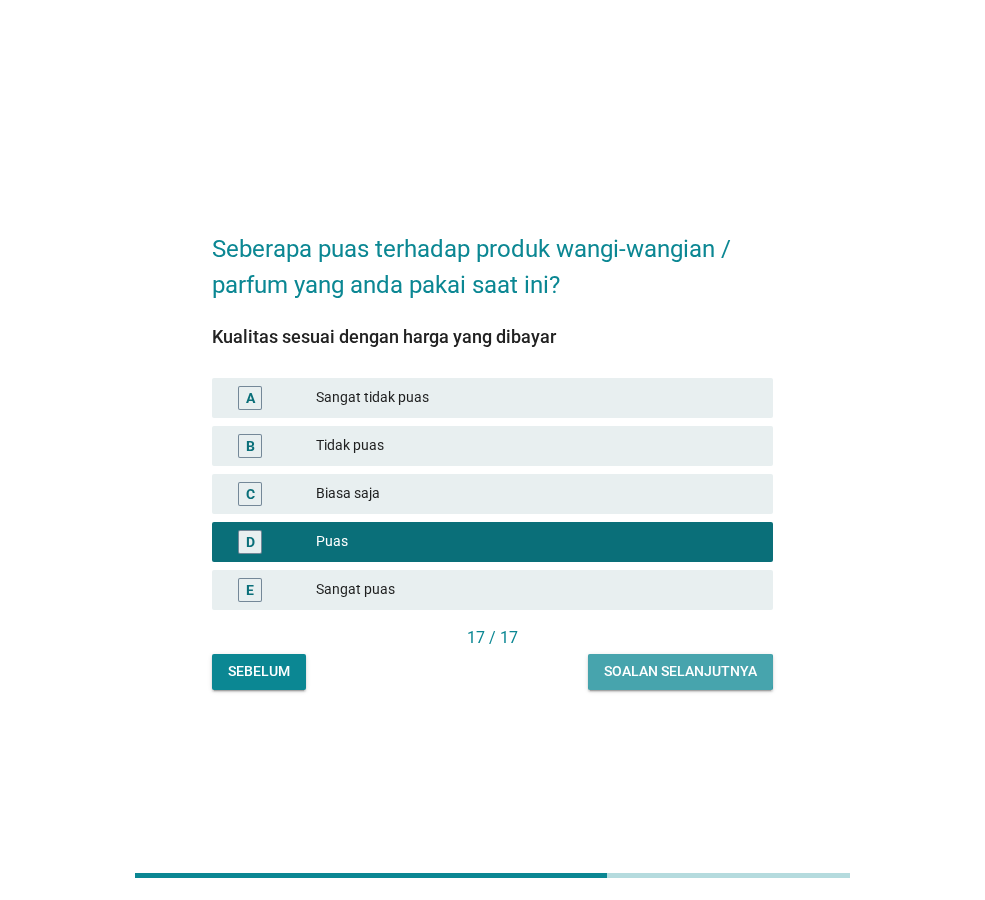 click on "Soalan selanjutnya" at bounding box center (680, 672) 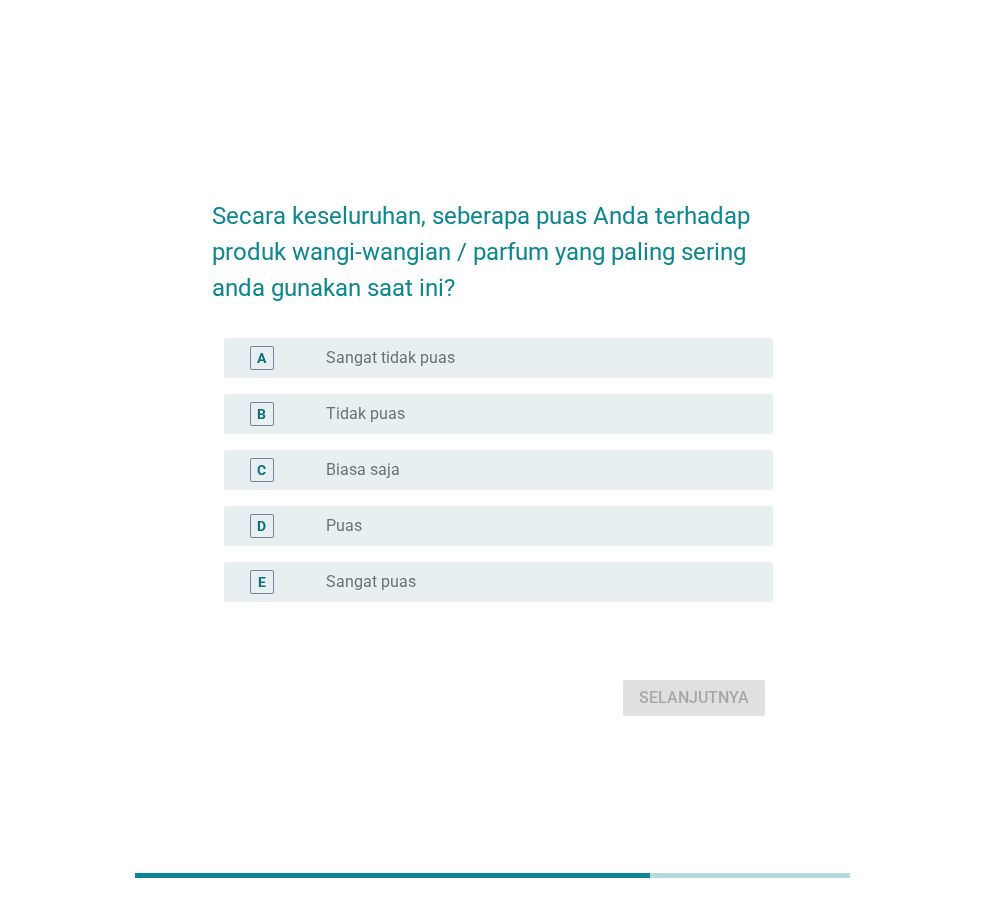 click on "D     radio_button_unchecked Puas" at bounding box center (492, 526) 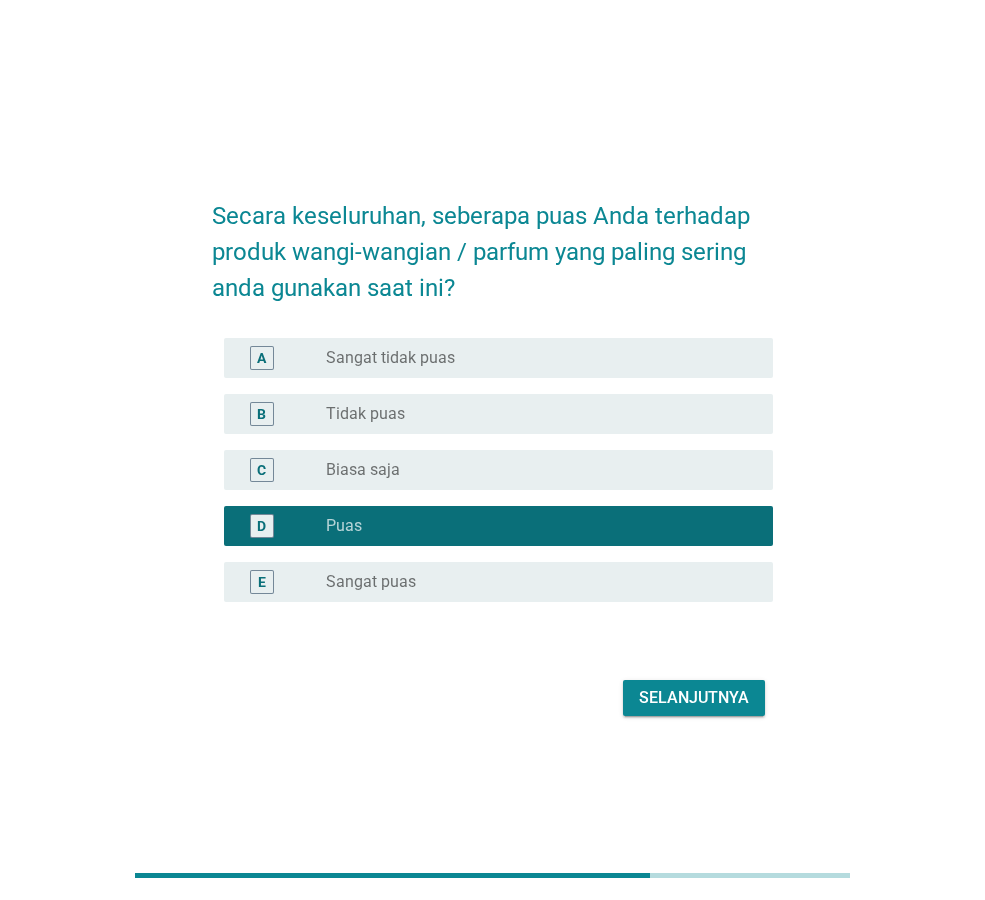 click on "Selanjutnya" at bounding box center [492, 698] 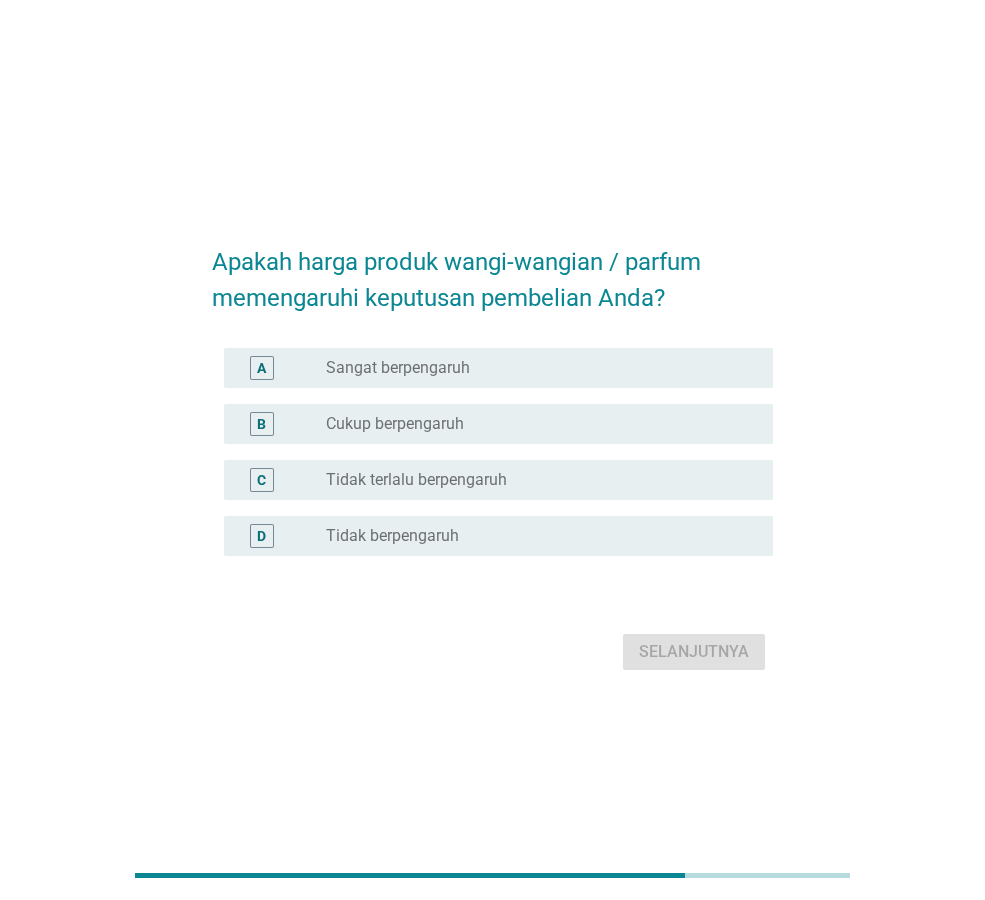 click on "radio_button_unchecked Tidak berpengaruh" at bounding box center (533, 536) 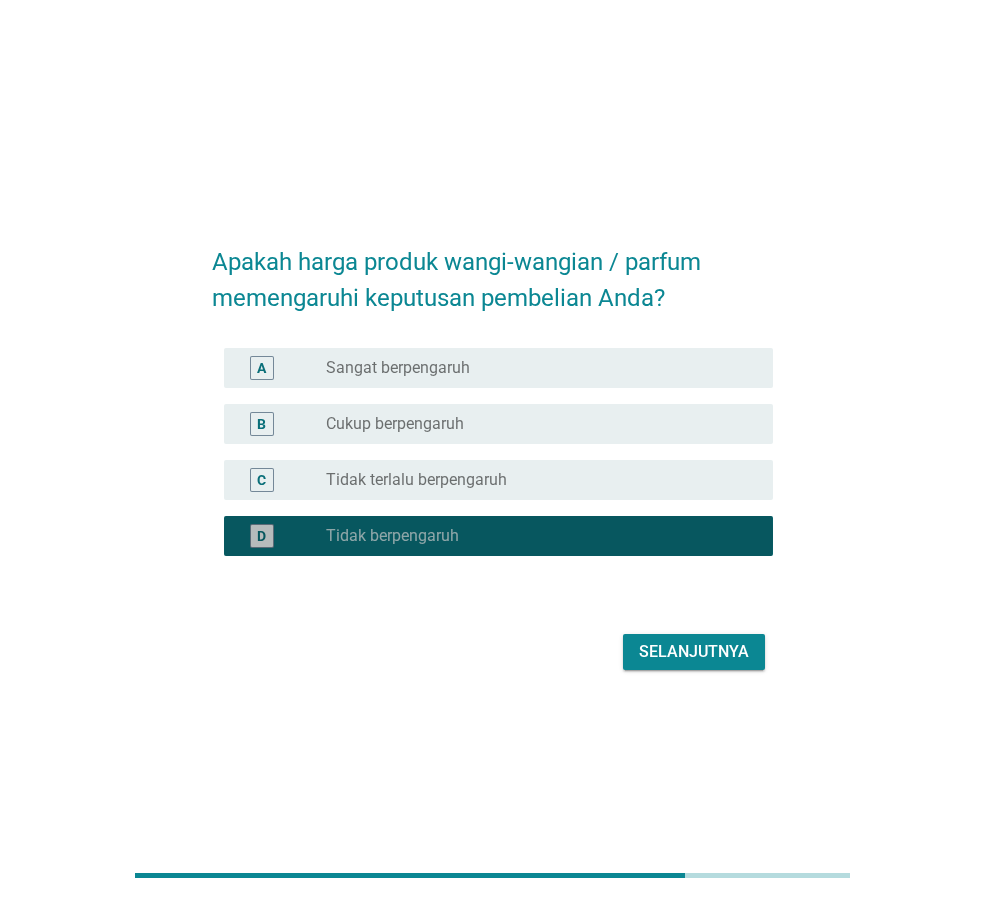 click on "radio_button_unchecked Tidak terlalu berpengaruh" at bounding box center (541, 480) 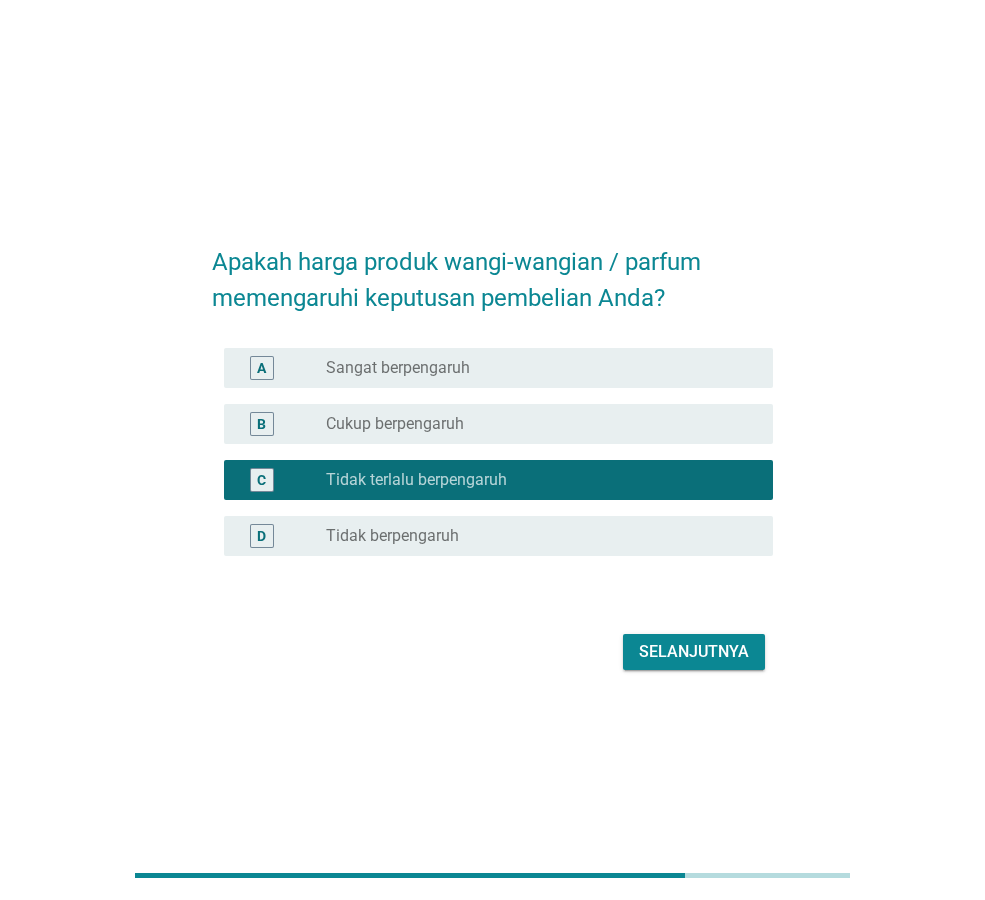 click on "radio_button_unchecked Cukup berpengaruh" at bounding box center [533, 424] 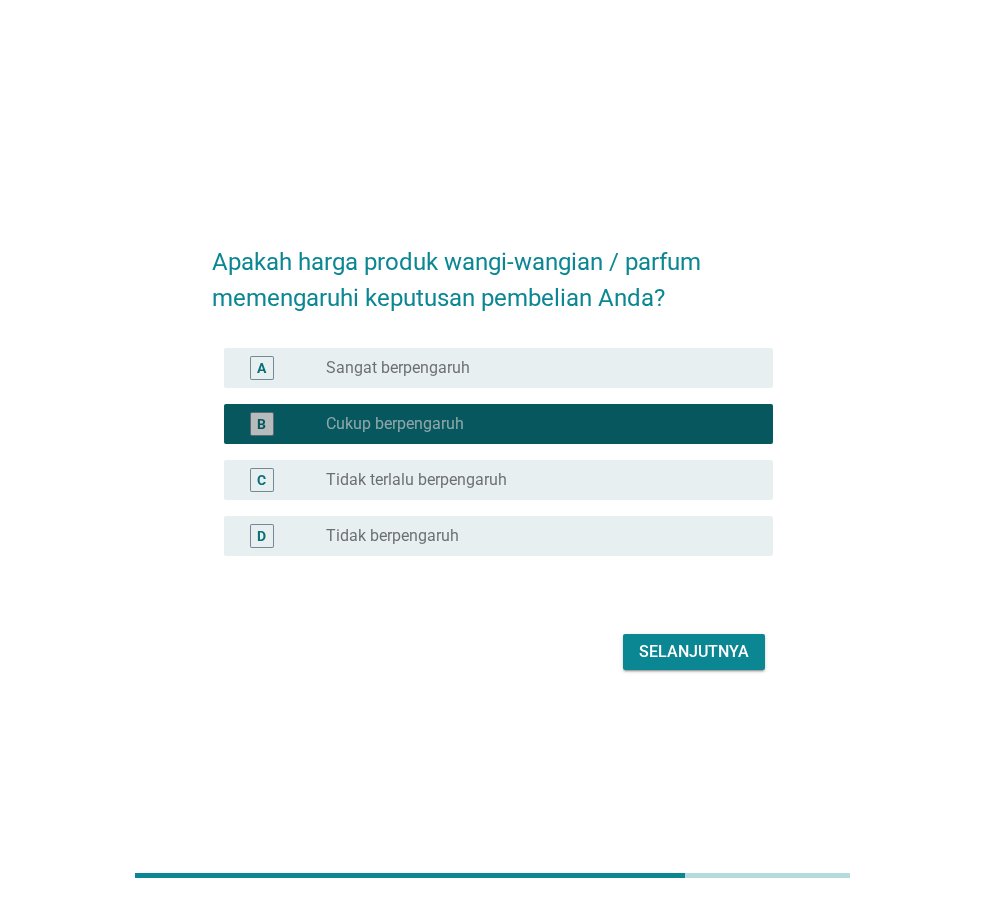 click on "radio_button_unchecked Sangat berpengaruh" at bounding box center (533, 368) 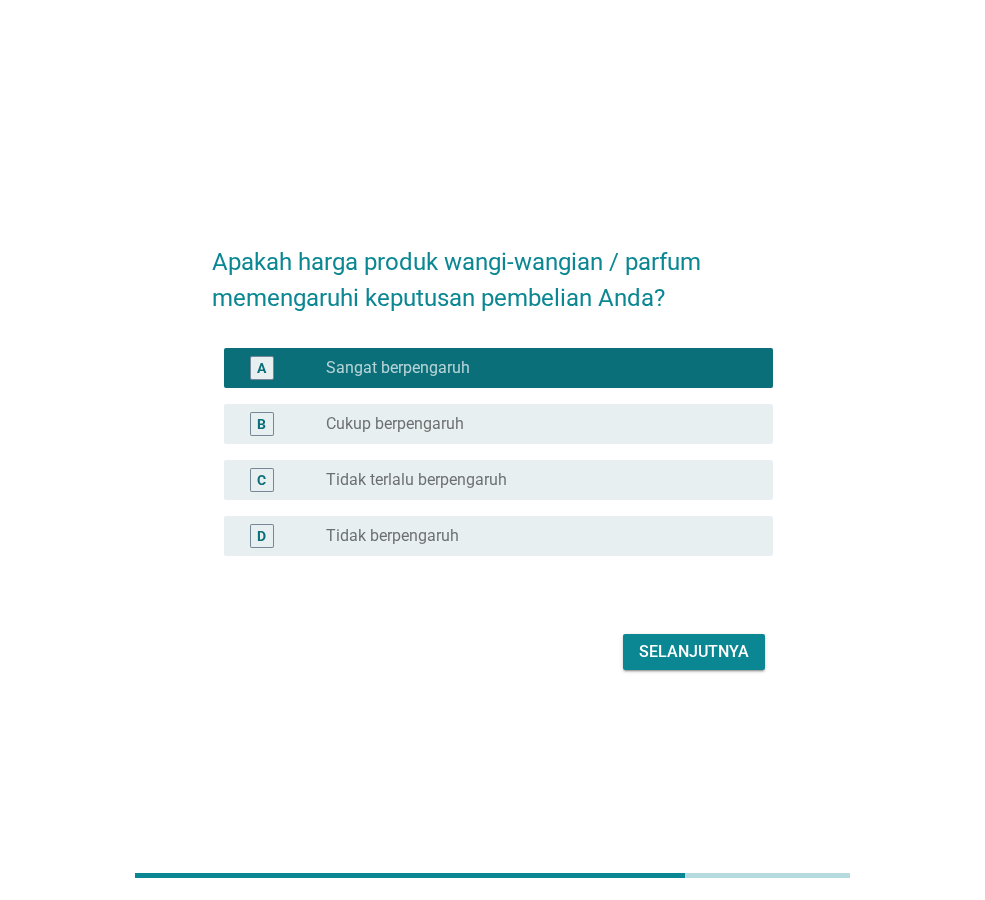 click on "C     radio_button_unchecked Tidak terlalu berpengaruh" at bounding box center [492, 480] 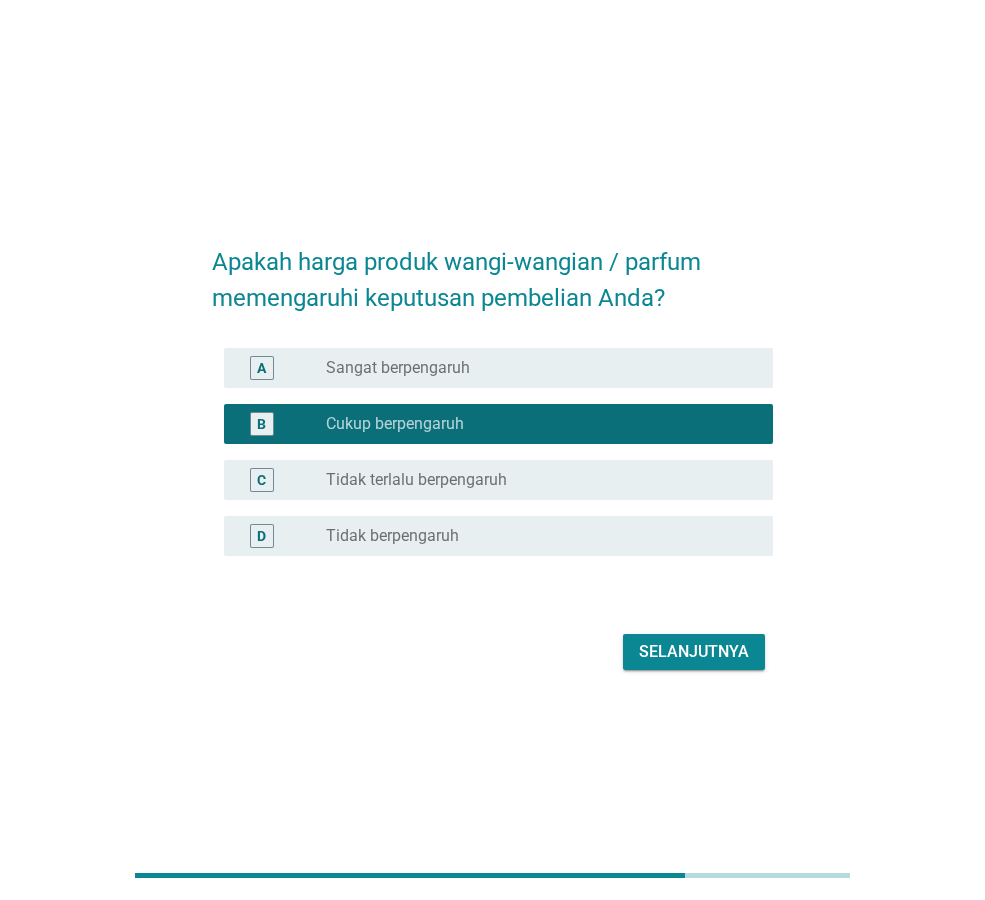 click on "Selanjutnya" at bounding box center [694, 652] 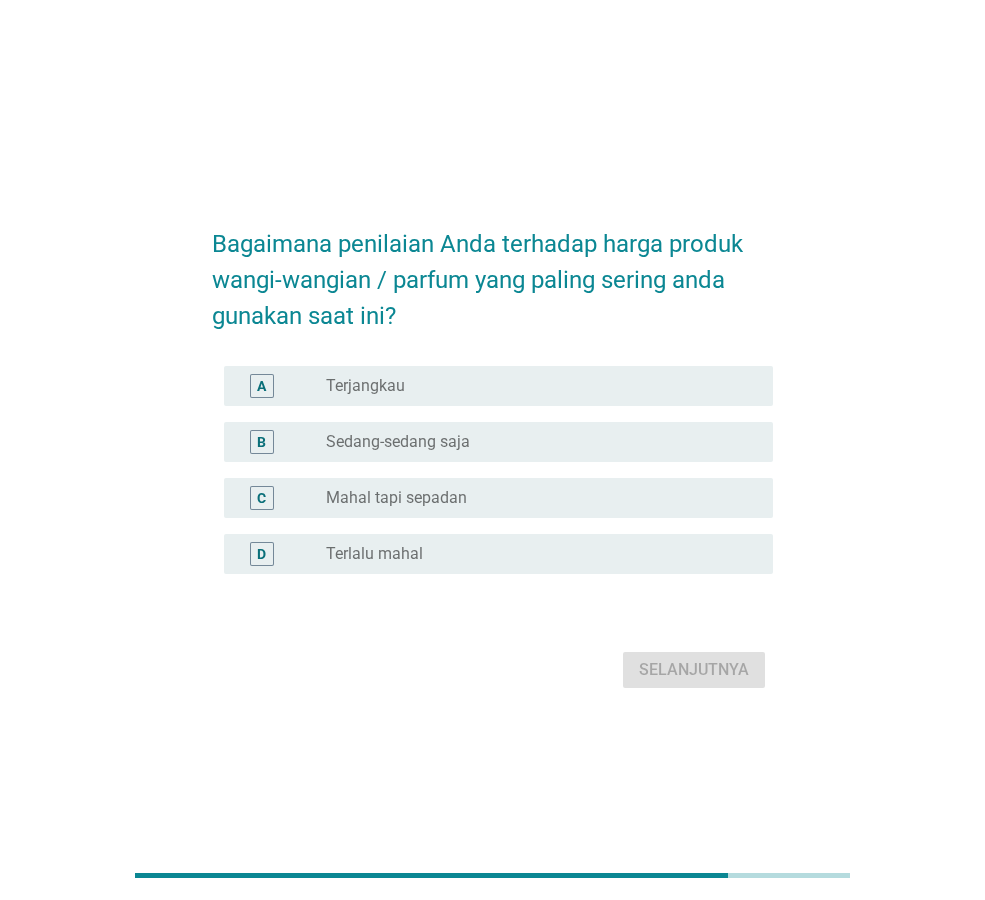 click on "B     radio_button_unchecked Sedang-sedang saja" at bounding box center [498, 442] 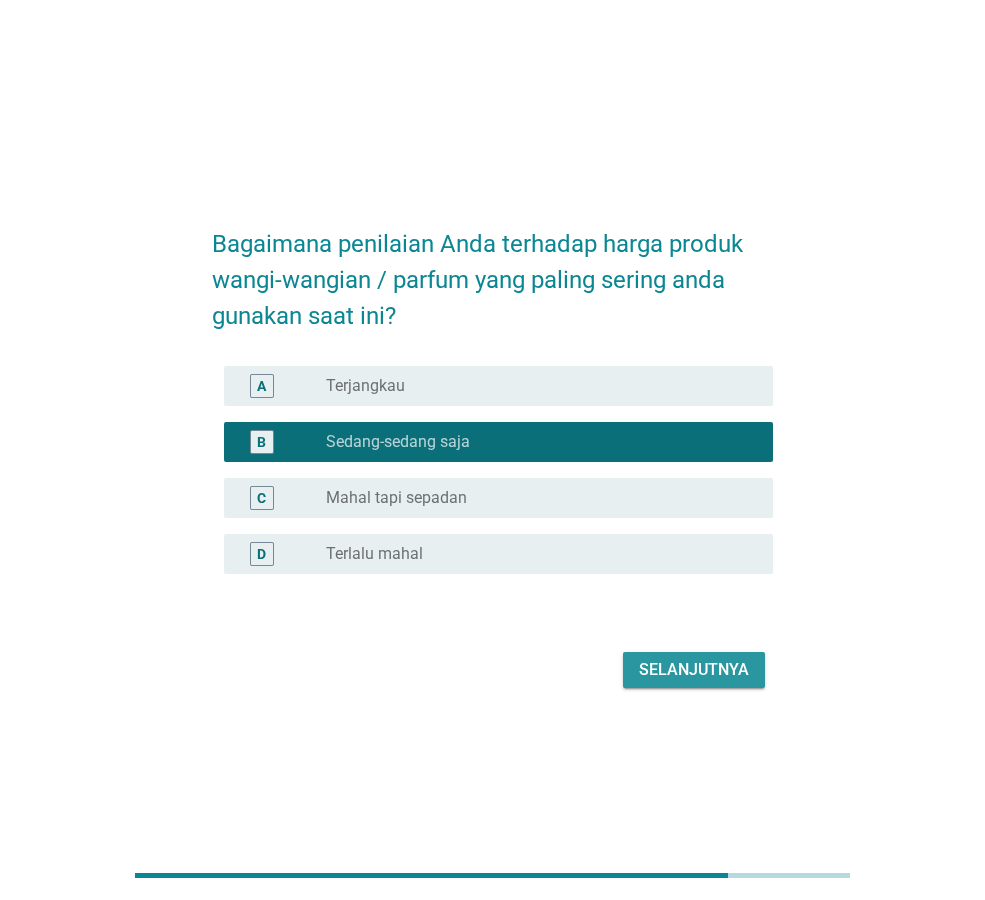 drag, startPoint x: 690, startPoint y: 669, endPoint x: 689, endPoint y: 602, distance: 67.00746 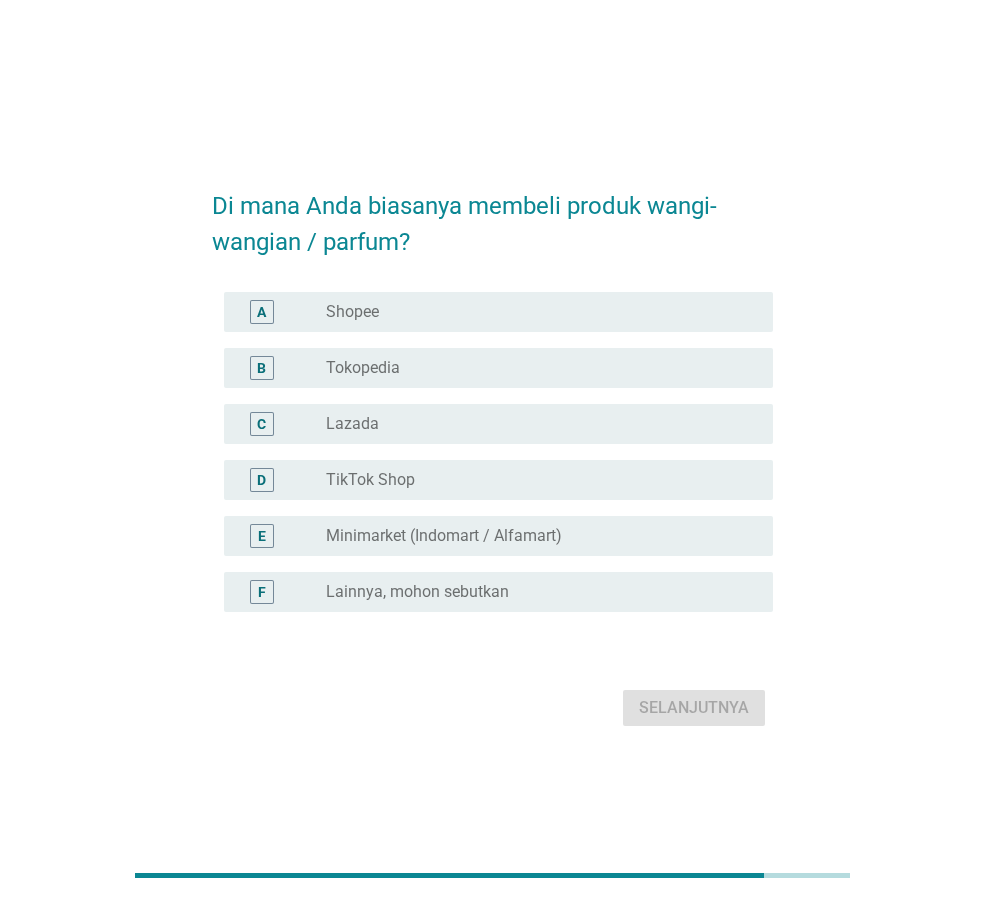 click on "D     radio_button_unchecked TikTok Shop" at bounding box center (492, 480) 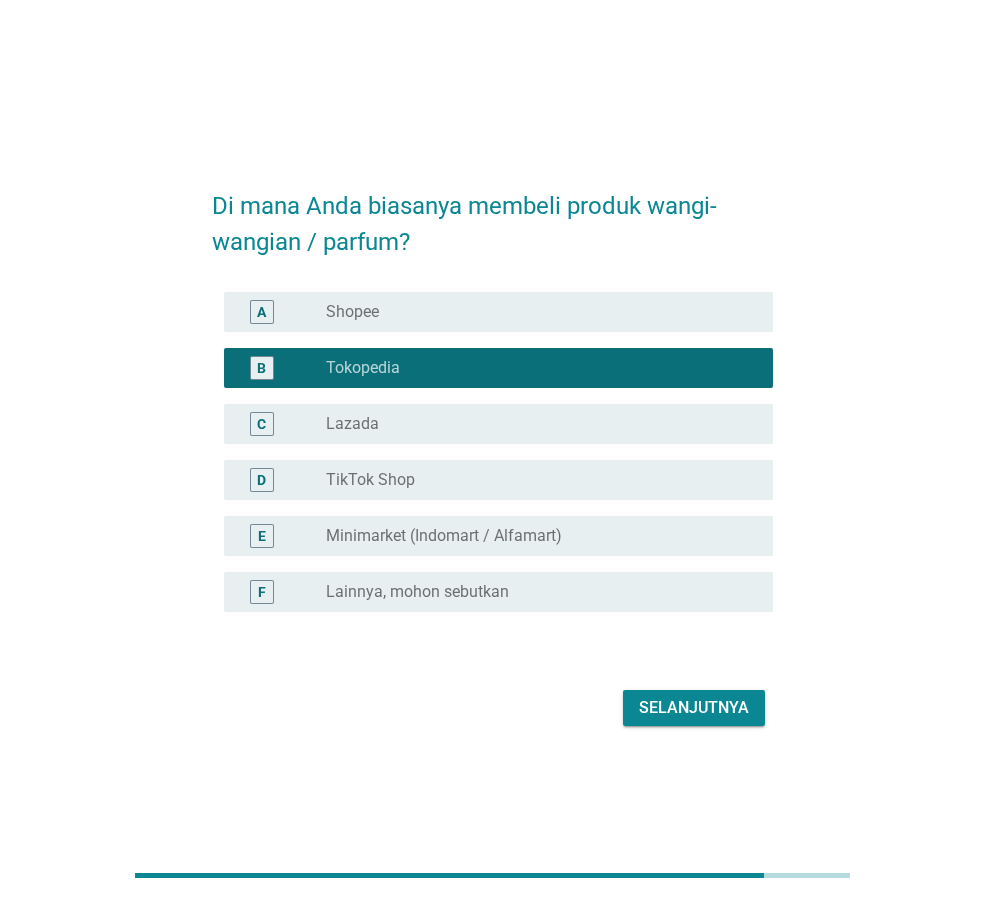 click on "Selanjutnya" at bounding box center [694, 708] 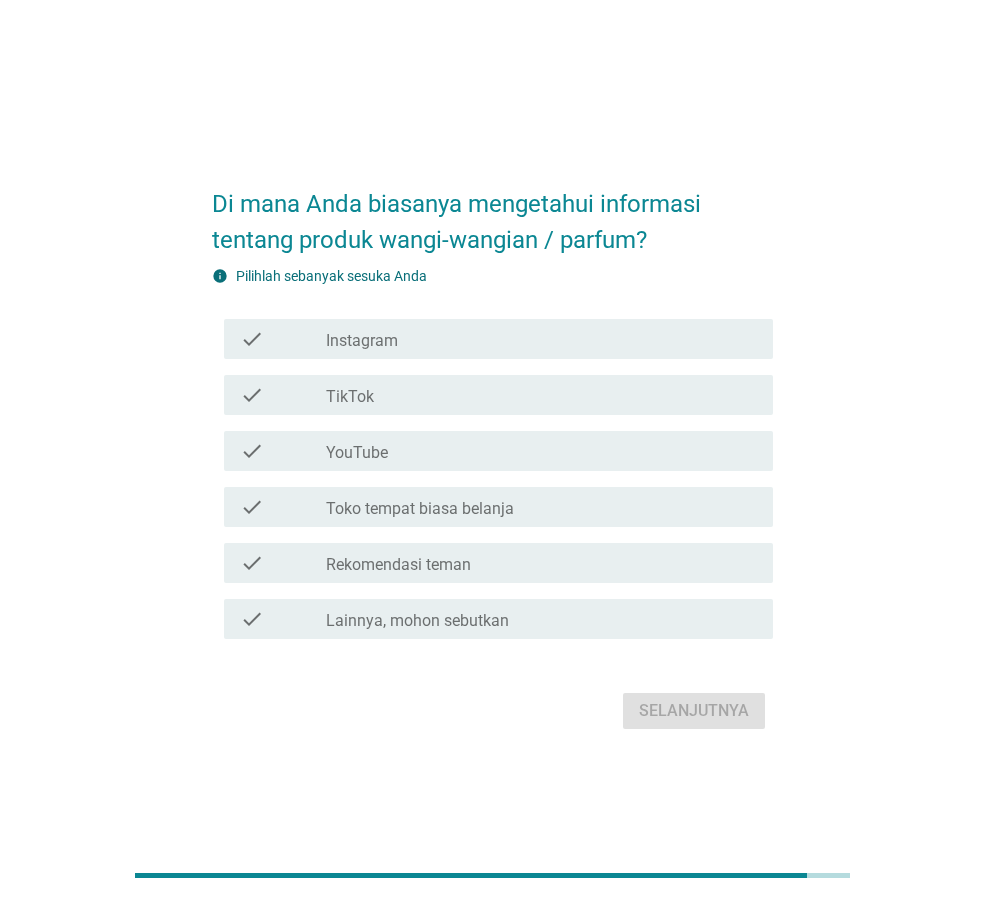 click on "check_box_outline_blank TikTok" at bounding box center (541, 395) 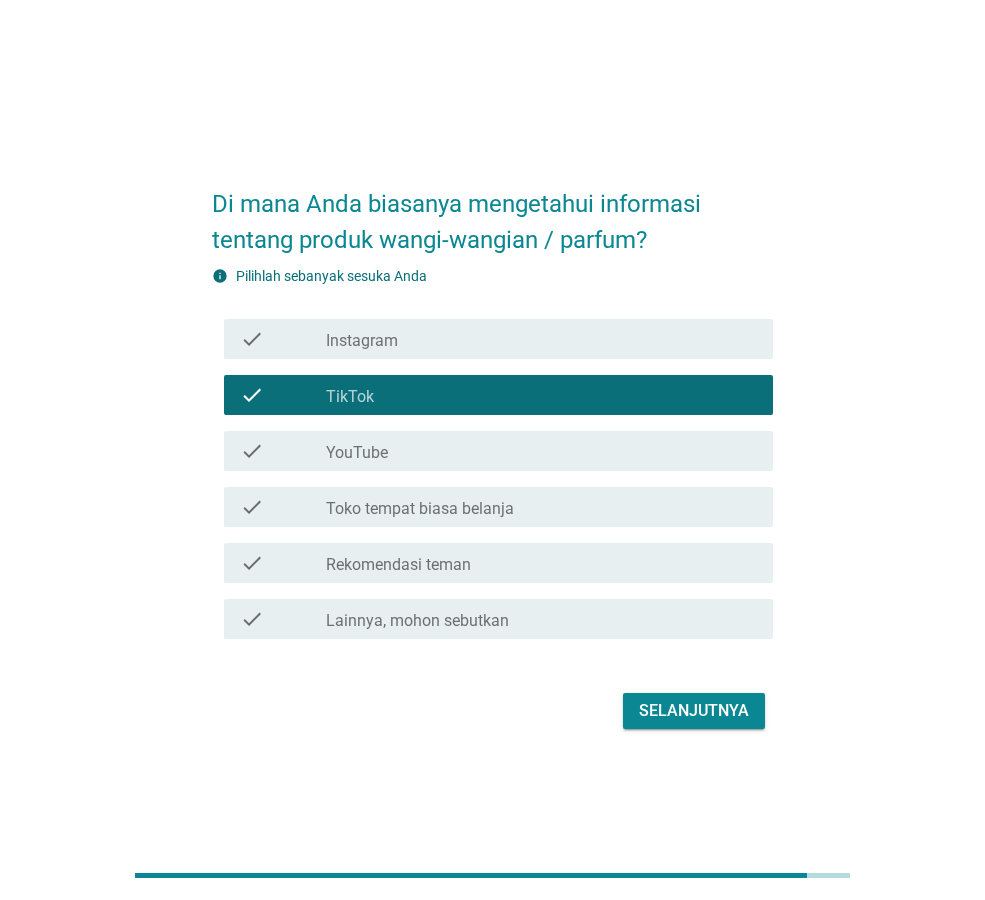 click on "check_box_outline_blank Instagram" at bounding box center [541, 339] 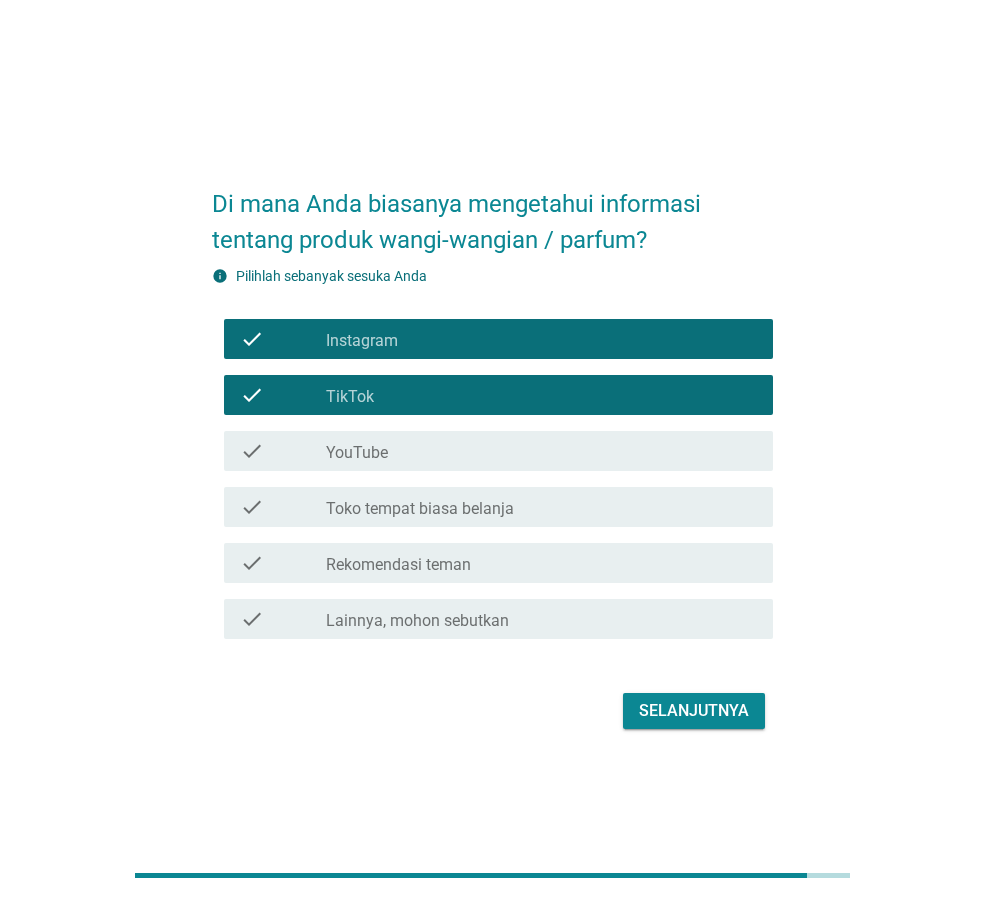 click on "Selanjutnya" at bounding box center [694, 711] 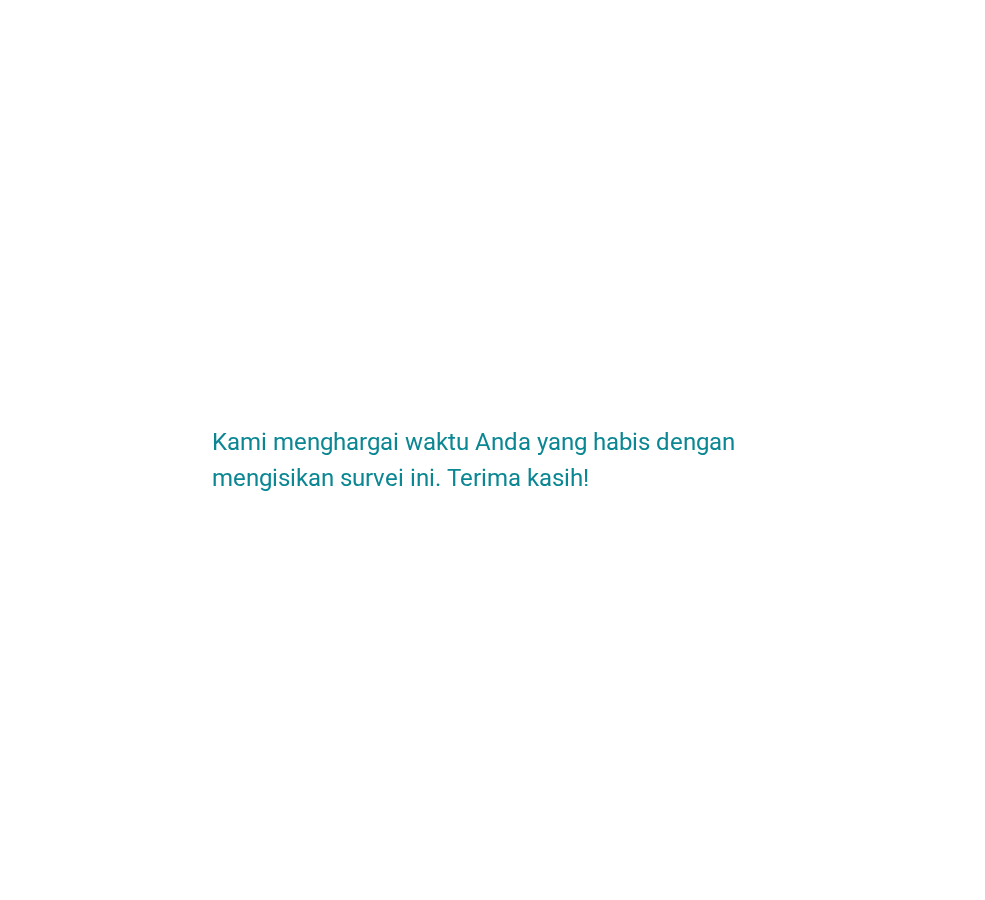 click on "Kami menghargai waktu Anda yang habis dengan mengisikan survei ini. Terima kasih!" at bounding box center (492, 450) 